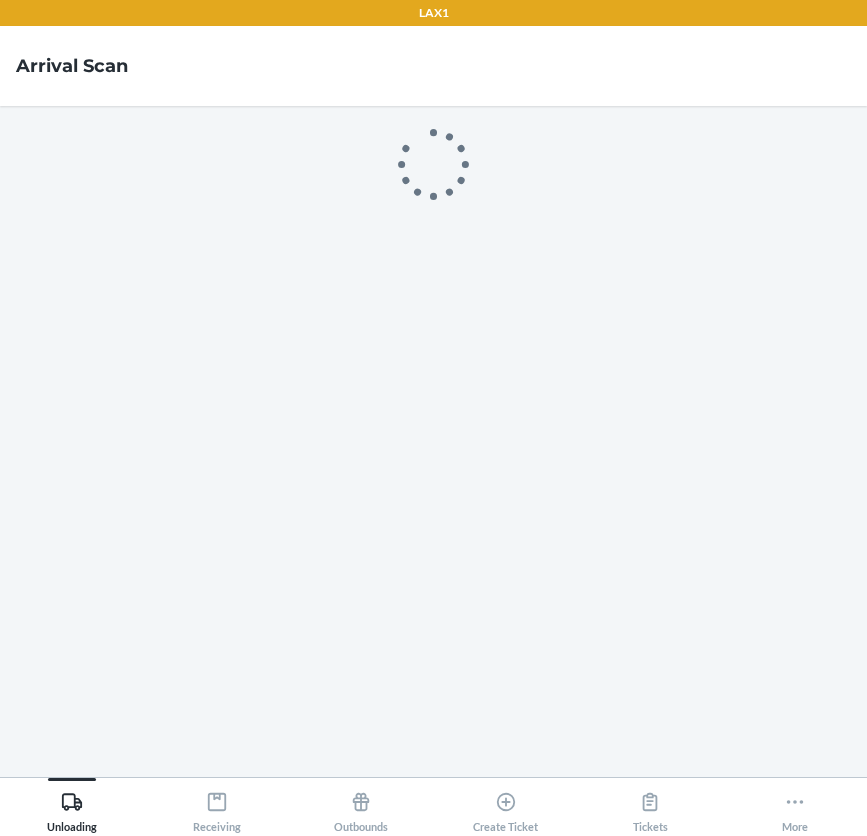 scroll, scrollTop: 0, scrollLeft: 0, axis: both 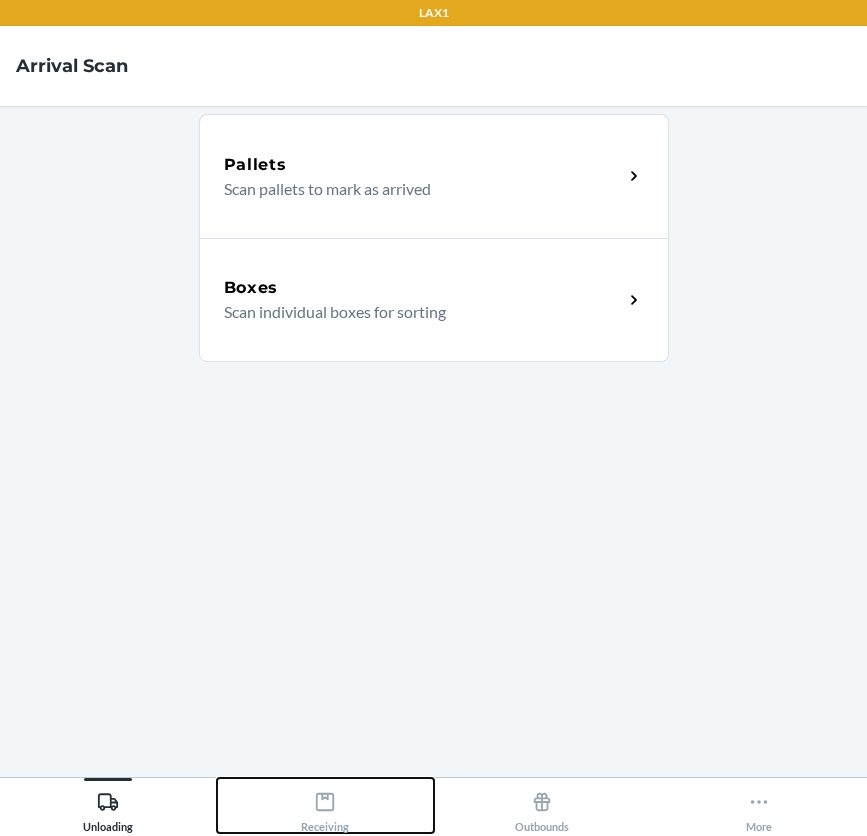 click 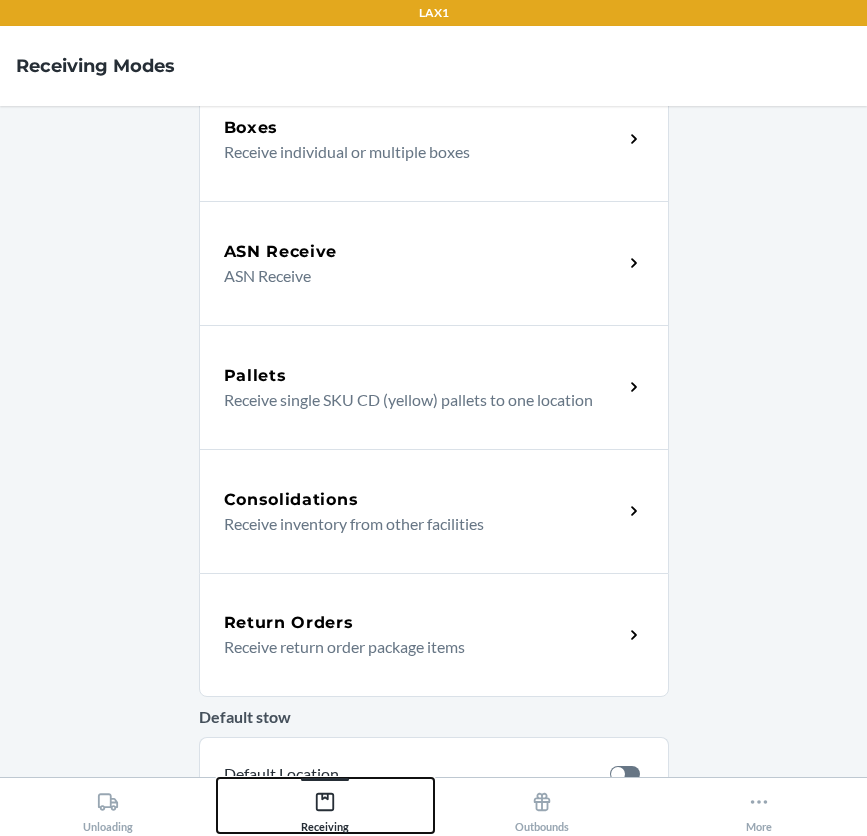 scroll, scrollTop: 200, scrollLeft: 0, axis: vertical 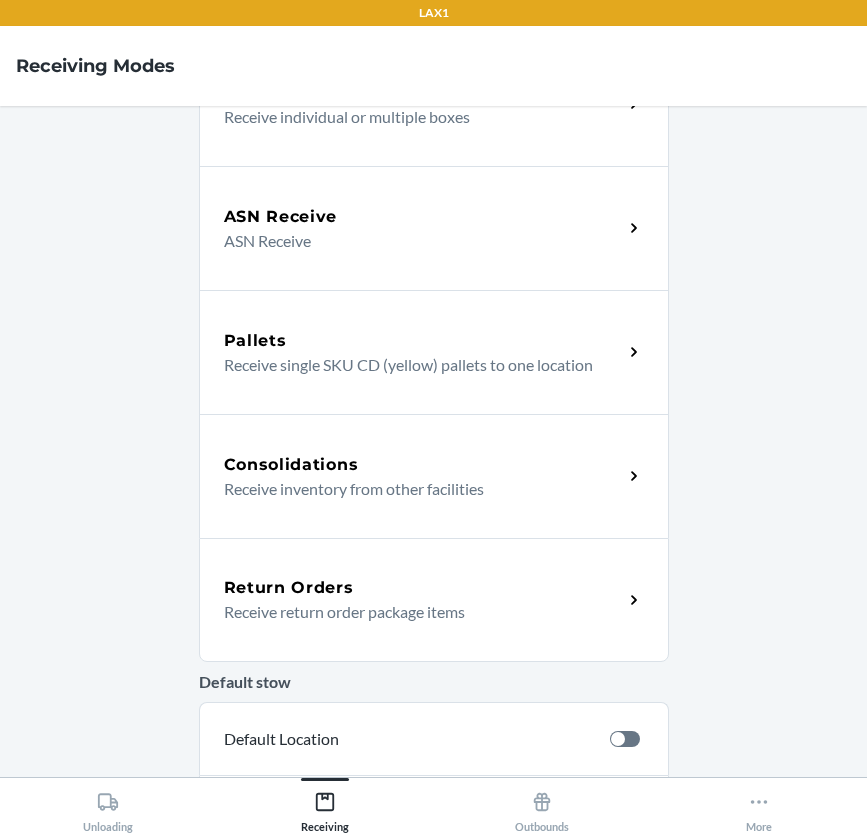 click on "Receive return order package items" at bounding box center (415, 612) 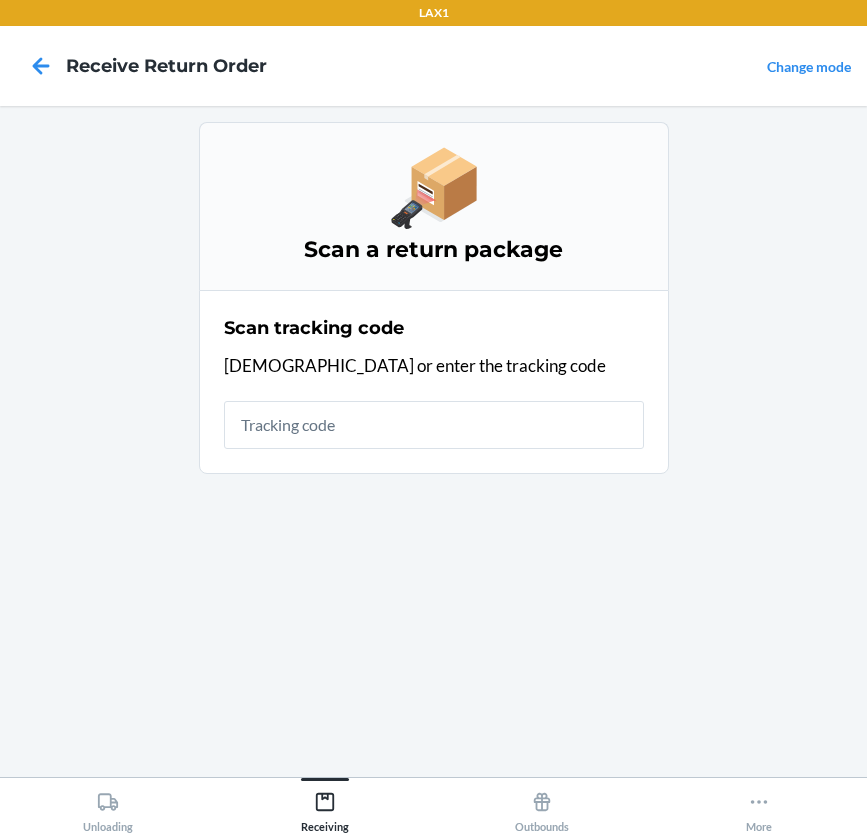 scroll, scrollTop: 0, scrollLeft: 0, axis: both 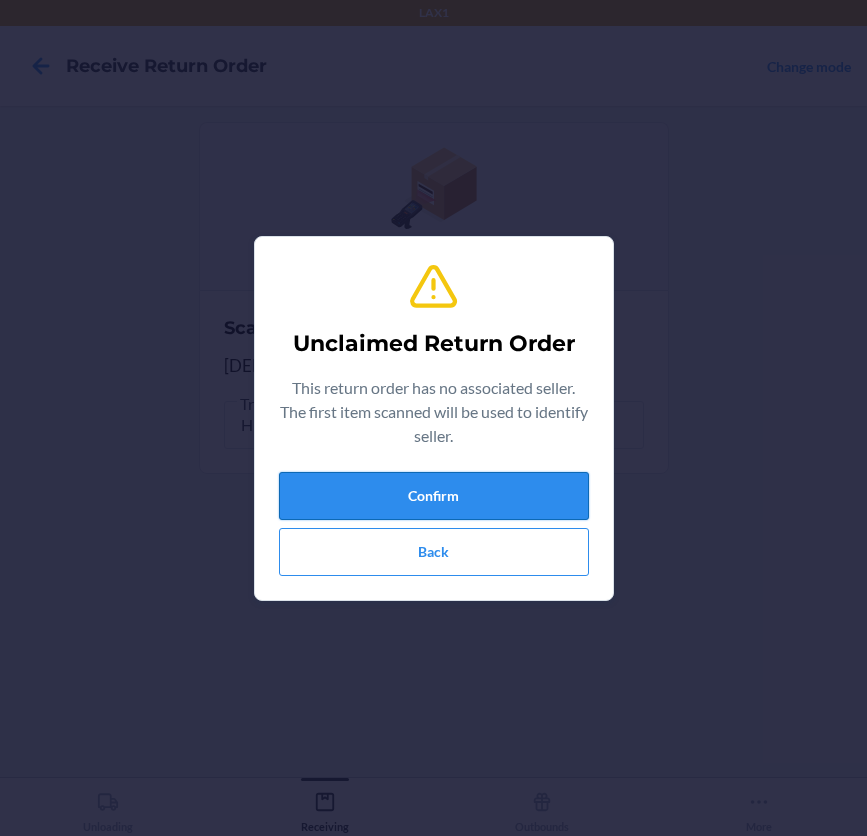 click on "Confirm" at bounding box center [434, 496] 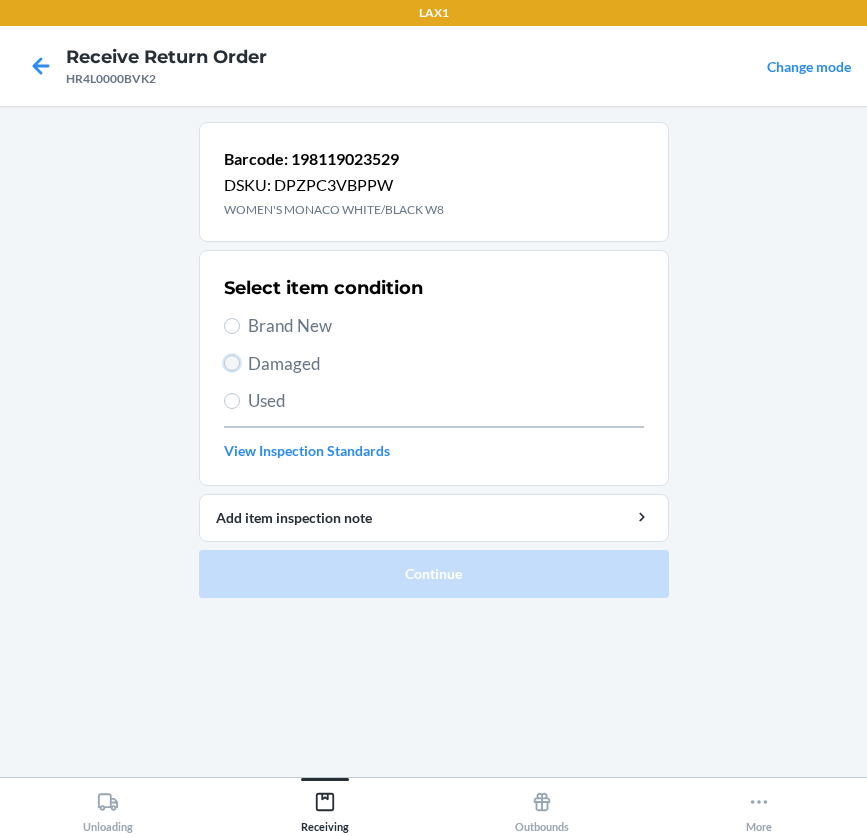 click on "Damaged" at bounding box center [232, 363] 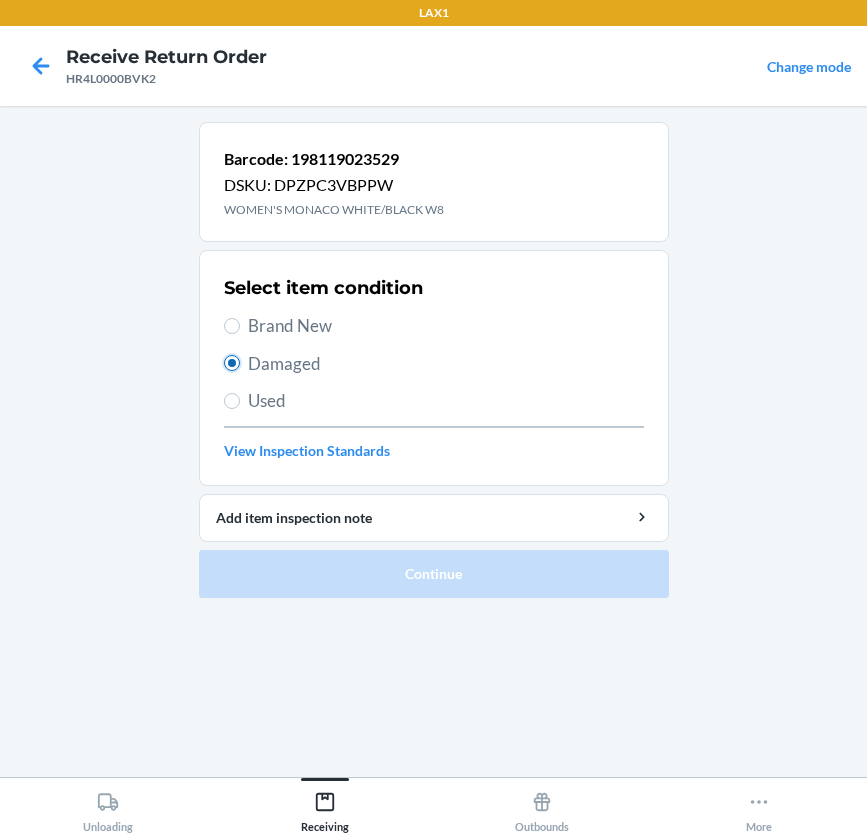 radio on "true" 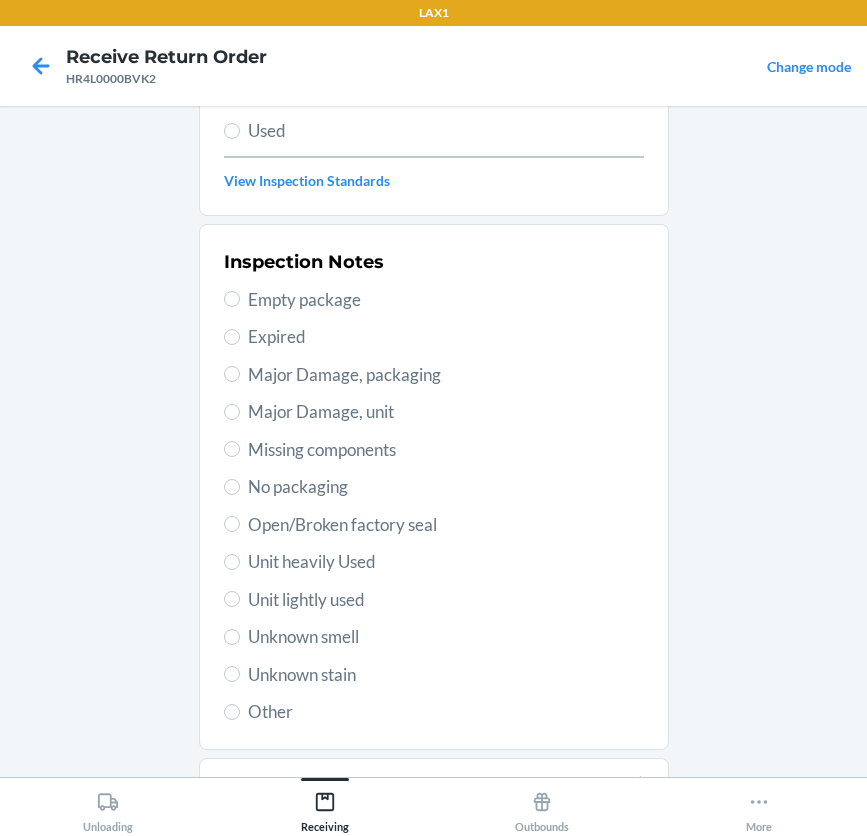 scroll, scrollTop: 371, scrollLeft: 0, axis: vertical 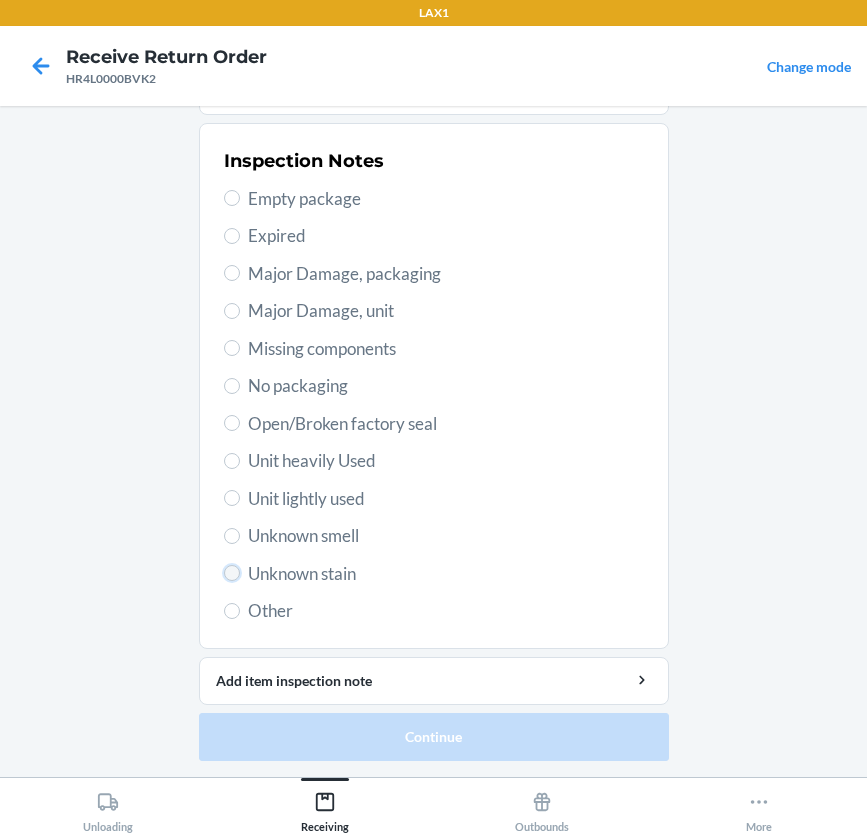 click on "Unknown stain" at bounding box center (232, 573) 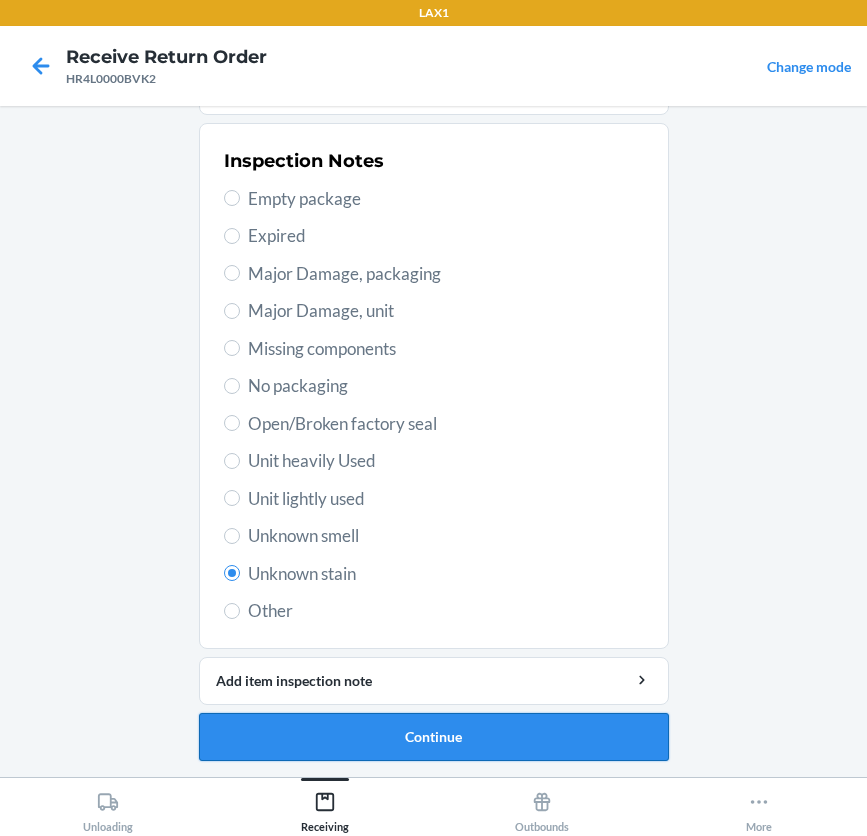 drag, startPoint x: 434, startPoint y: 734, endPoint x: 417, endPoint y: 723, distance: 20.248457 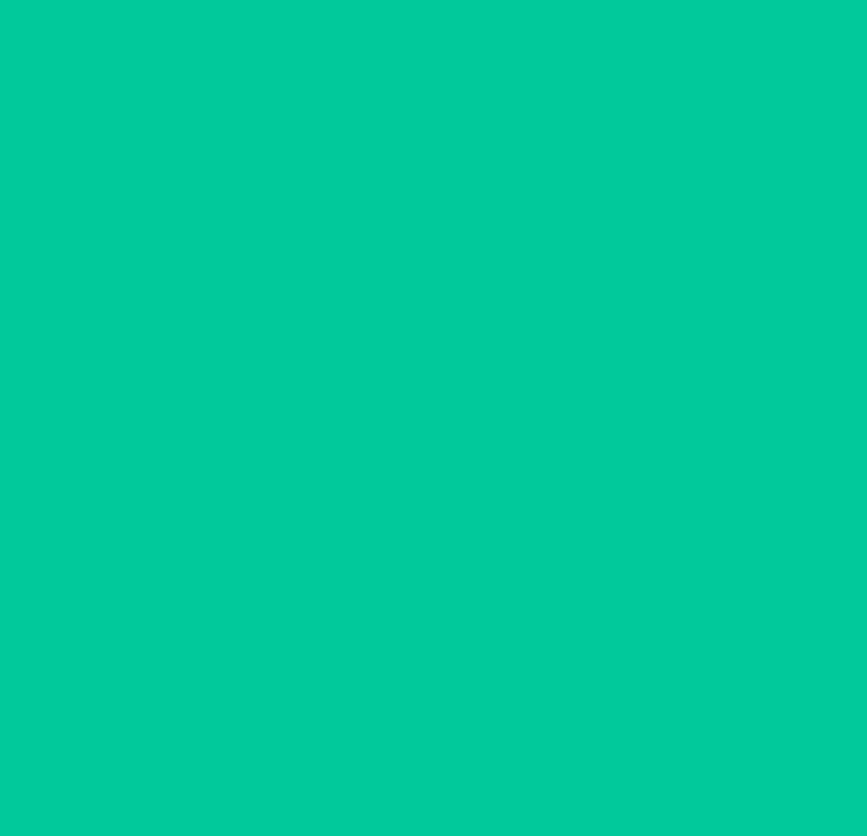 scroll, scrollTop: 206, scrollLeft: 0, axis: vertical 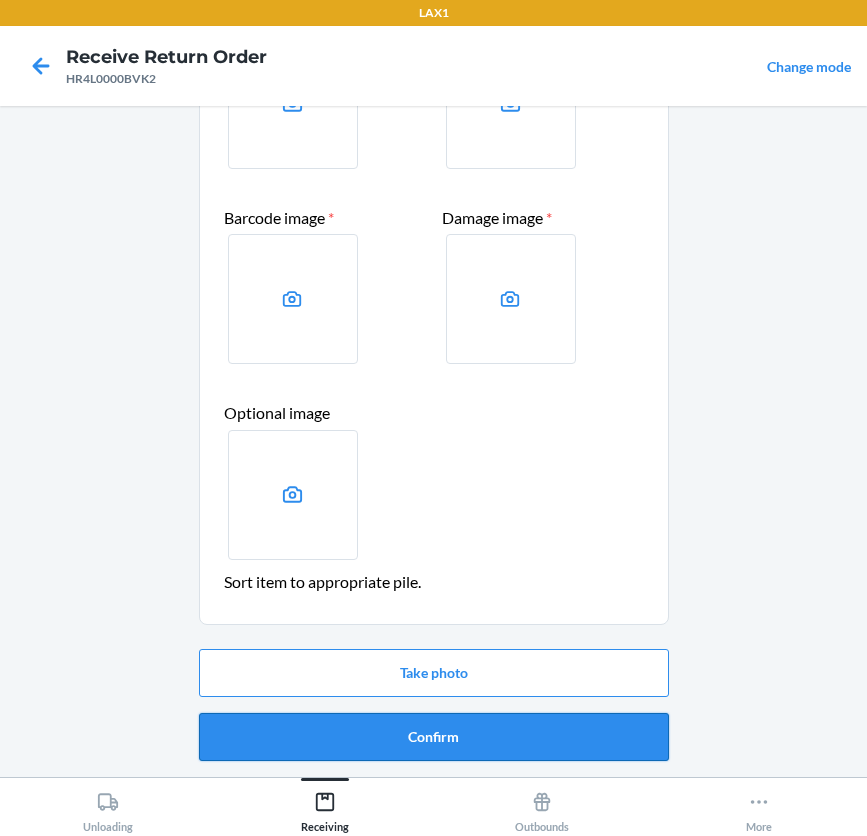 click on "Confirm" at bounding box center [434, 737] 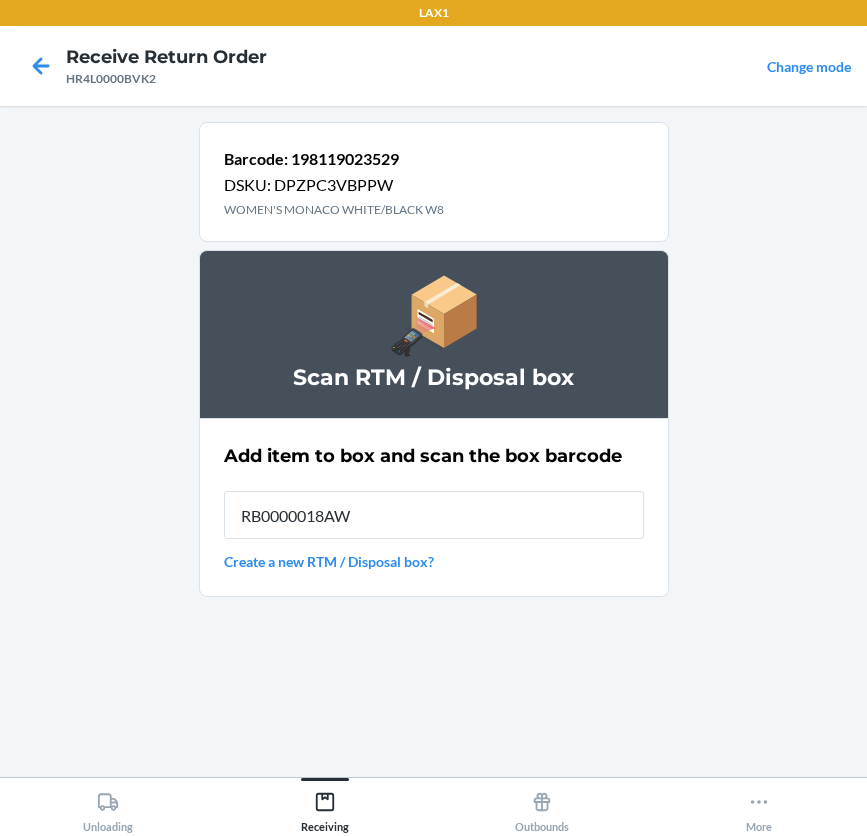 type on "RB0000018AW" 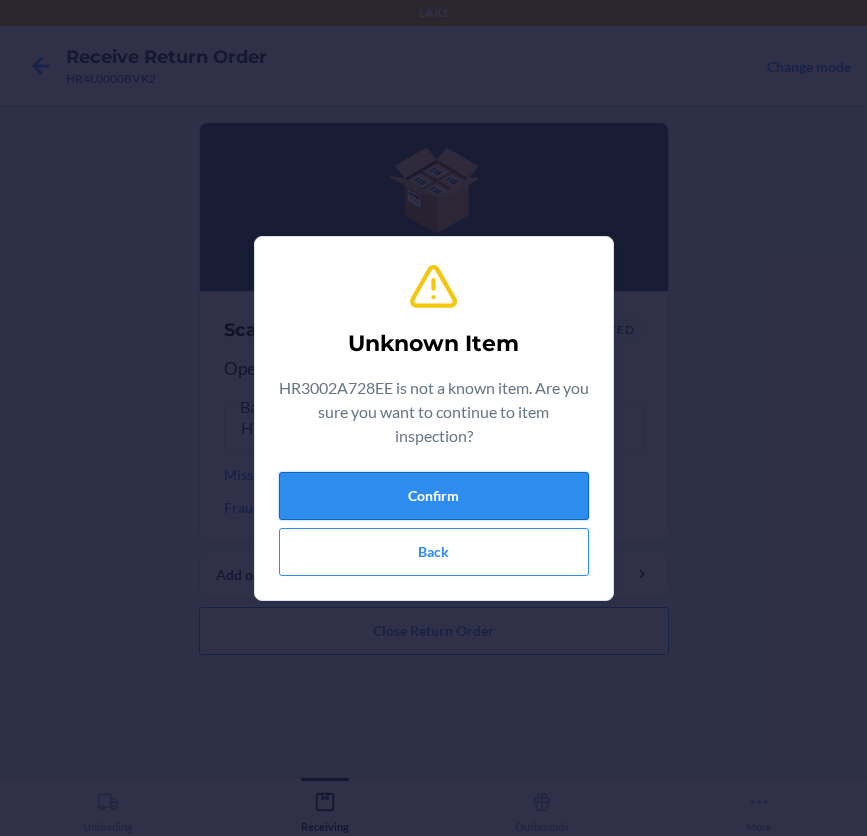 click on "Confirm" at bounding box center (434, 496) 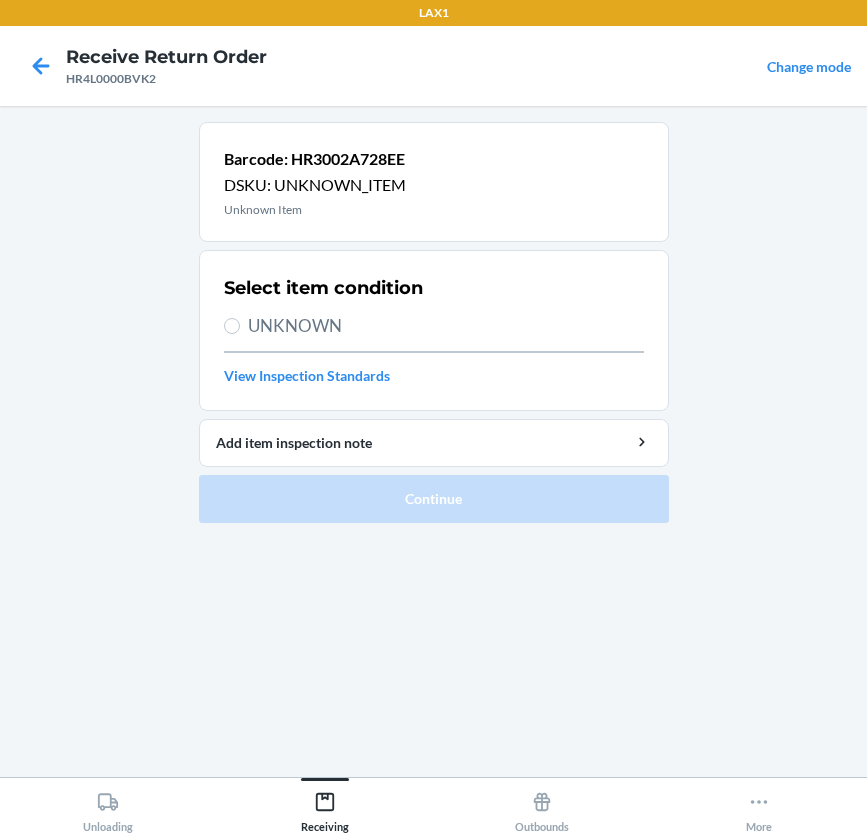 click on "View Inspection Standards" at bounding box center [434, 375] 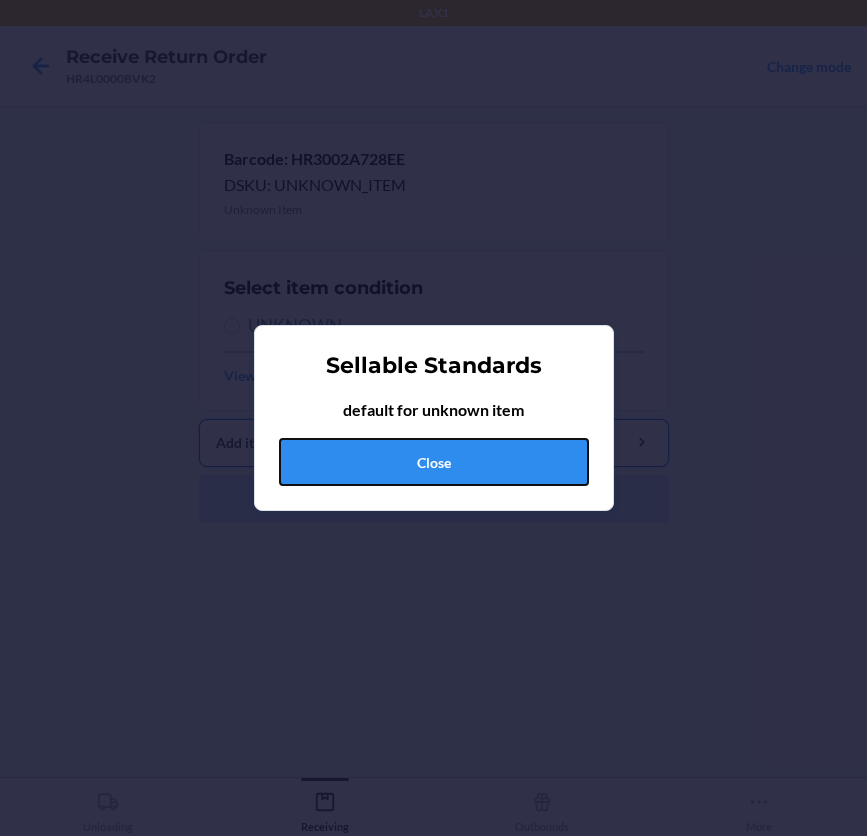 drag, startPoint x: 449, startPoint y: 476, endPoint x: 447, endPoint y: 466, distance: 10.198039 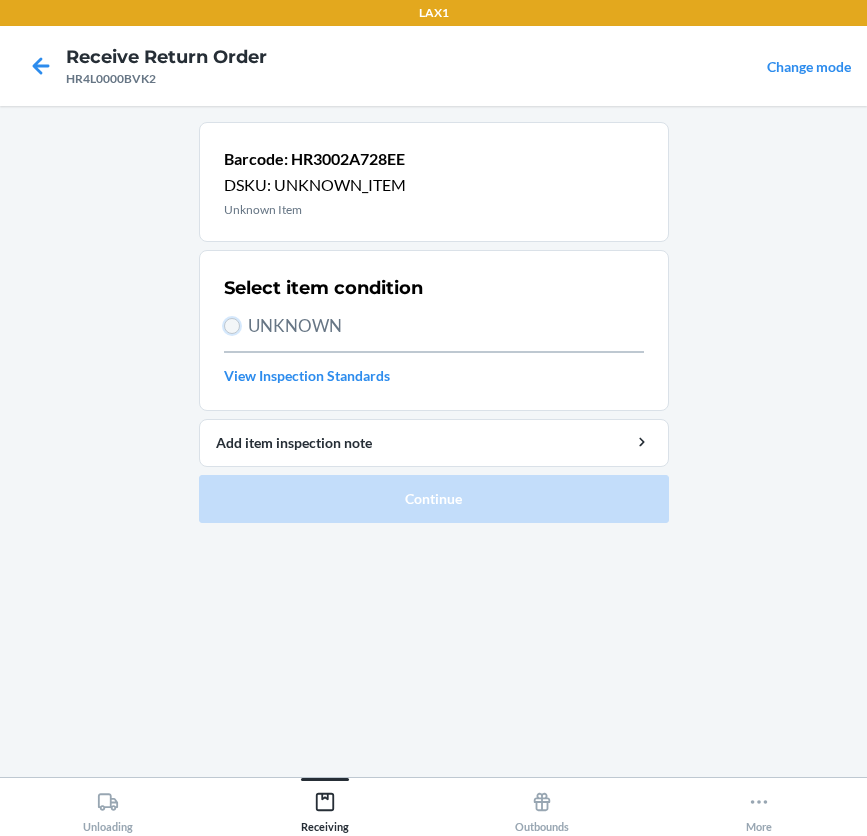 click on "UNKNOWN" at bounding box center (232, 326) 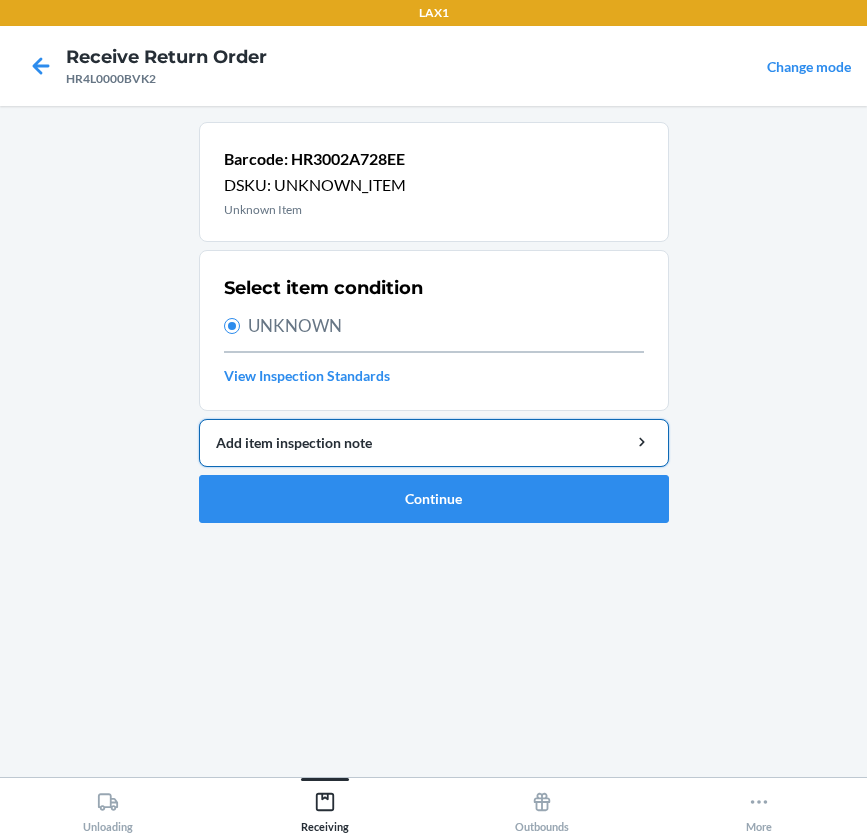 click on "Add item inspection note" at bounding box center [434, 442] 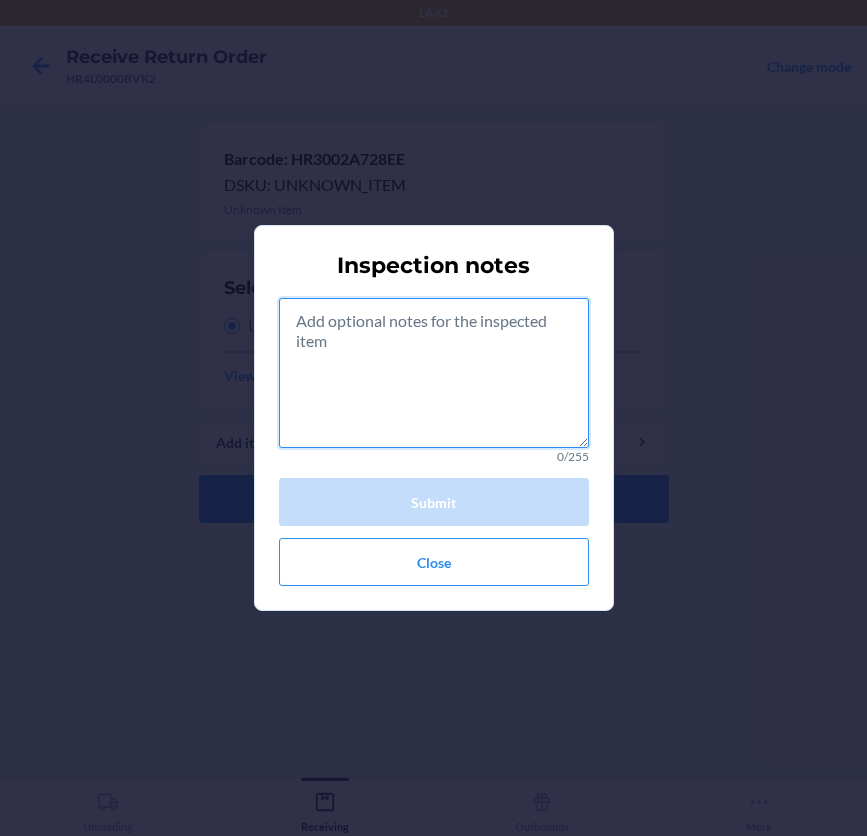 drag, startPoint x: 358, startPoint y: 301, endPoint x: 387, endPoint y: 379, distance: 83.21658 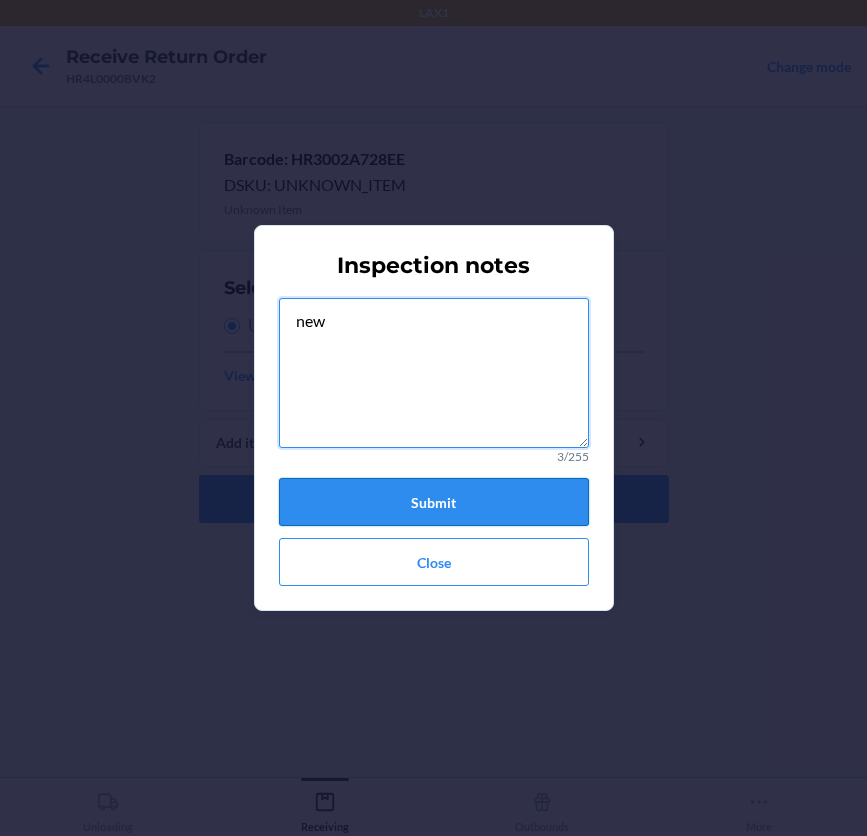 type on "new" 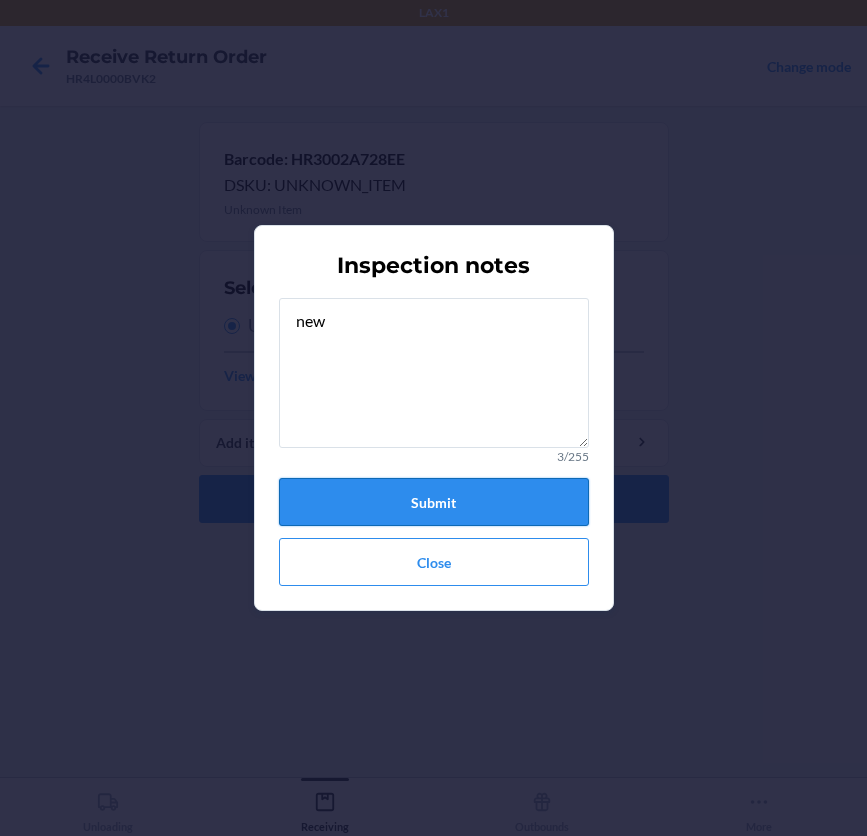click on "Submit" at bounding box center [434, 502] 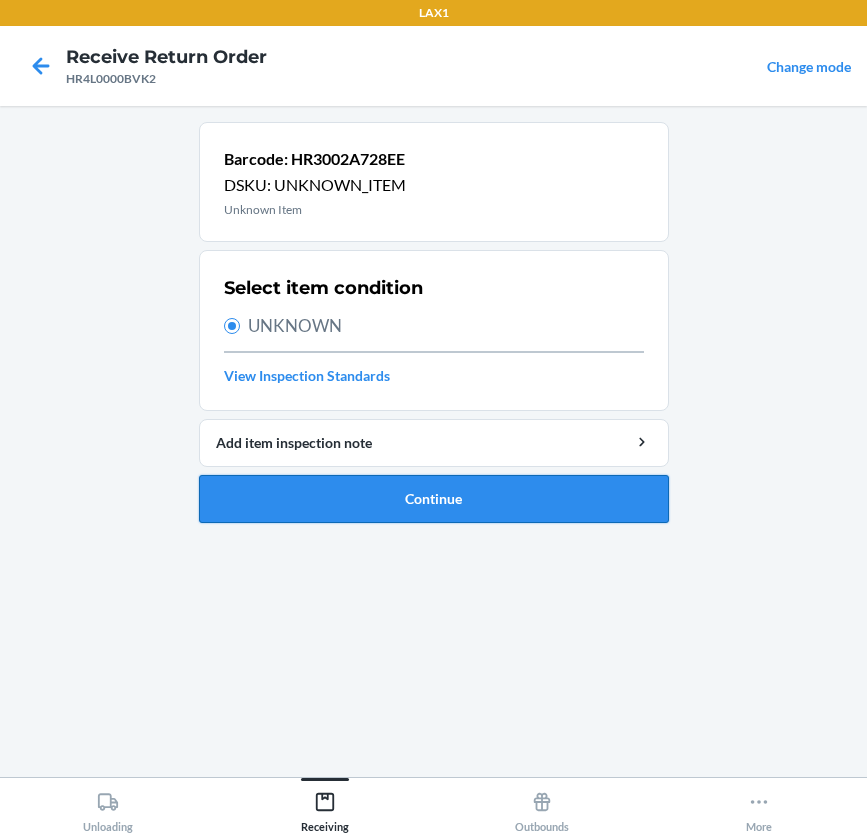 click on "Continue" at bounding box center [434, 499] 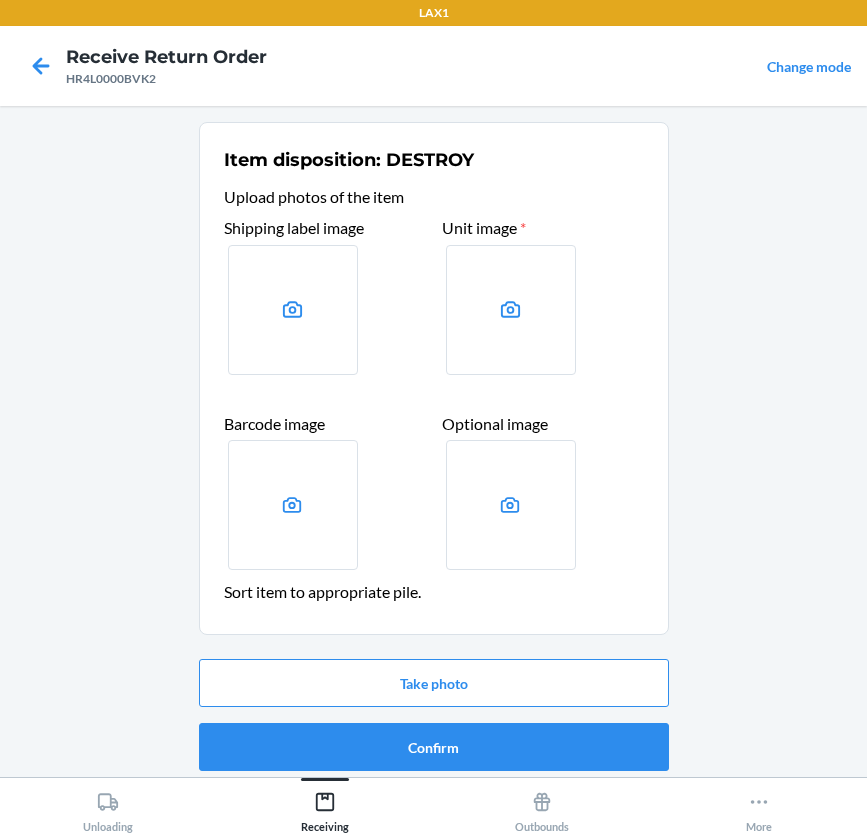 scroll, scrollTop: 10, scrollLeft: 0, axis: vertical 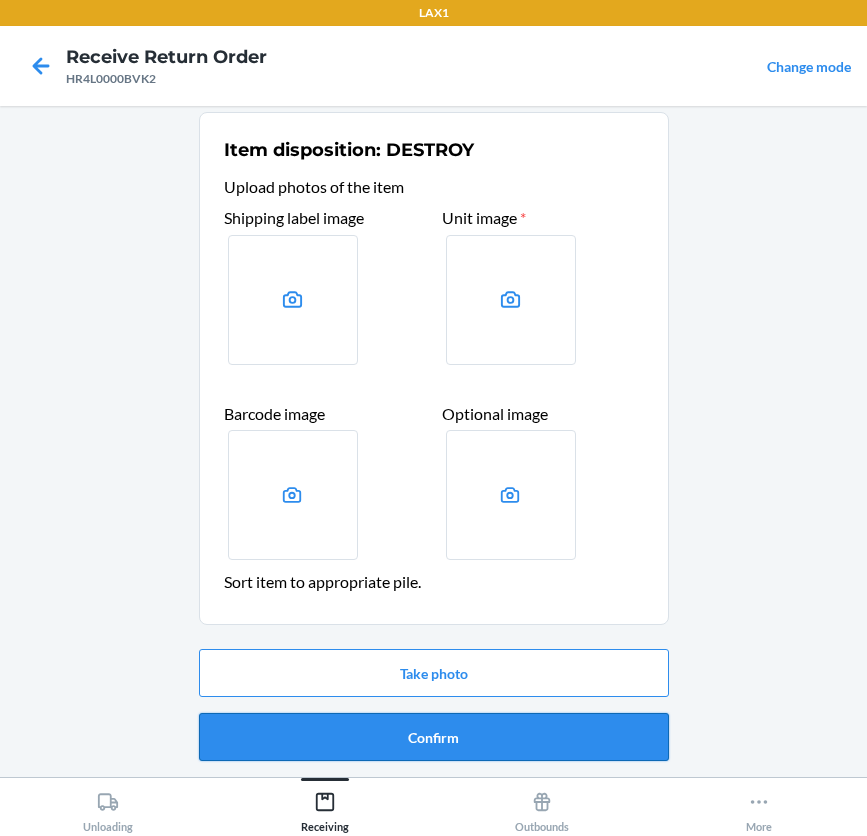 click on "Confirm" at bounding box center [434, 737] 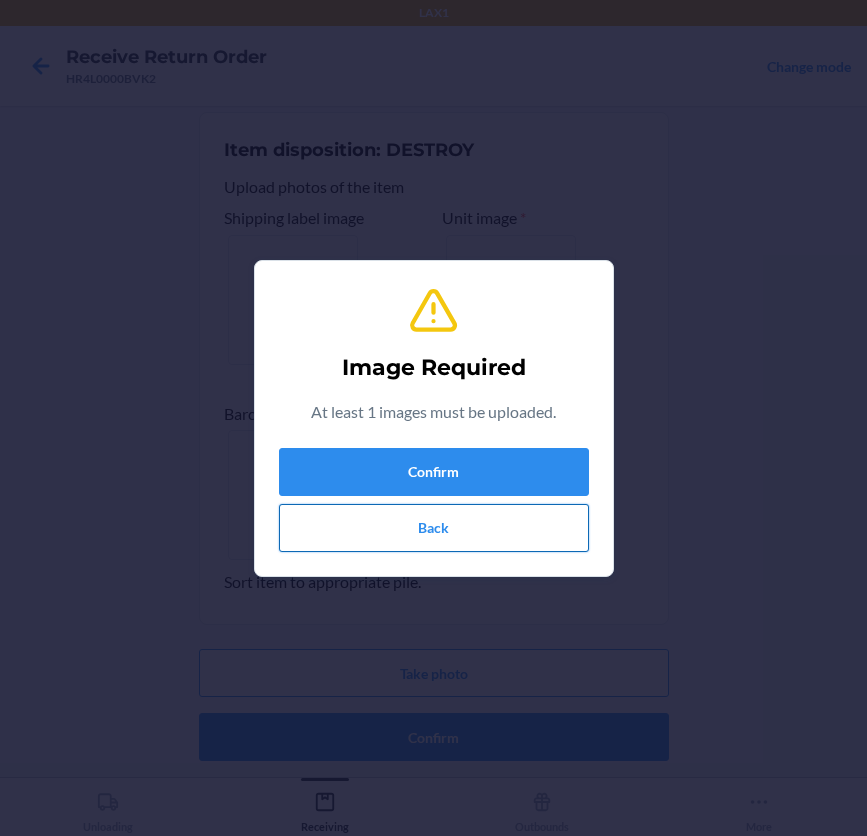 click on "Back" at bounding box center (434, 528) 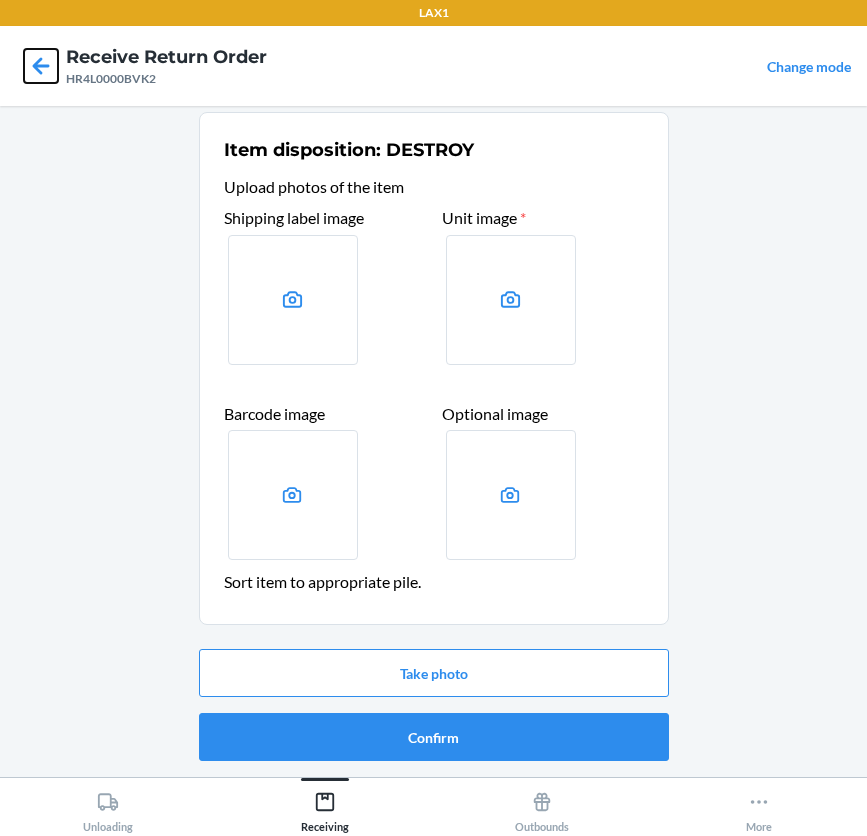 click 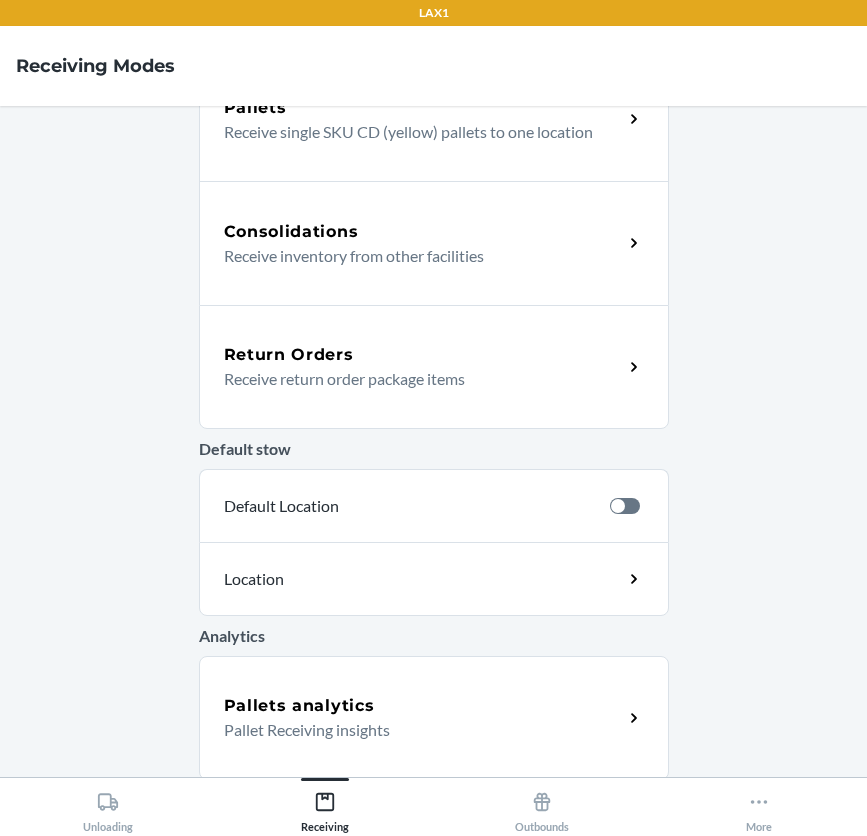 scroll, scrollTop: 436, scrollLeft: 0, axis: vertical 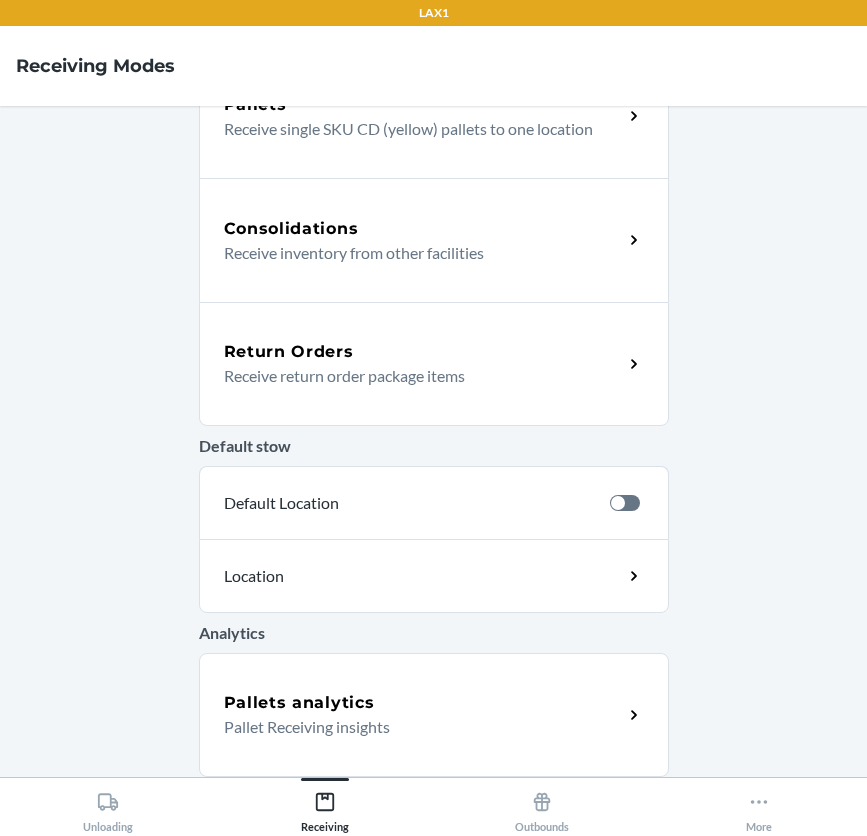 click on "Return Orders" at bounding box center (423, 352) 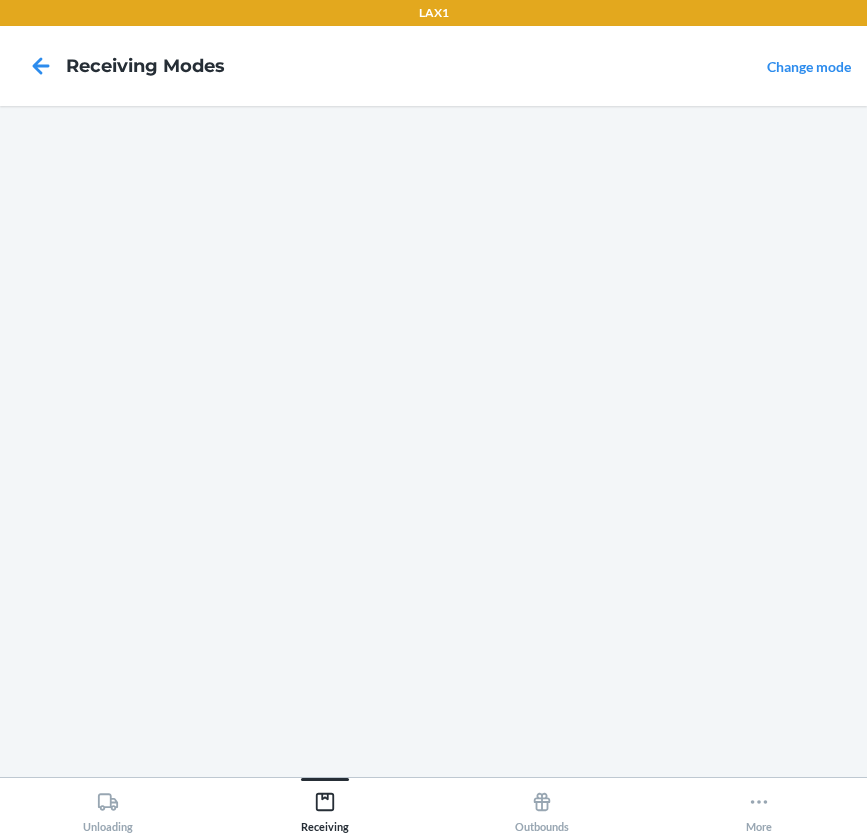 scroll, scrollTop: 0, scrollLeft: 0, axis: both 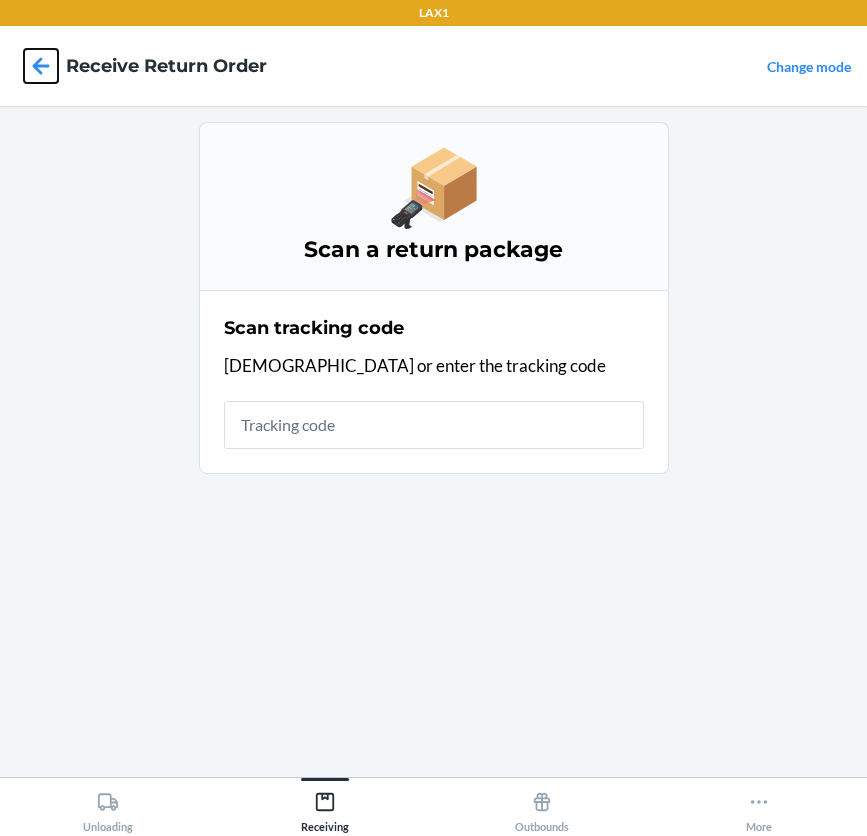 click 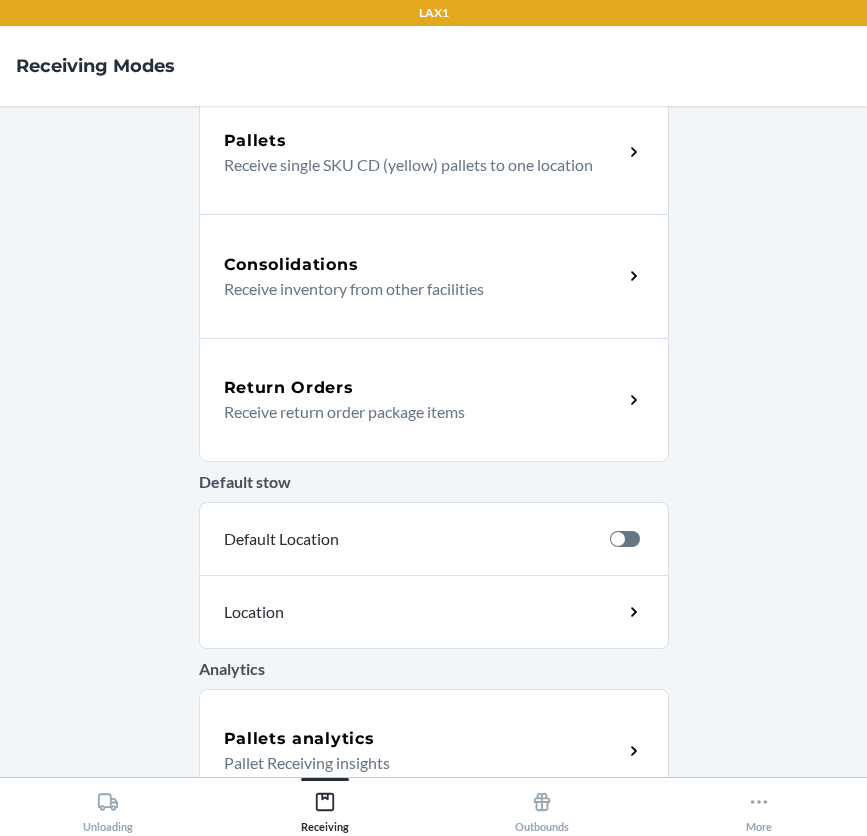 scroll, scrollTop: 436, scrollLeft: 0, axis: vertical 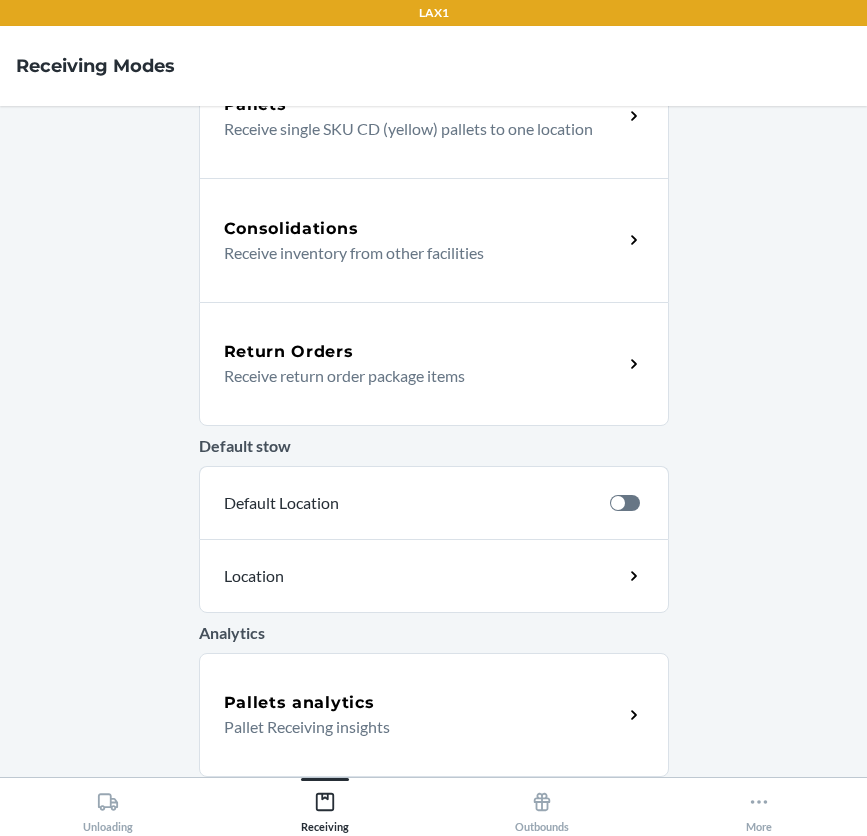 click on "Return Orders" at bounding box center (423, 352) 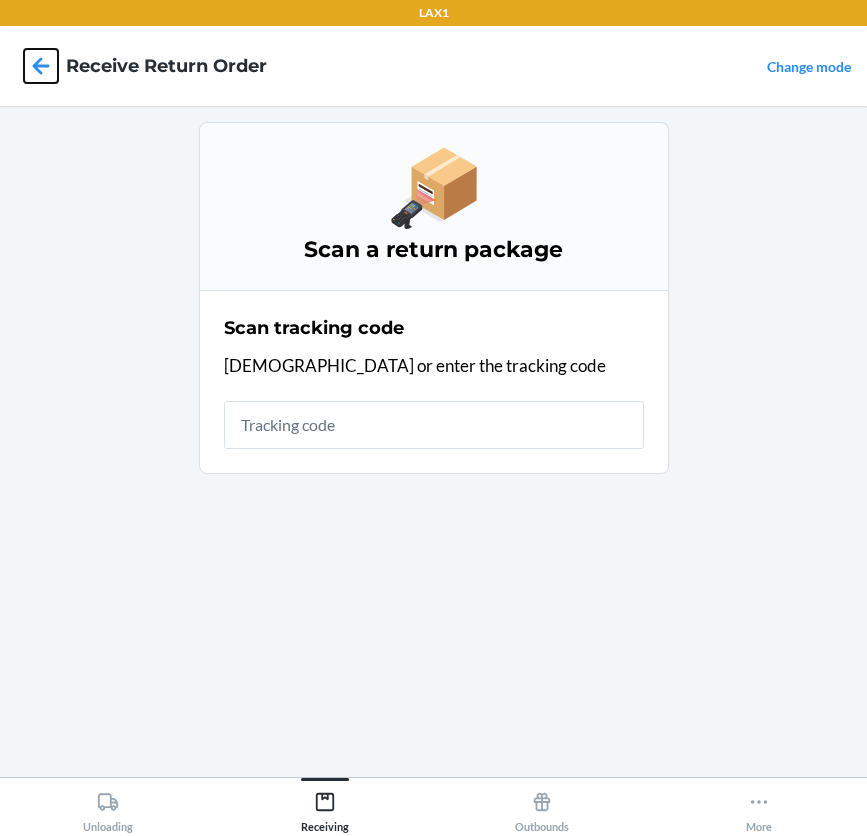 click 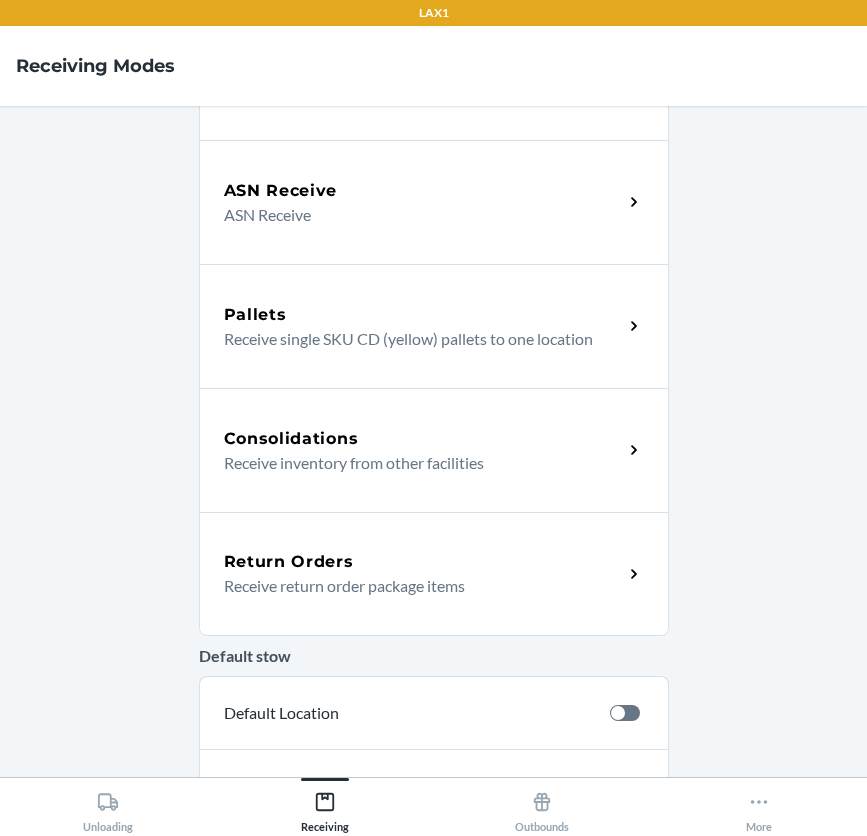 scroll, scrollTop: 400, scrollLeft: 0, axis: vertical 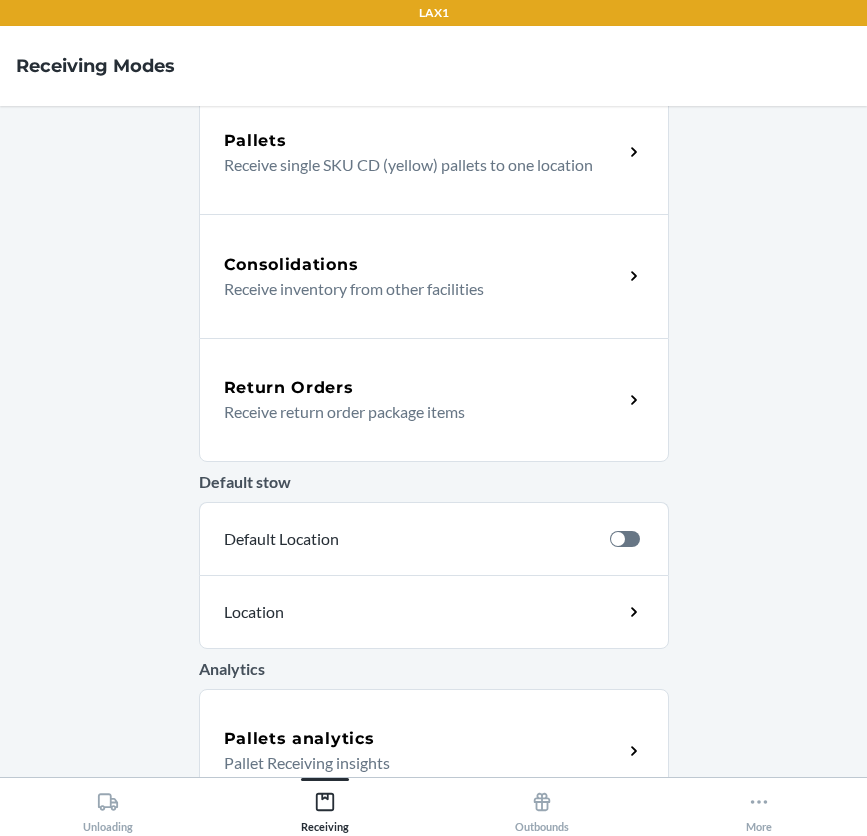 click on "Receive return order package items" at bounding box center (415, 412) 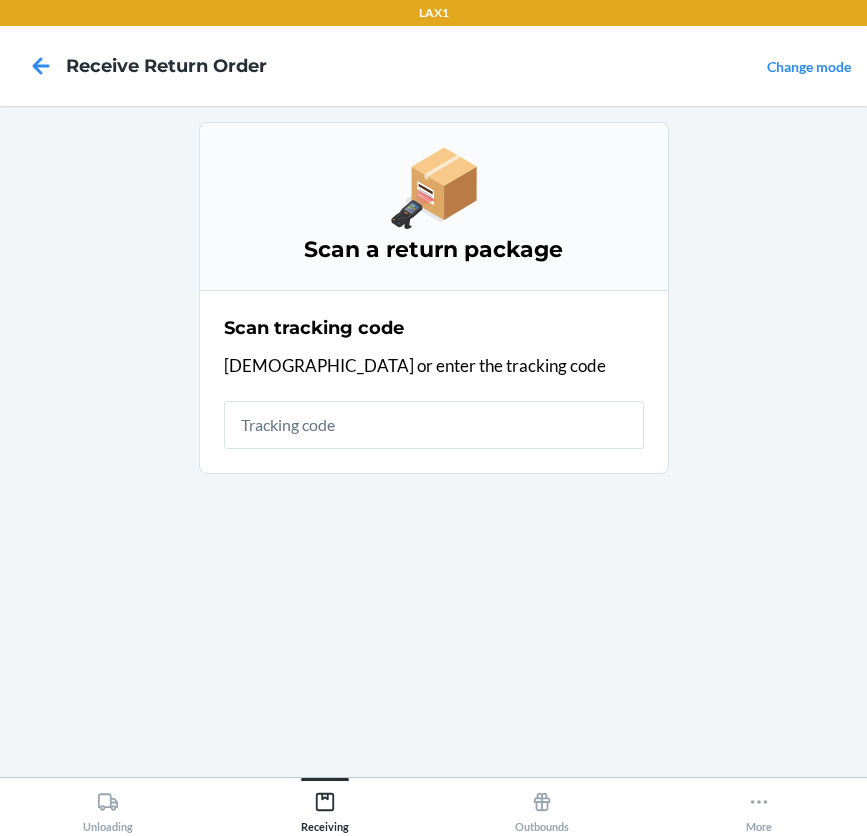 click at bounding box center [434, 425] 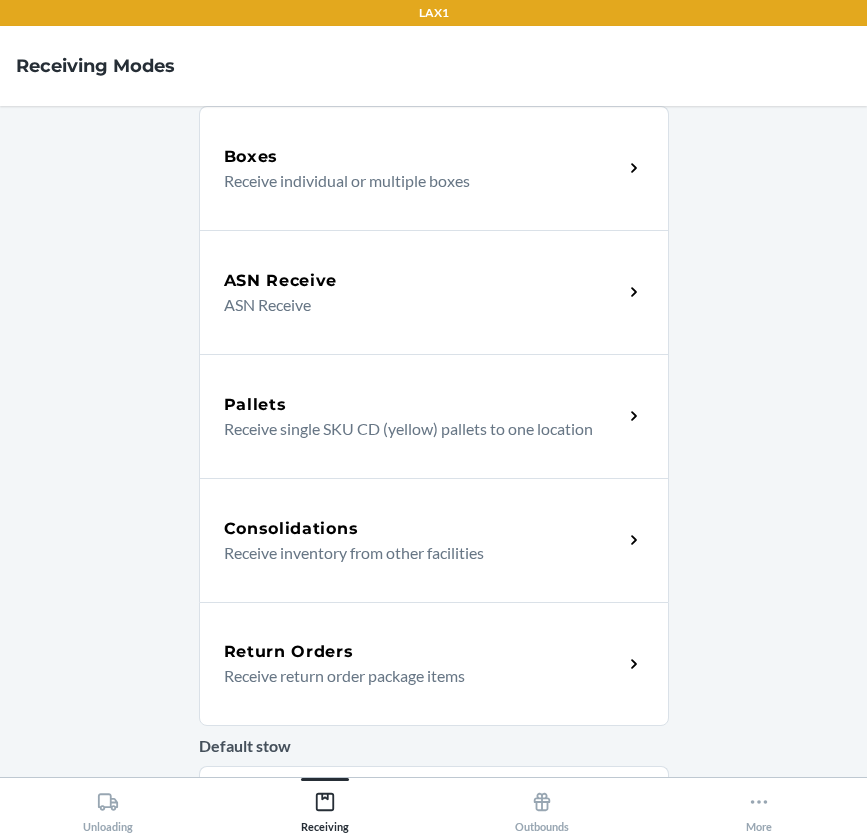 scroll, scrollTop: 436, scrollLeft: 0, axis: vertical 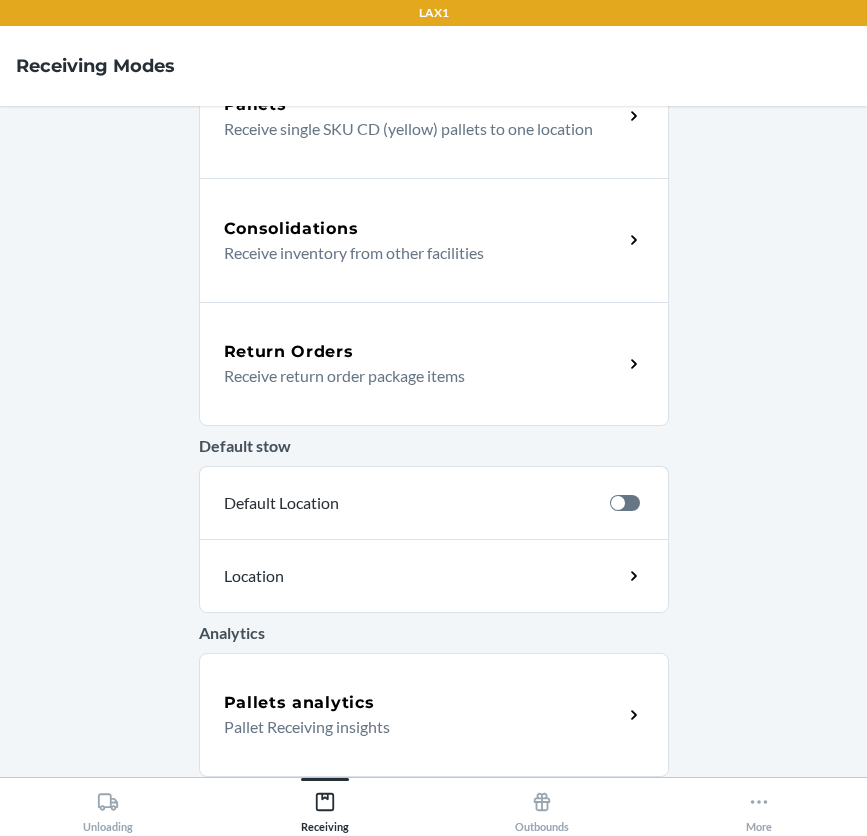 click on "Receive return order package items" at bounding box center [415, 376] 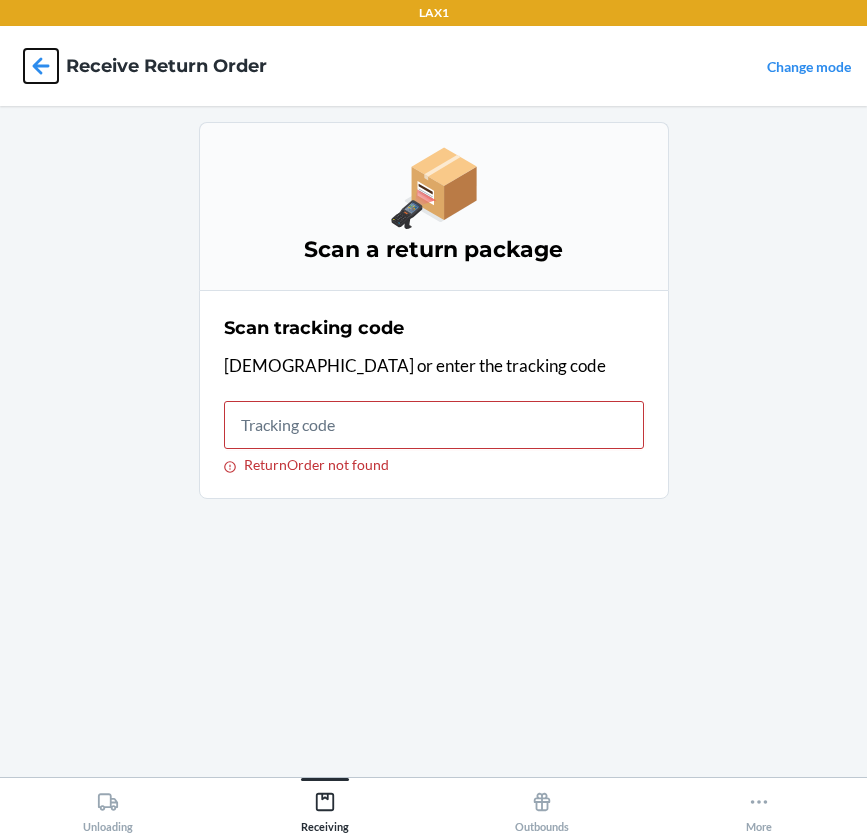 click 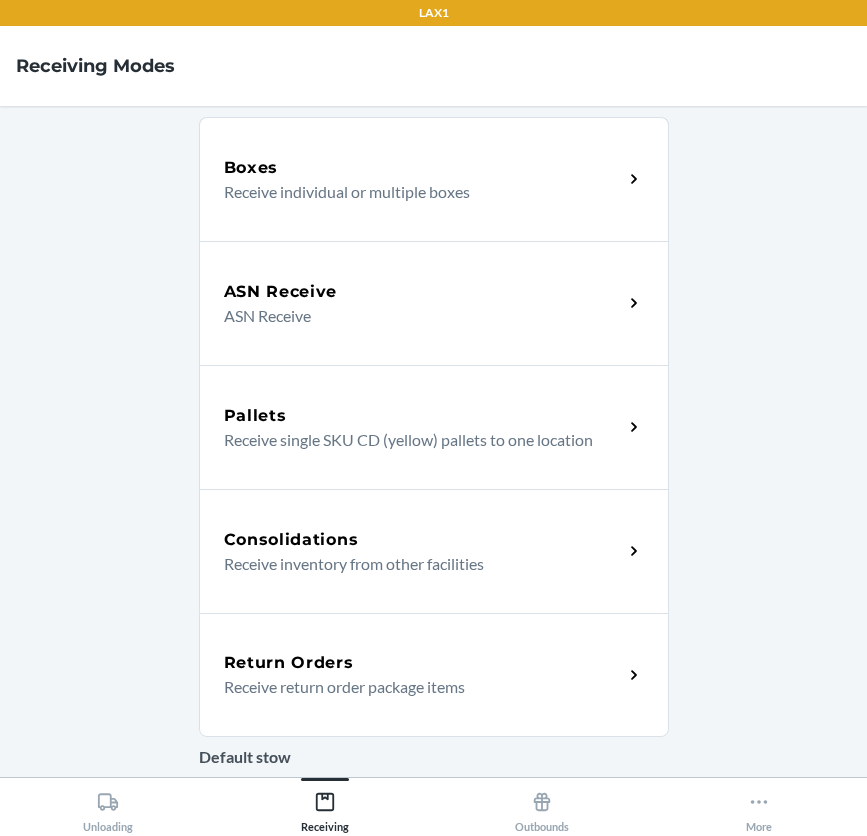 scroll, scrollTop: 436, scrollLeft: 0, axis: vertical 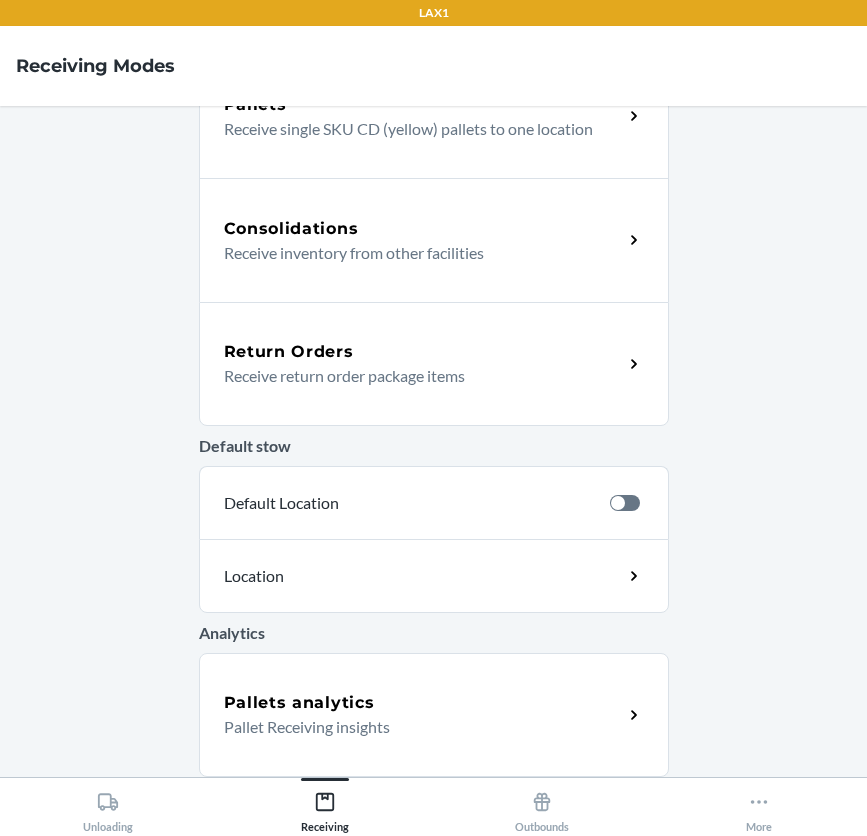 click on "Return Orders" at bounding box center [423, 352] 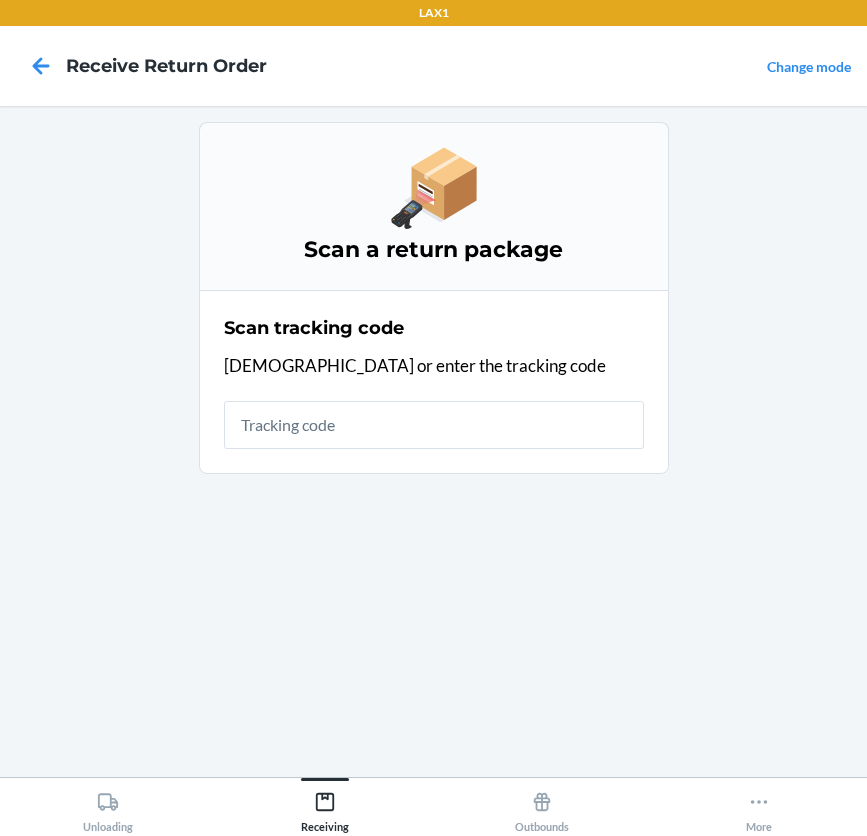 scroll, scrollTop: 0, scrollLeft: 0, axis: both 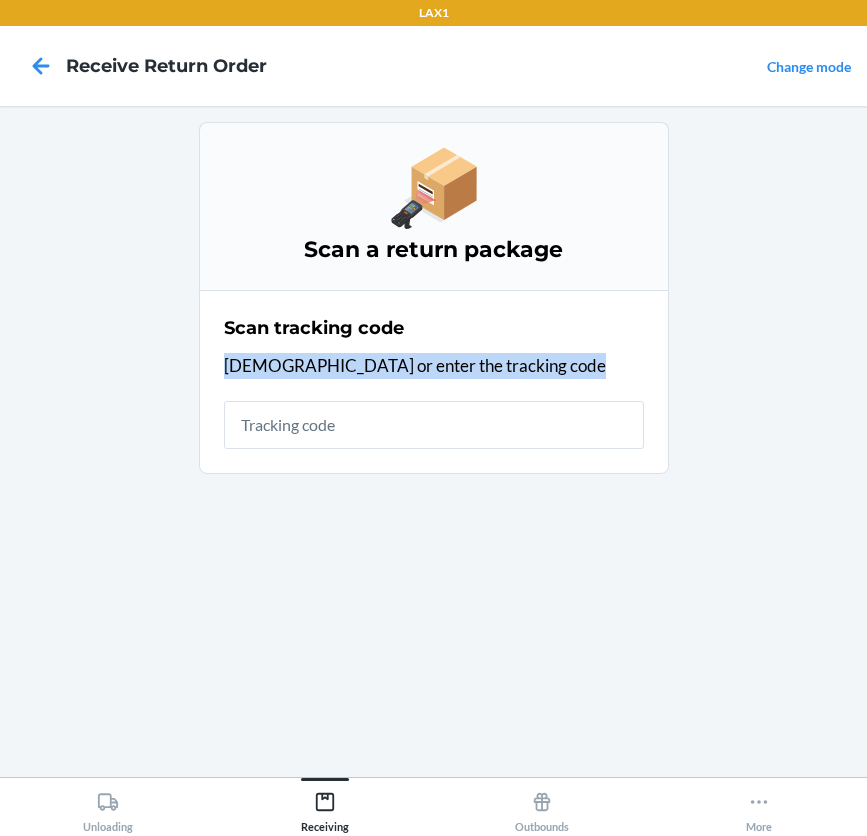 click on "[DEMOGRAPHIC_DATA] or enter the tracking code" at bounding box center (434, 366) 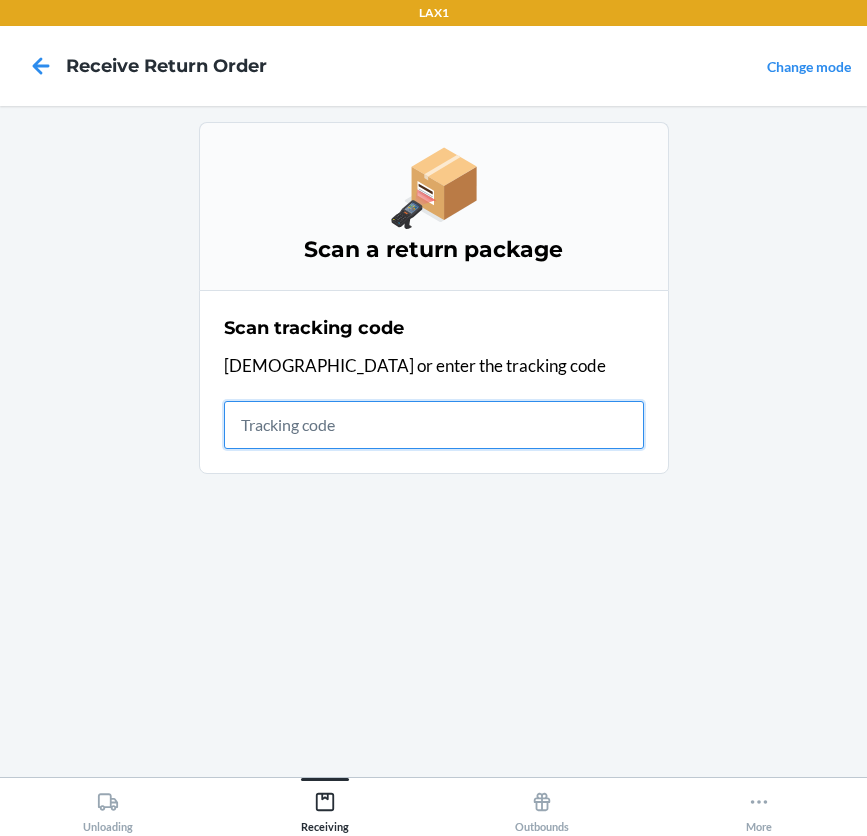 click at bounding box center [434, 425] 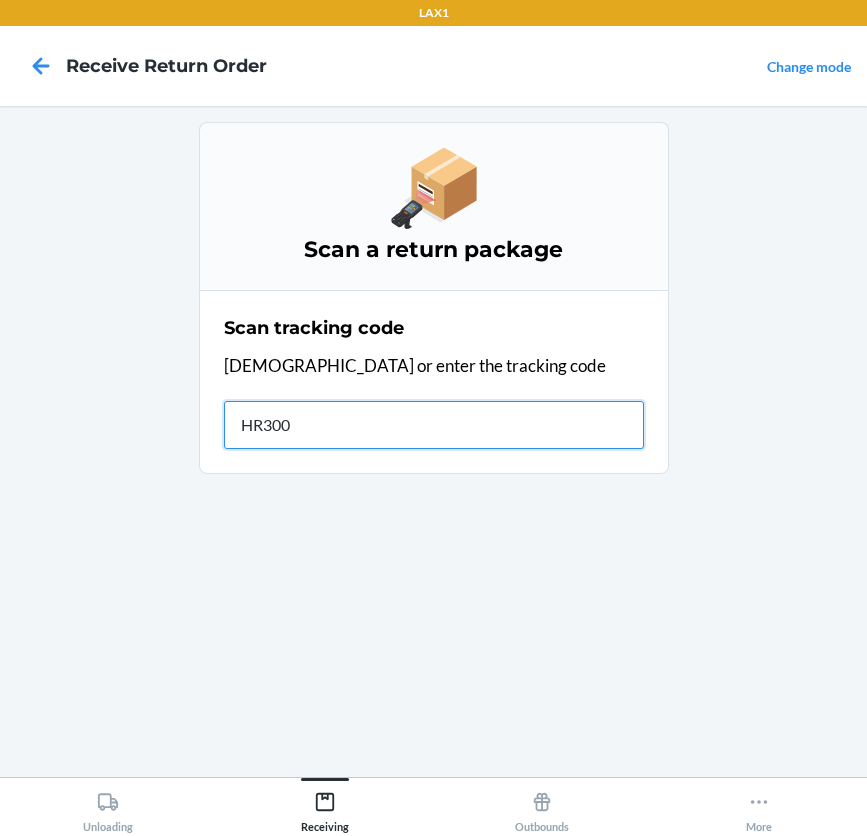 type on "HR3002" 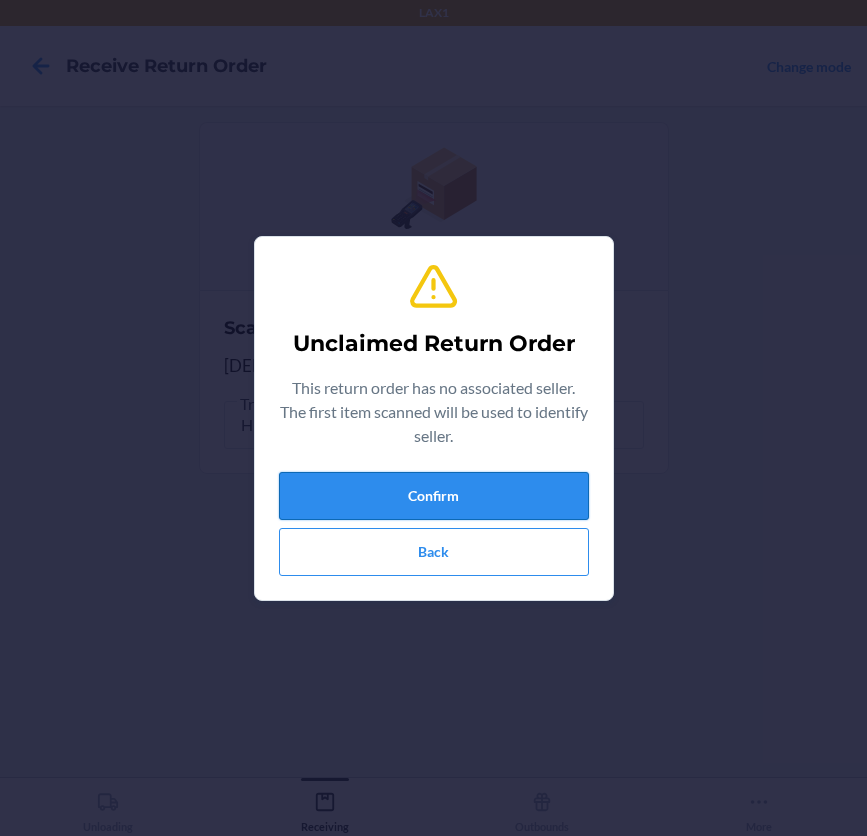 click on "Confirm" at bounding box center (434, 496) 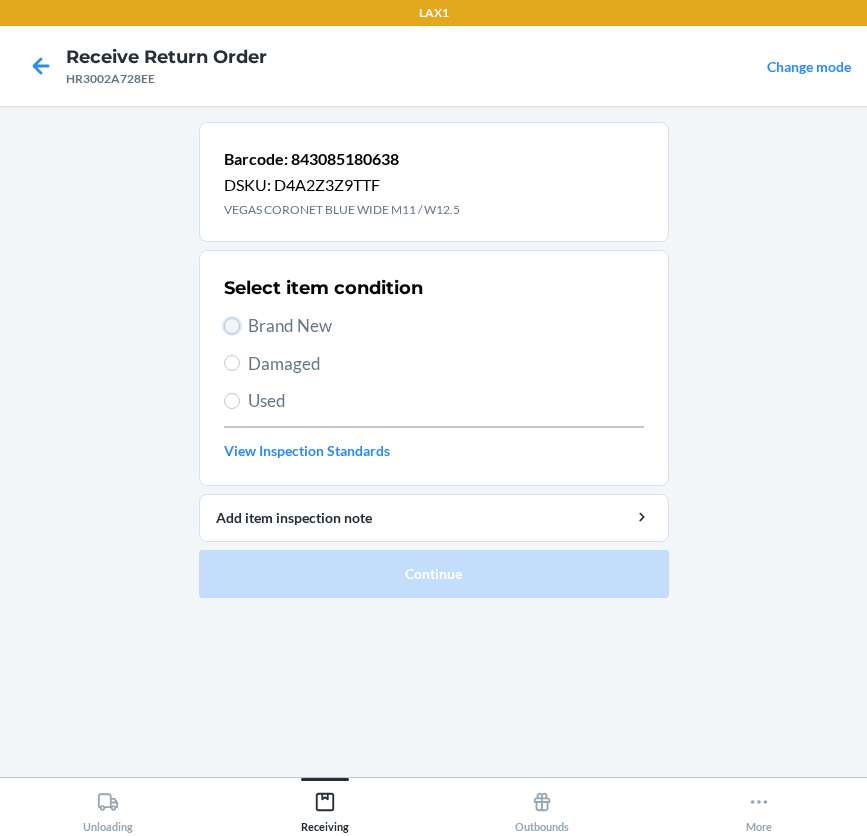 click on "Brand New" at bounding box center [232, 326] 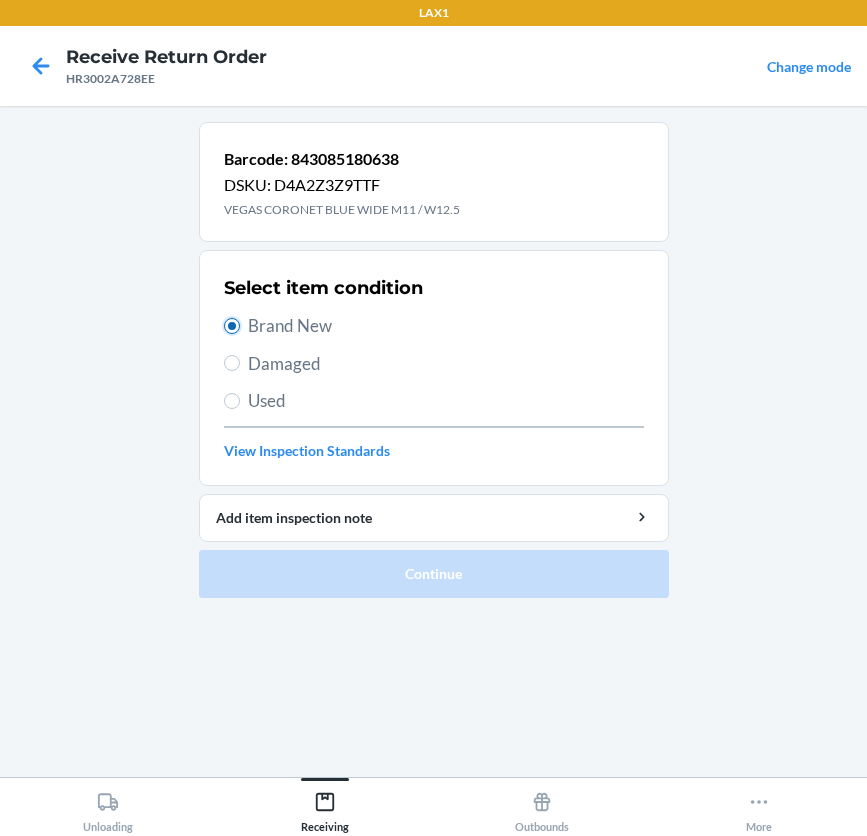 radio on "true" 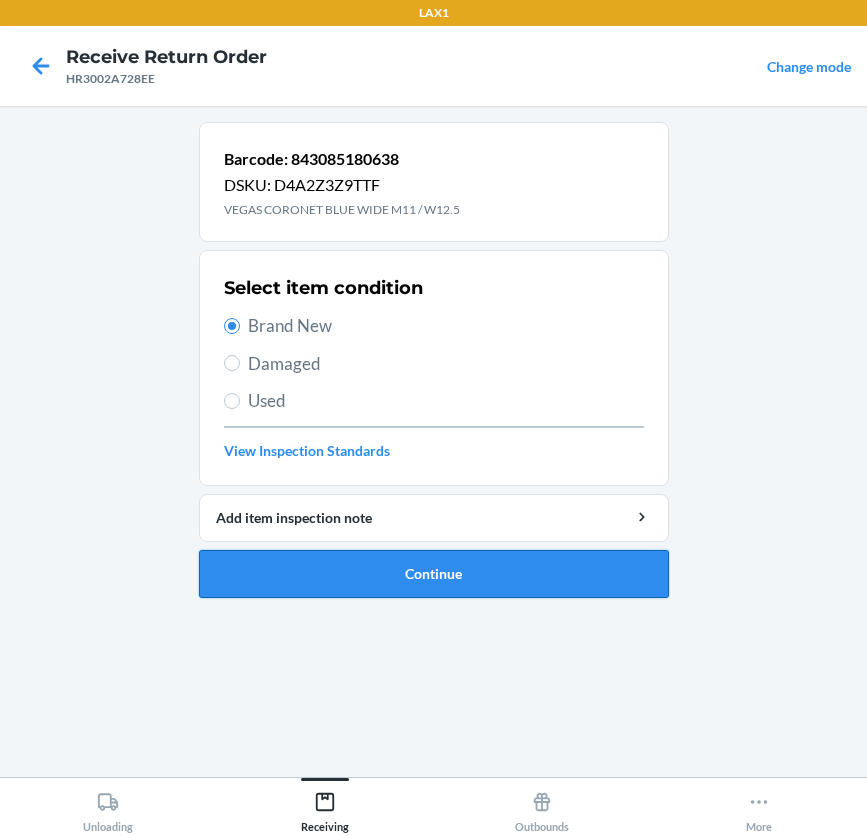 click on "Continue" at bounding box center [434, 574] 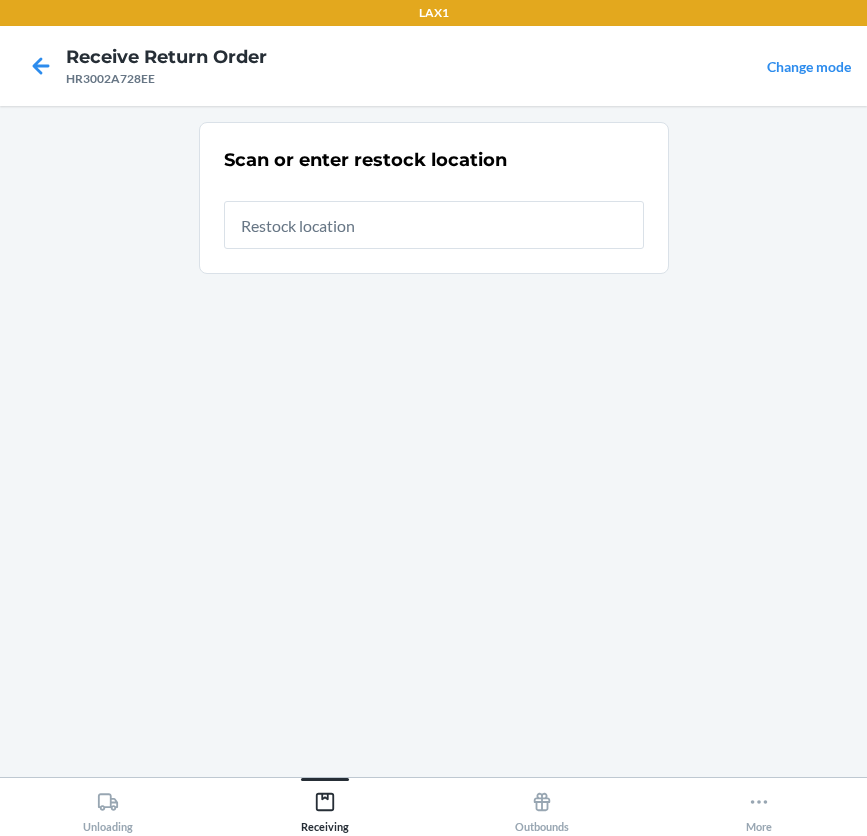 click at bounding box center [434, 225] 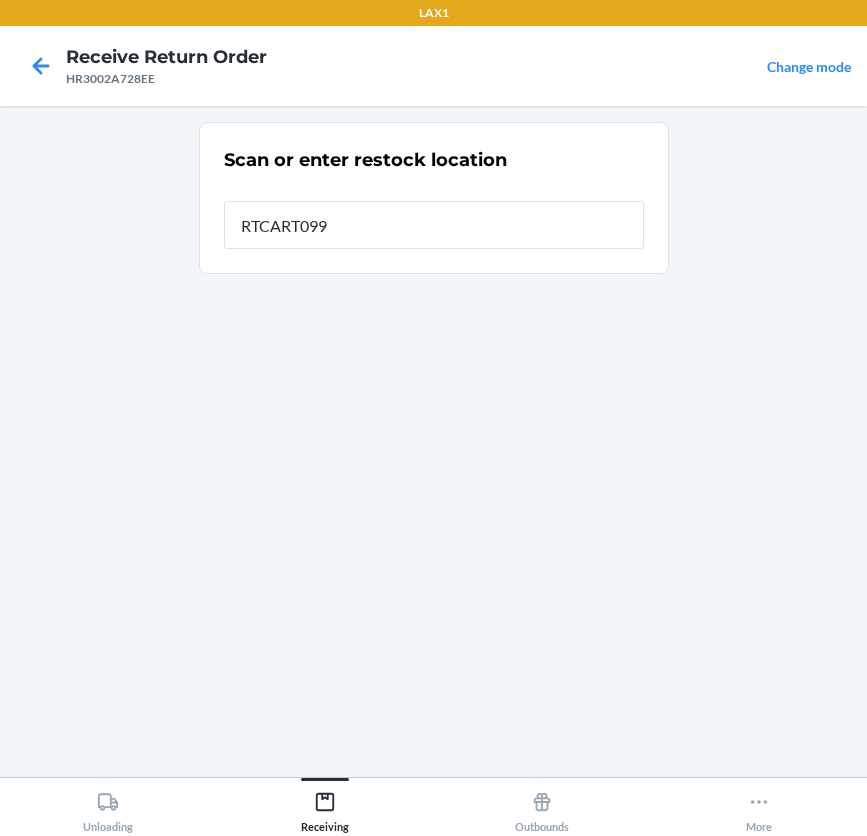 type on "RTCART099" 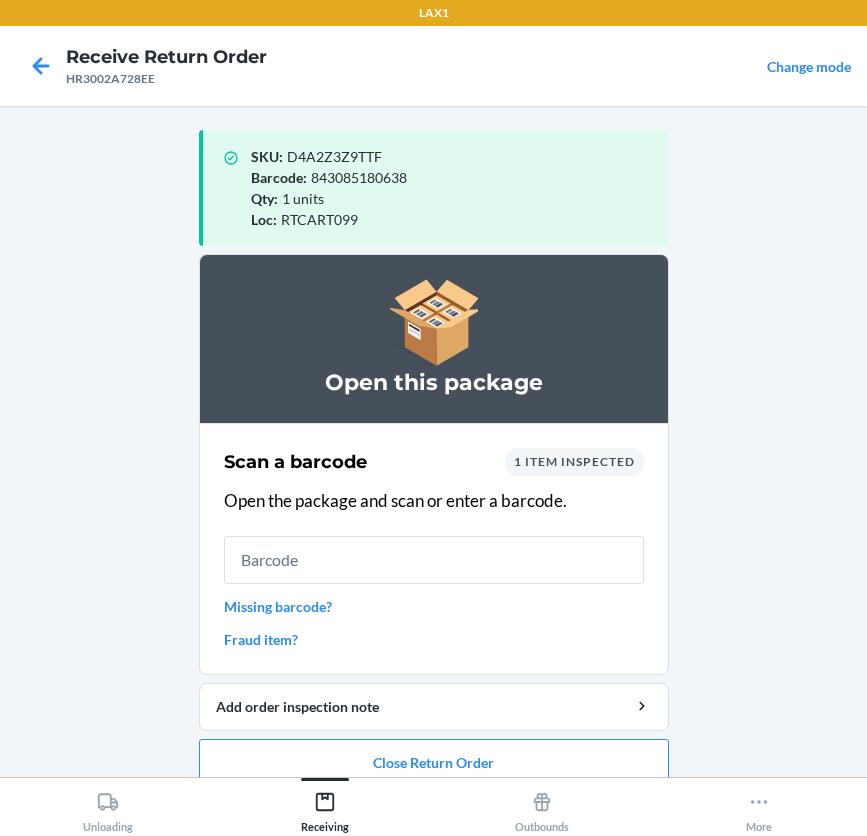 scroll, scrollTop: 26, scrollLeft: 0, axis: vertical 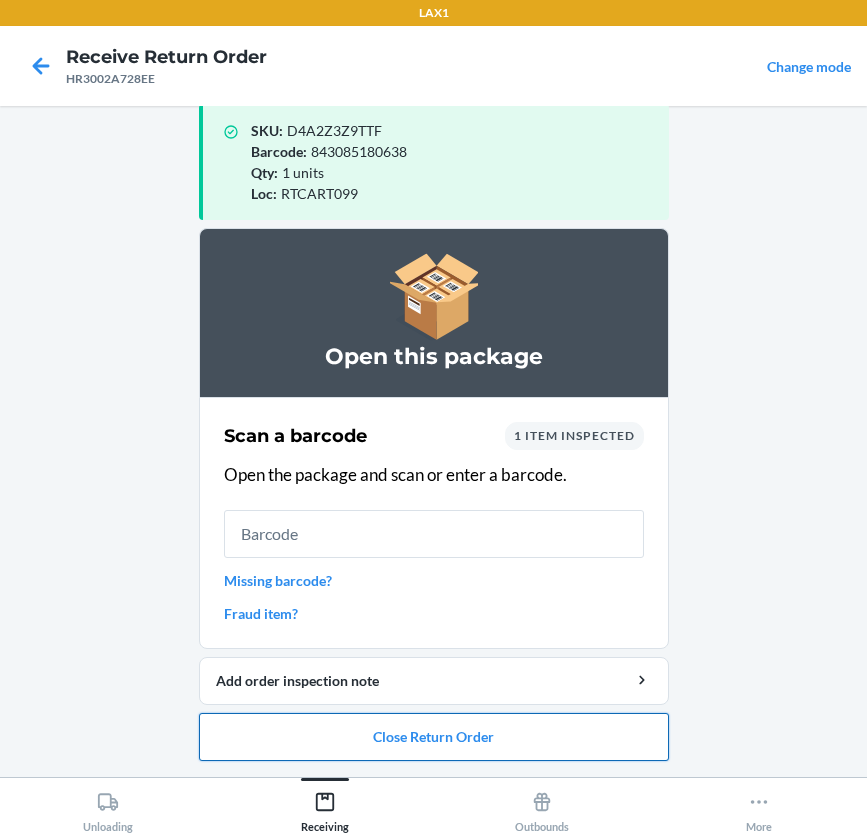 click on "Close Return Order" at bounding box center [434, 737] 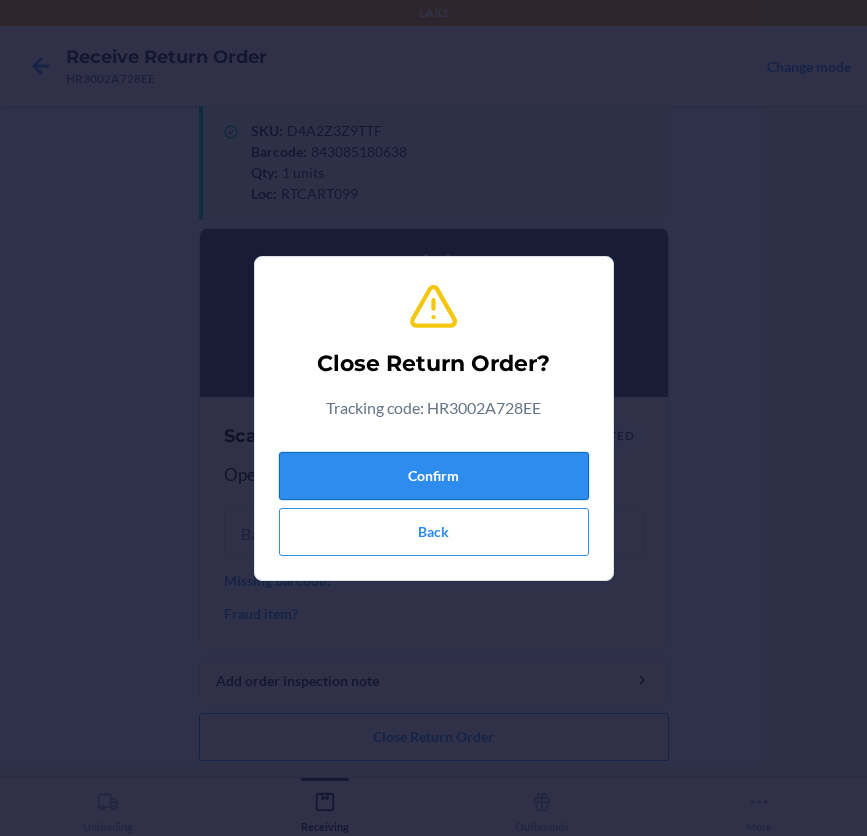 click on "Confirm" at bounding box center [434, 476] 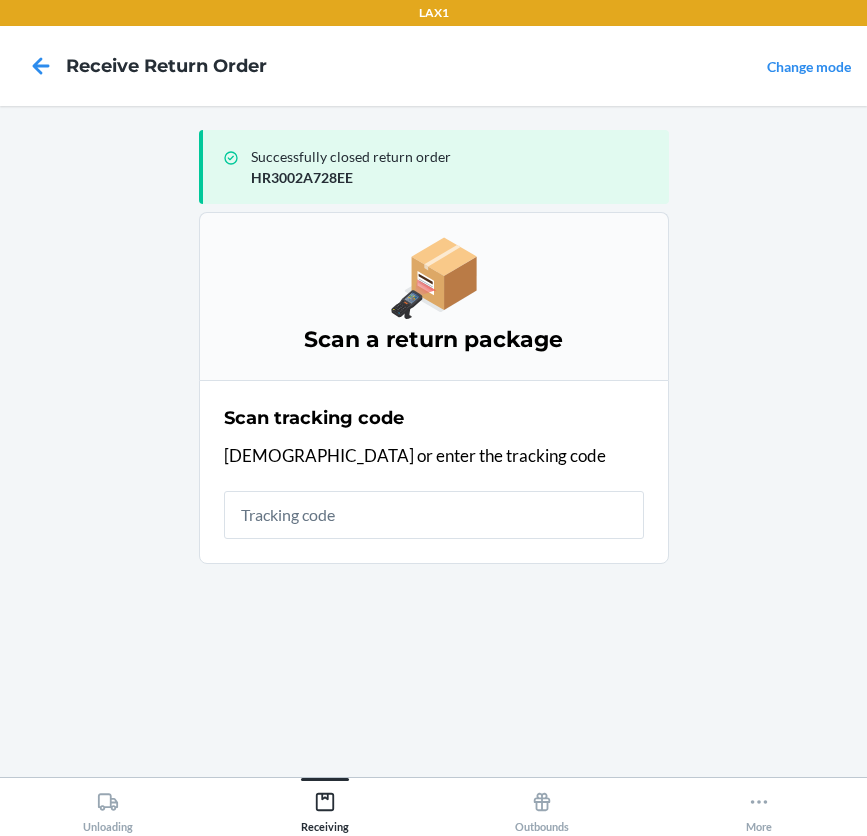 click at bounding box center (434, 515) 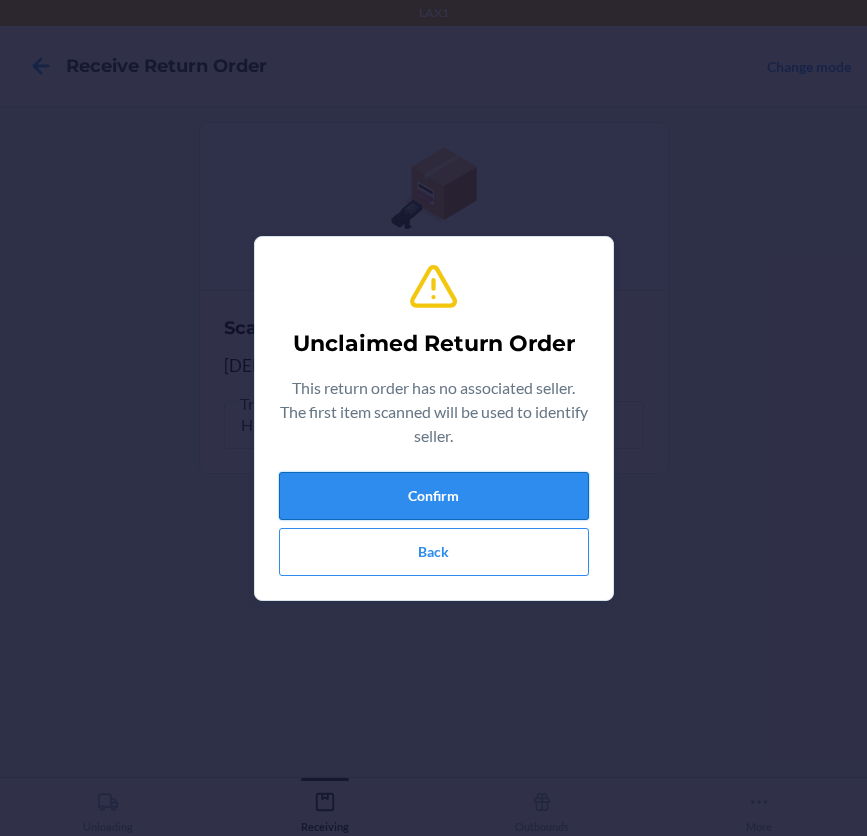 click on "Confirm" at bounding box center (434, 496) 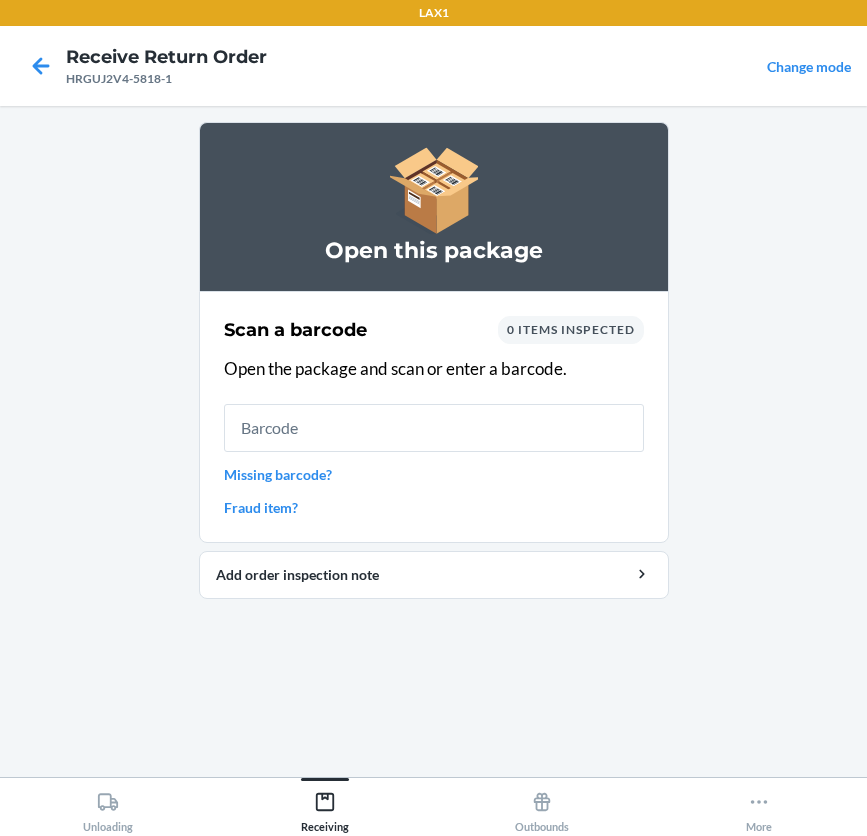 click at bounding box center [434, 428] 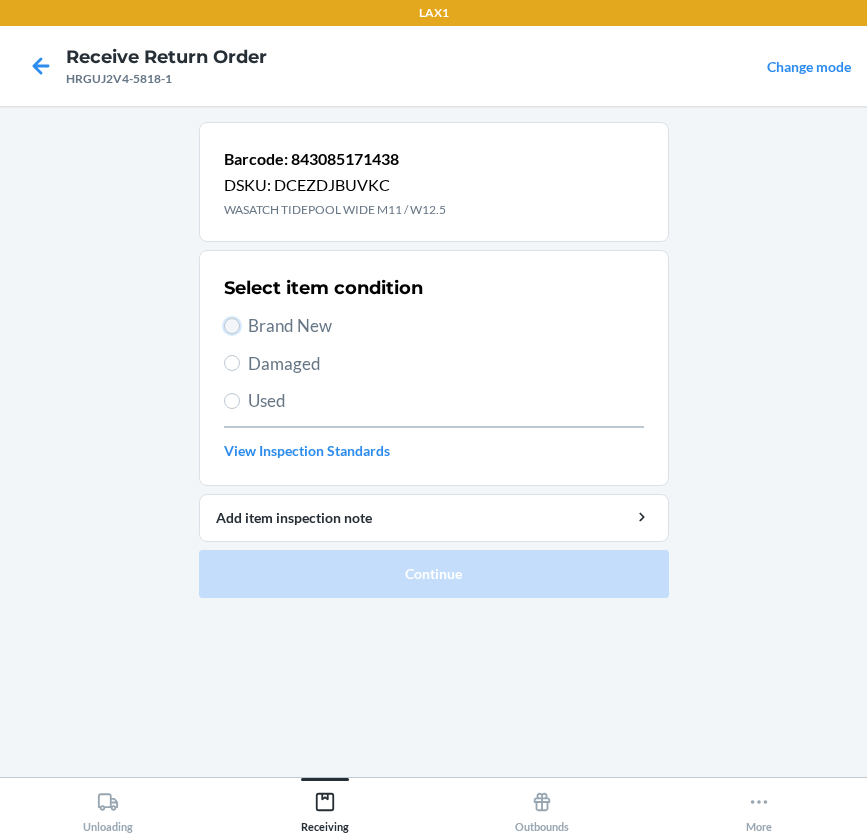 click on "Brand New" at bounding box center (232, 326) 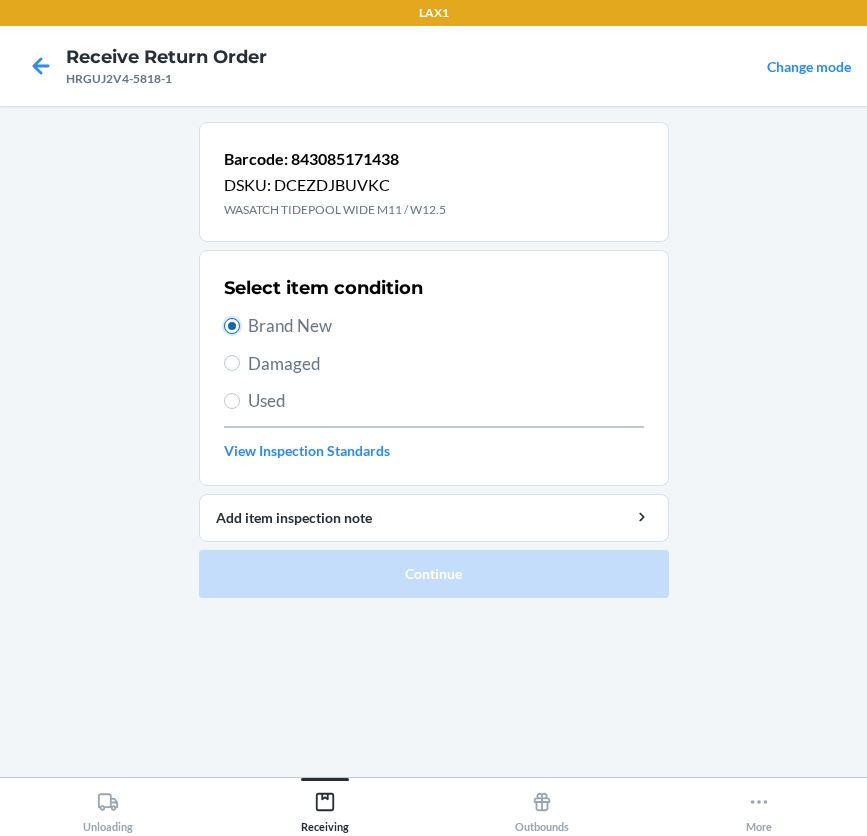 radio on "true" 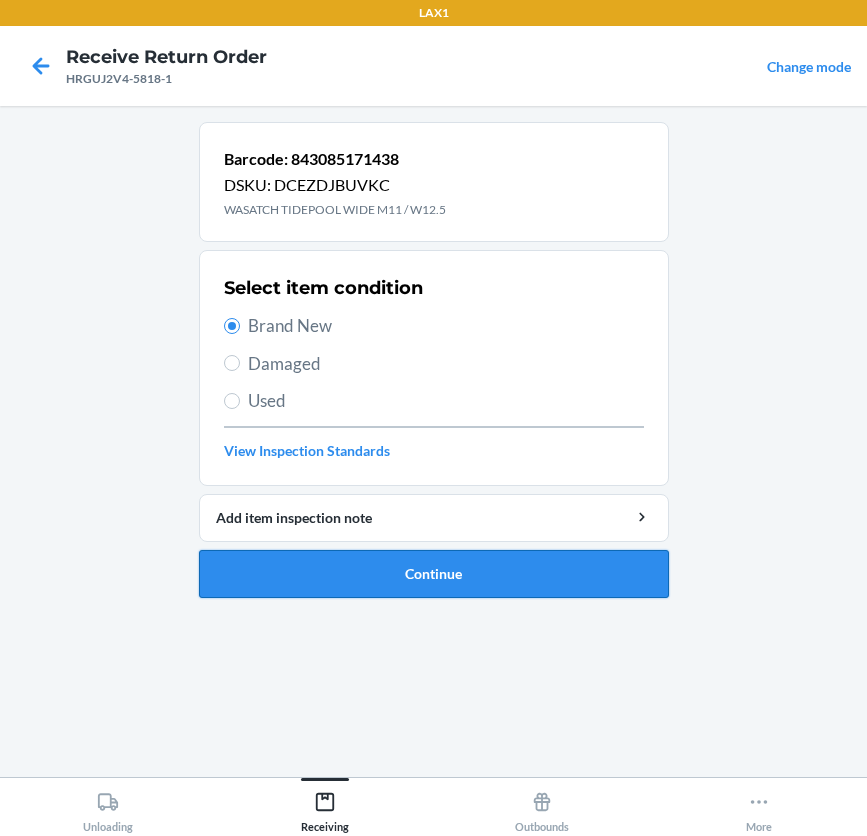 click on "Continue" at bounding box center [434, 574] 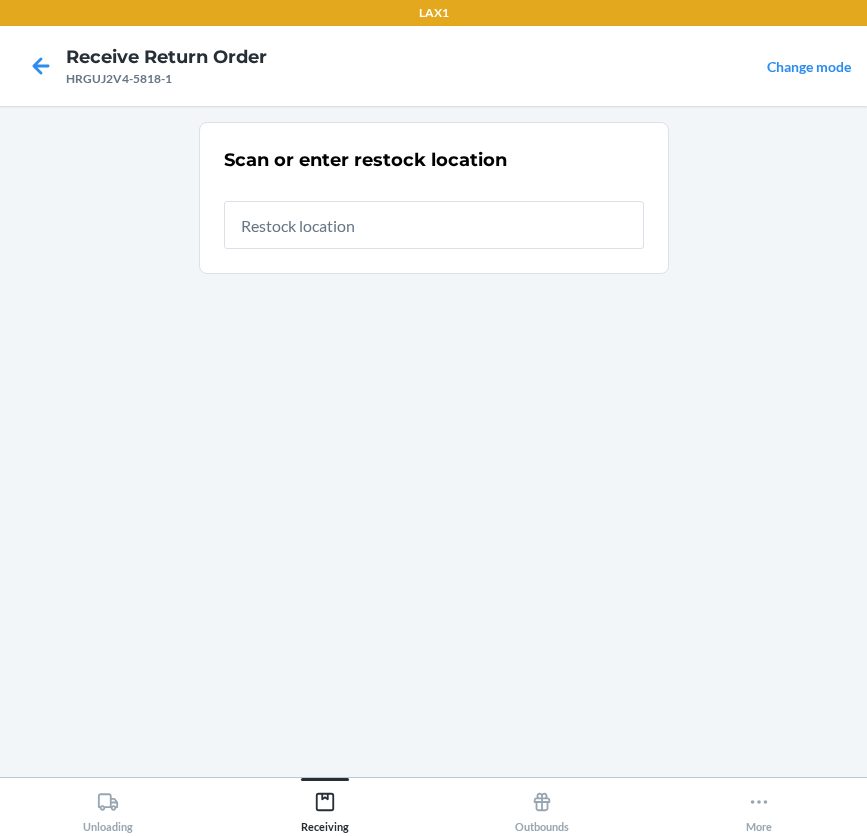 click at bounding box center [434, 225] 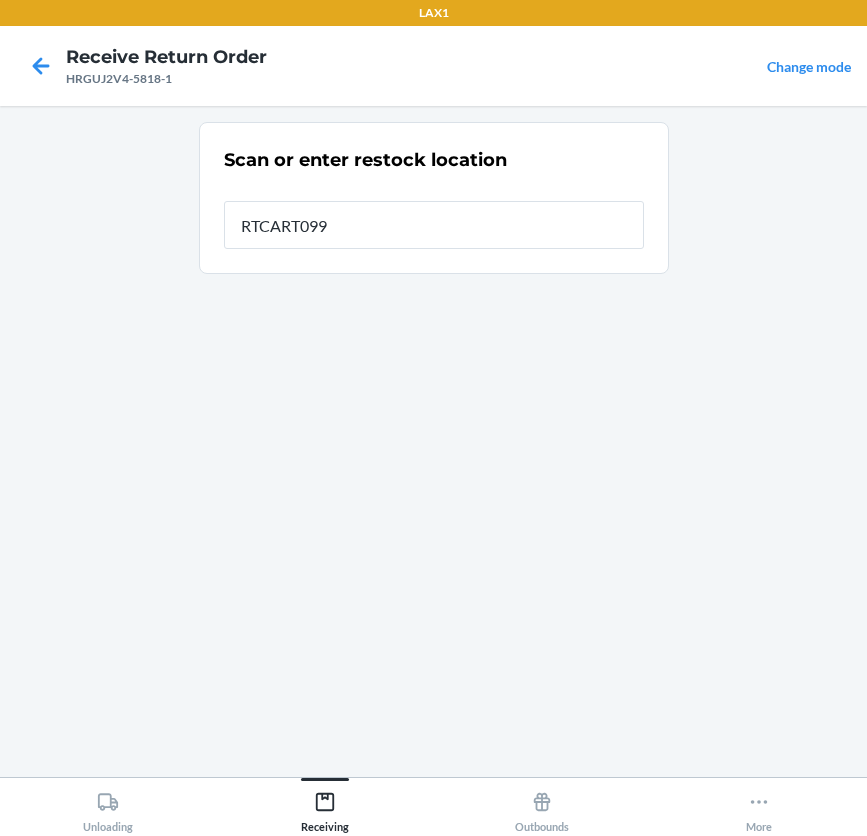 type on "RTCART099" 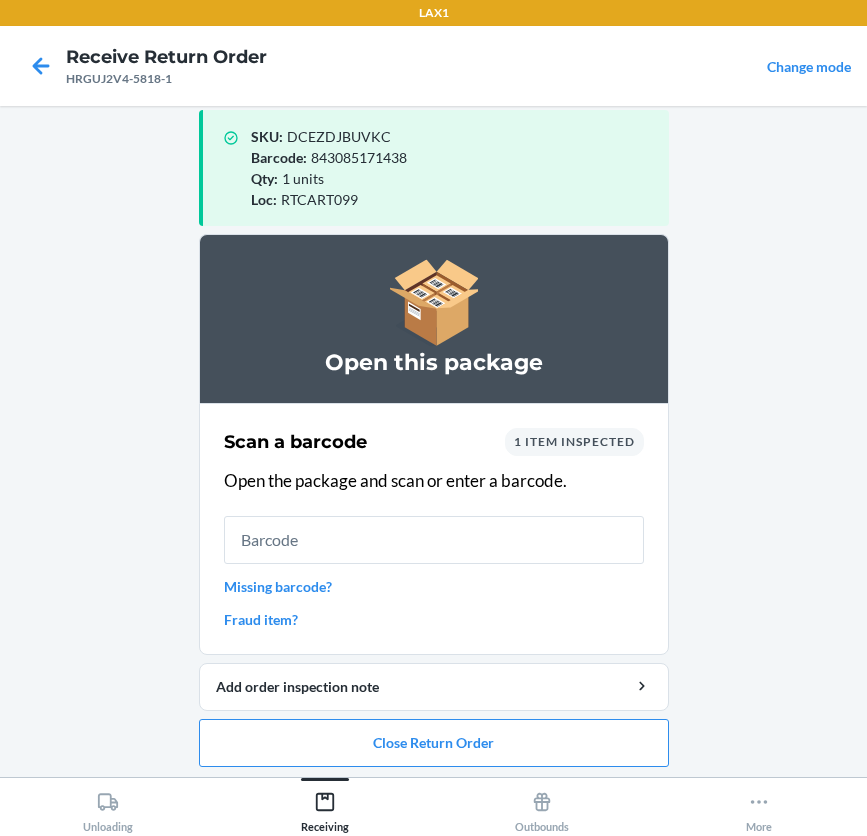 scroll, scrollTop: 26, scrollLeft: 0, axis: vertical 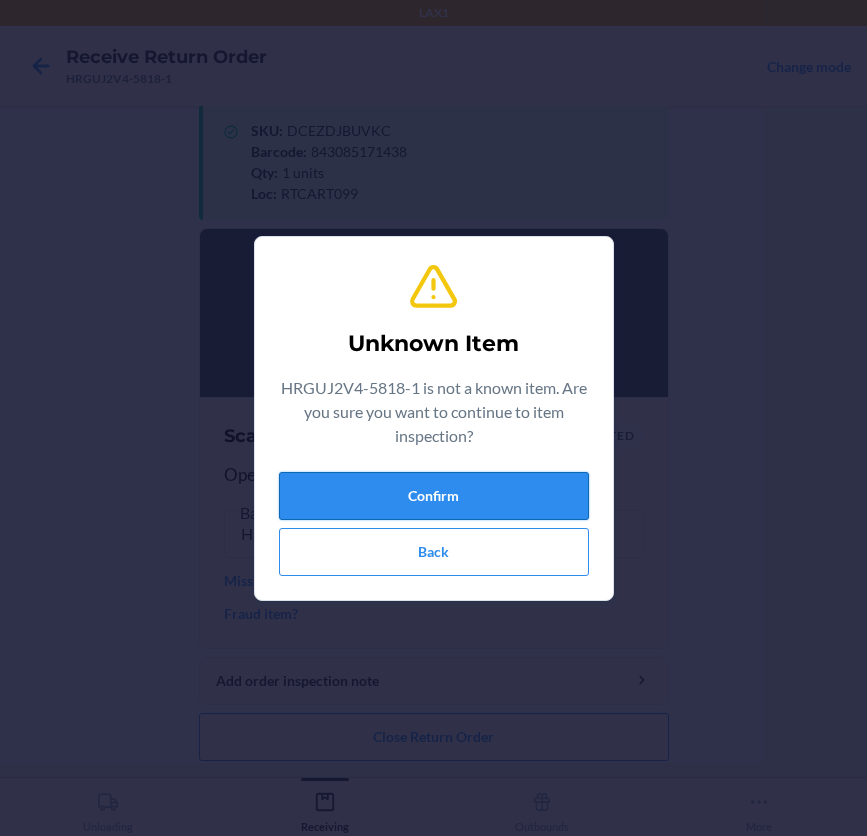 click on "Confirm" at bounding box center (434, 496) 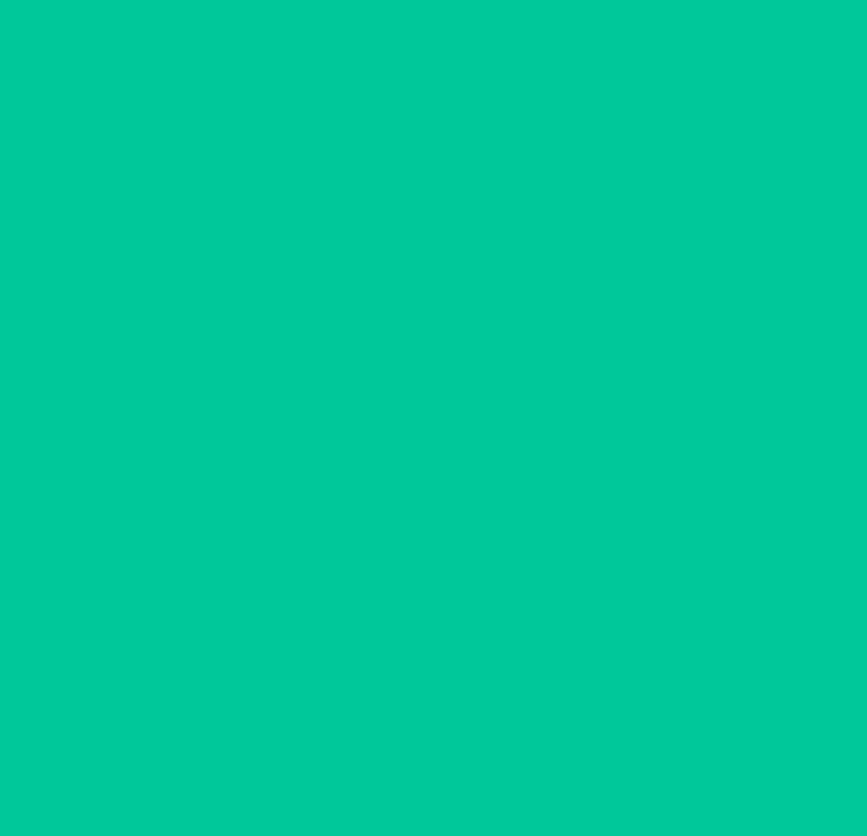 scroll, scrollTop: 0, scrollLeft: 0, axis: both 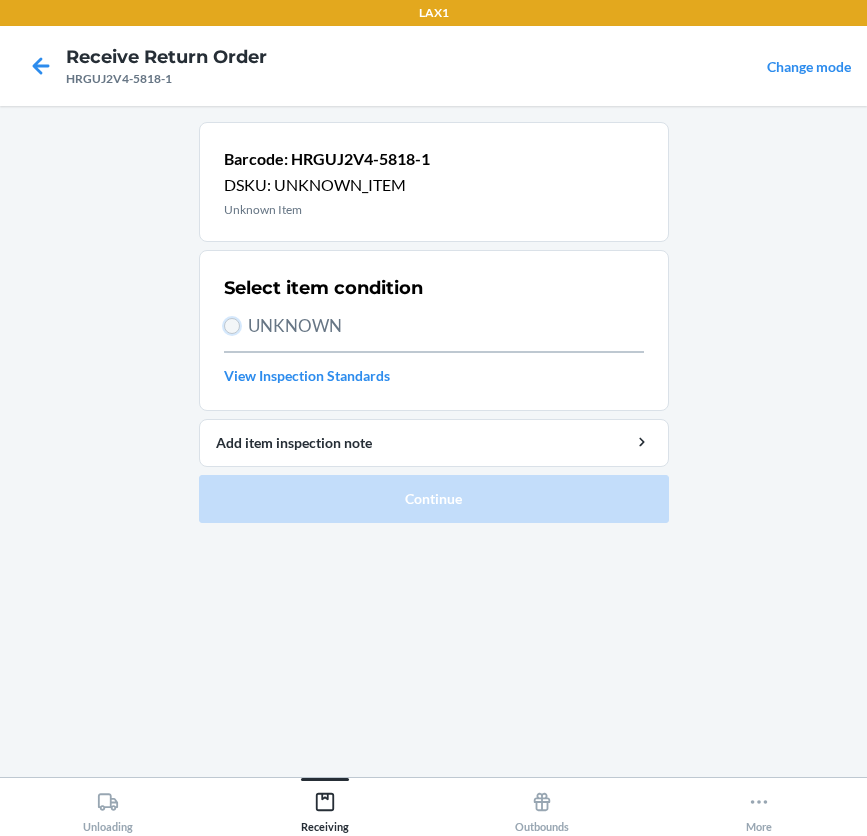 click on "UNKNOWN" at bounding box center [232, 326] 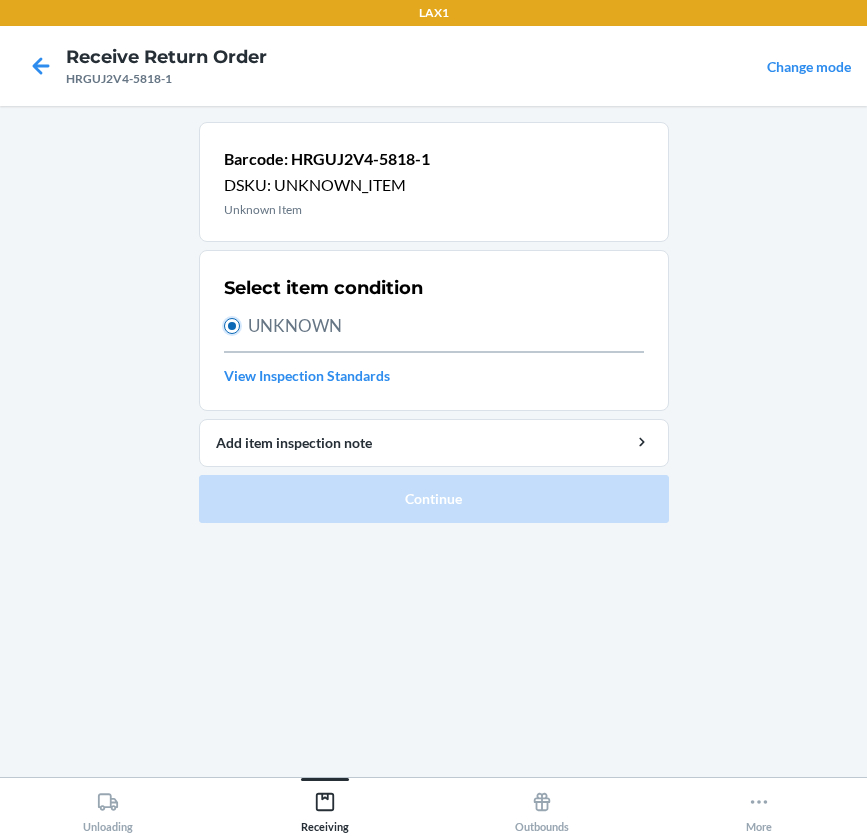 radio on "true" 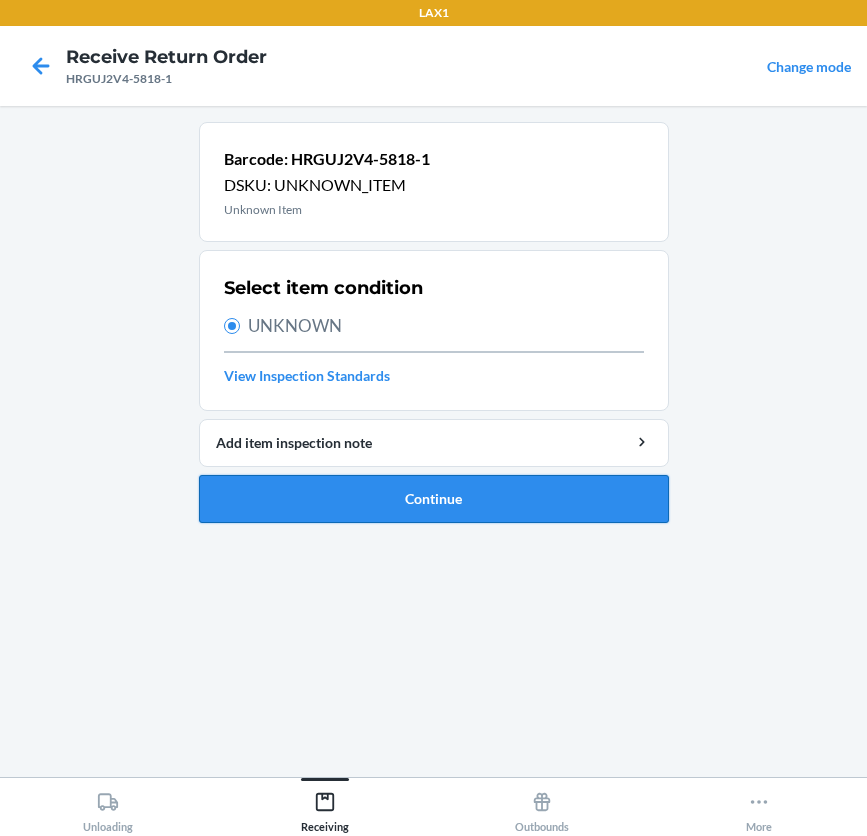 click on "Continue" at bounding box center (434, 499) 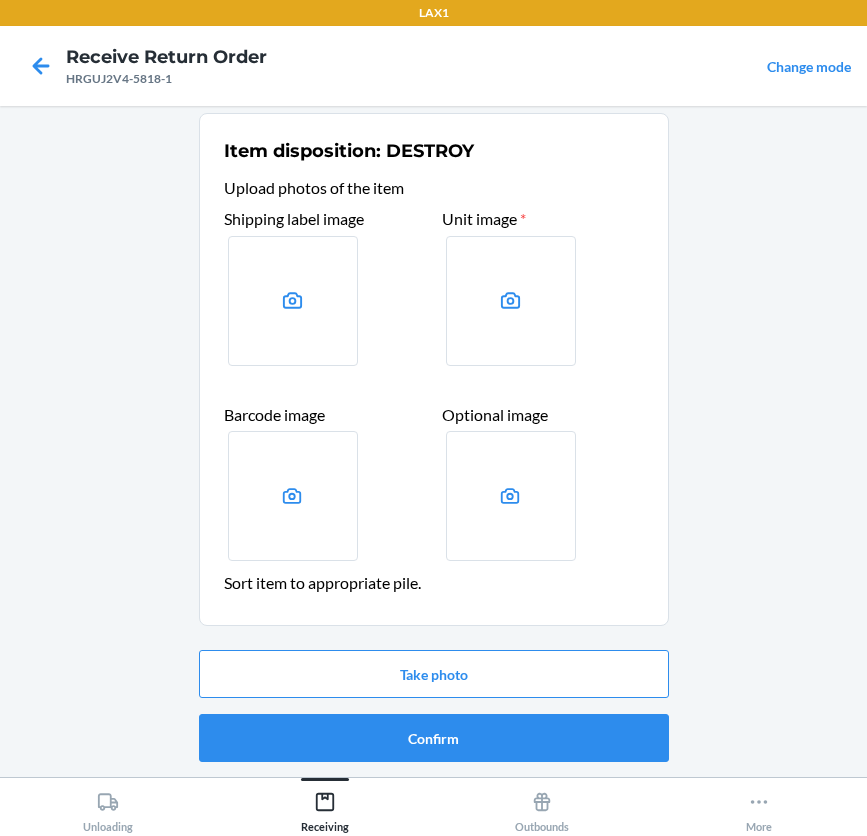scroll, scrollTop: 10, scrollLeft: 0, axis: vertical 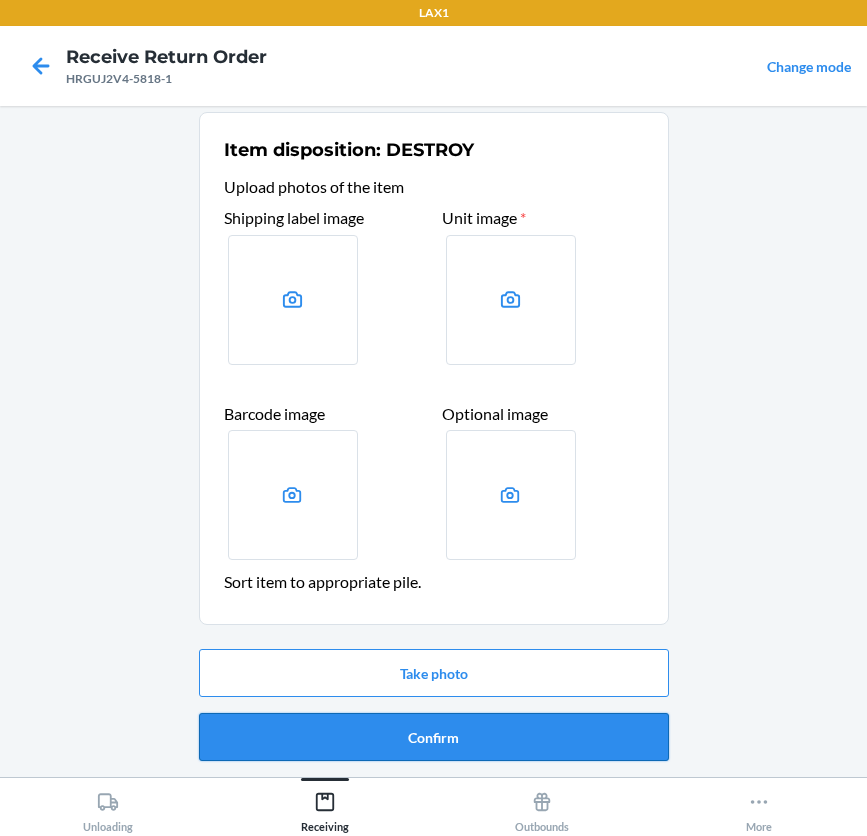 click on "Confirm" at bounding box center (434, 737) 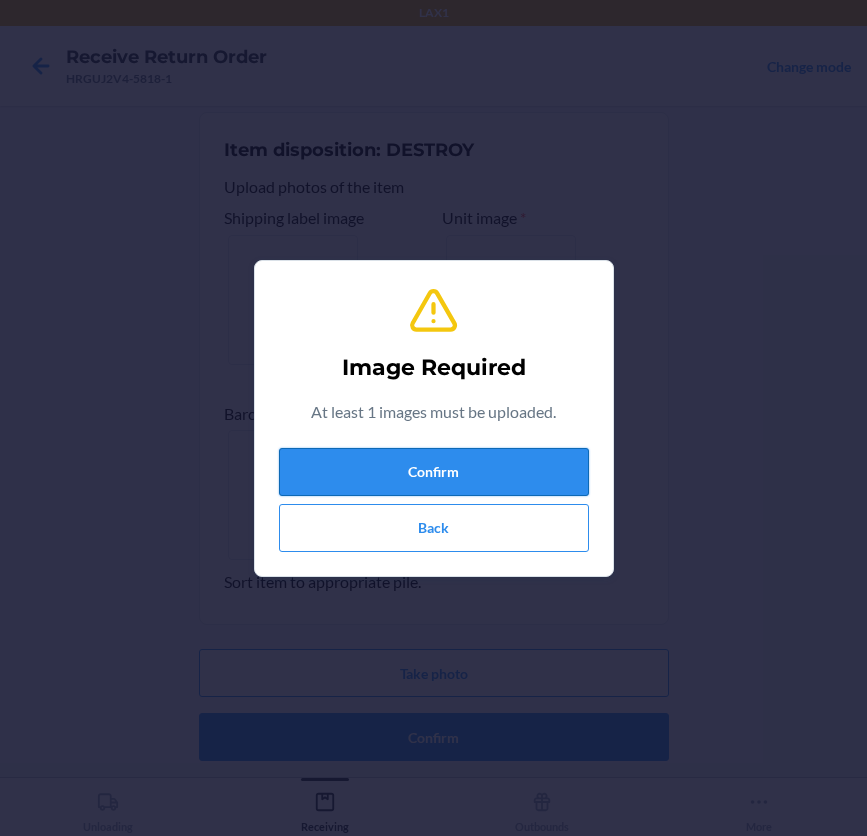click on "Confirm" at bounding box center [434, 472] 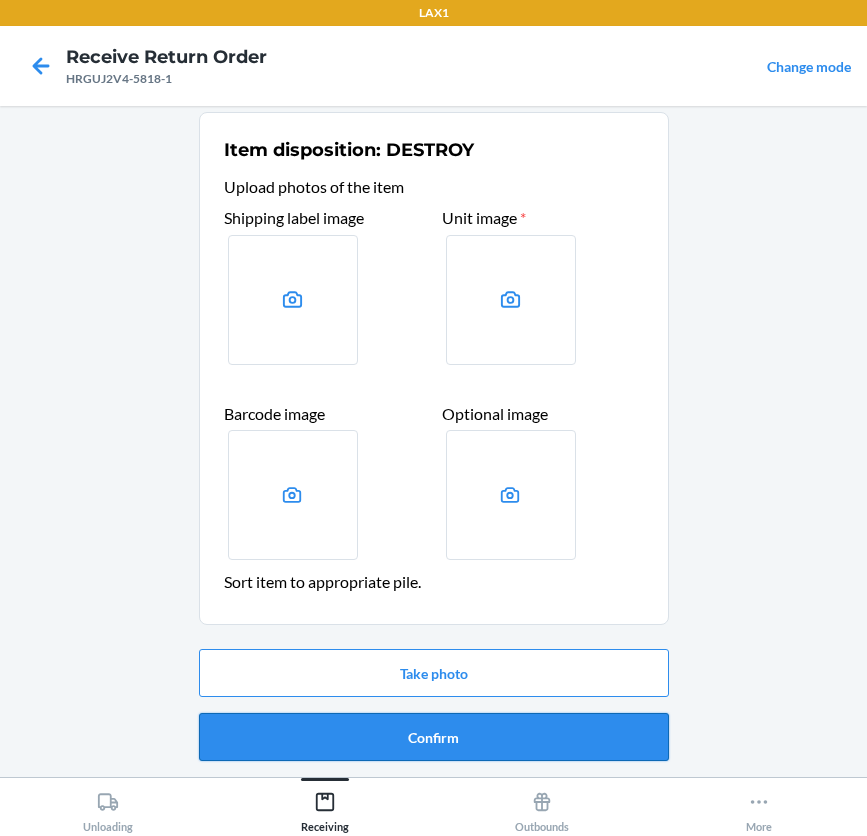 click on "Confirm" at bounding box center [434, 737] 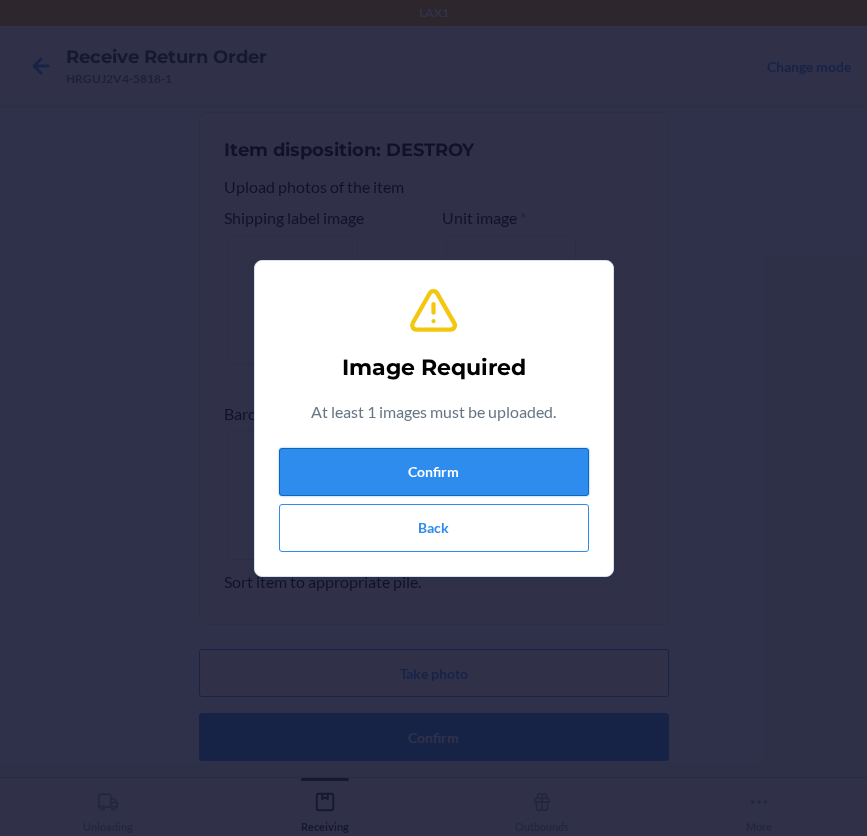 click on "Confirm" at bounding box center [434, 472] 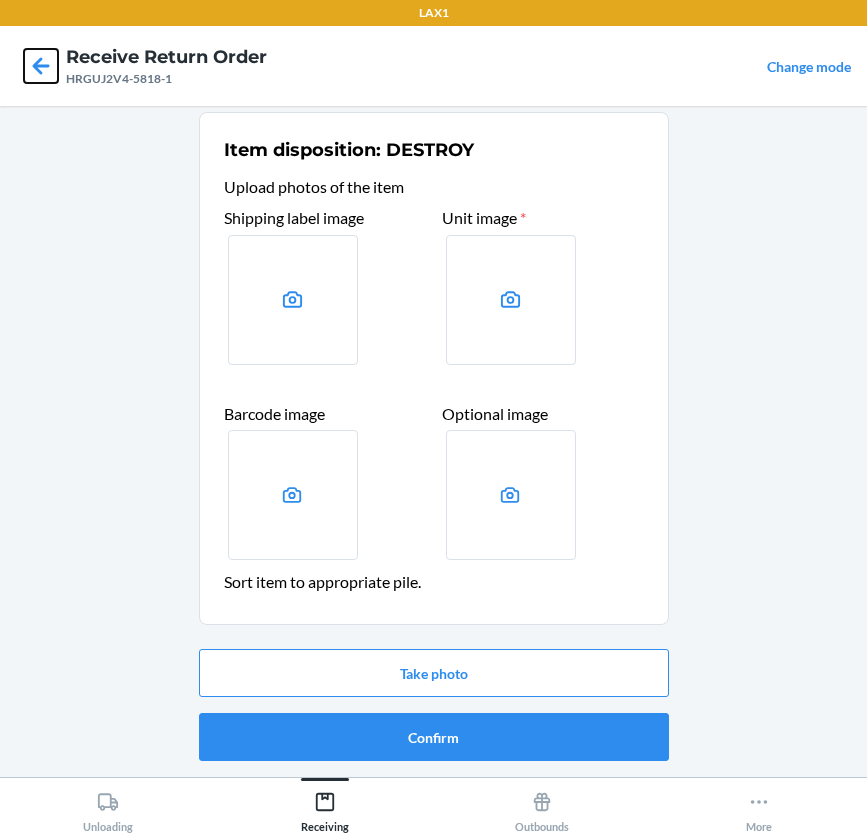 click 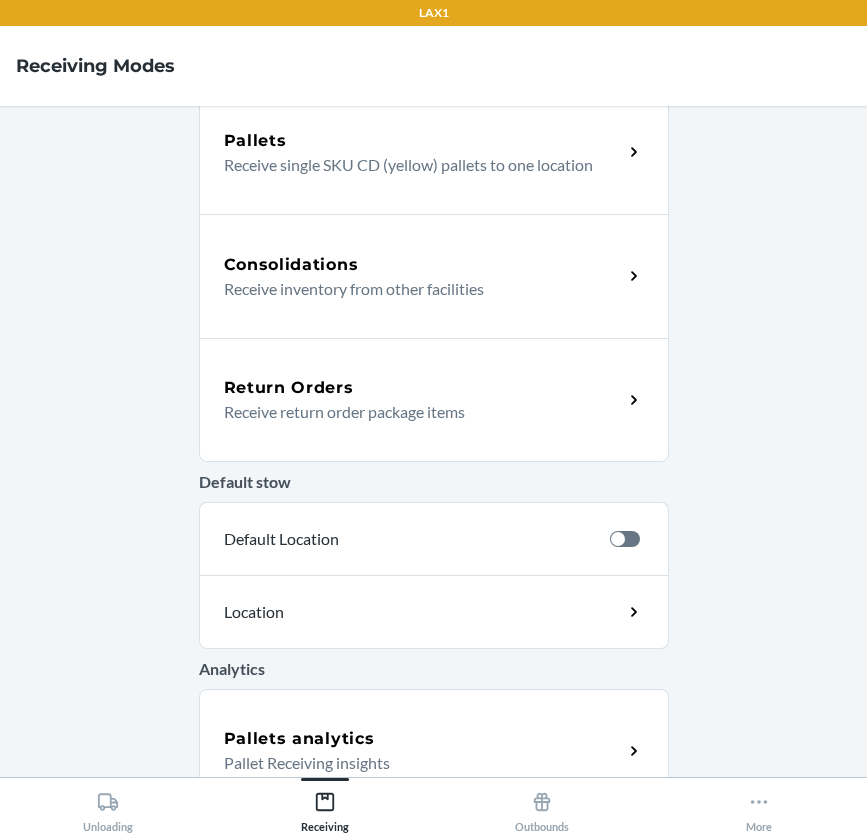 scroll, scrollTop: 436, scrollLeft: 0, axis: vertical 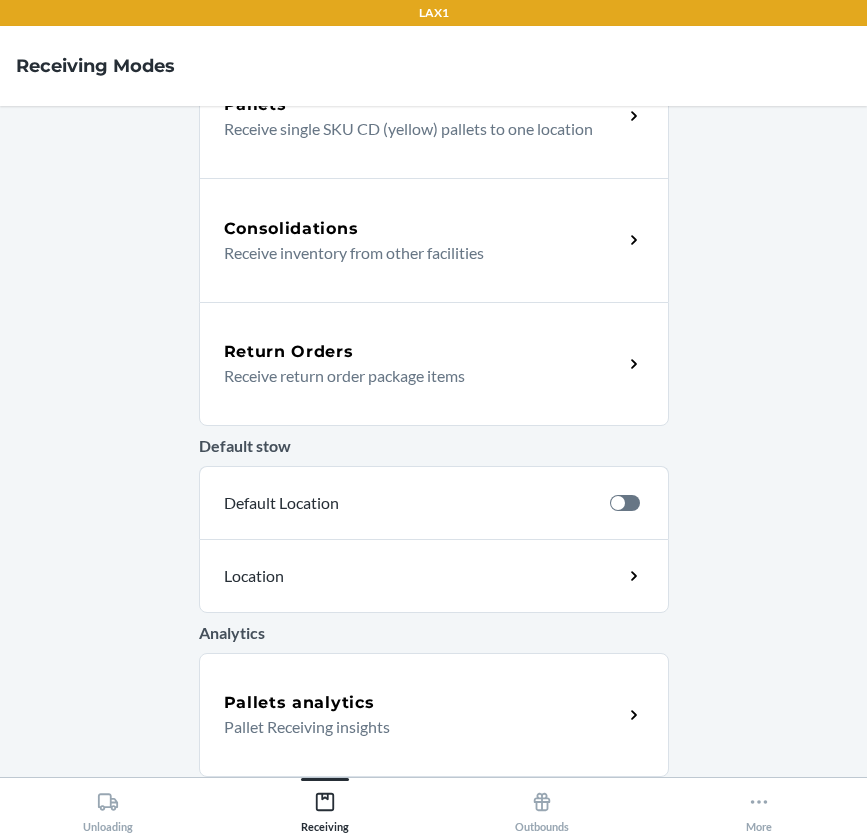 click on "Receive return order package items" at bounding box center [415, 376] 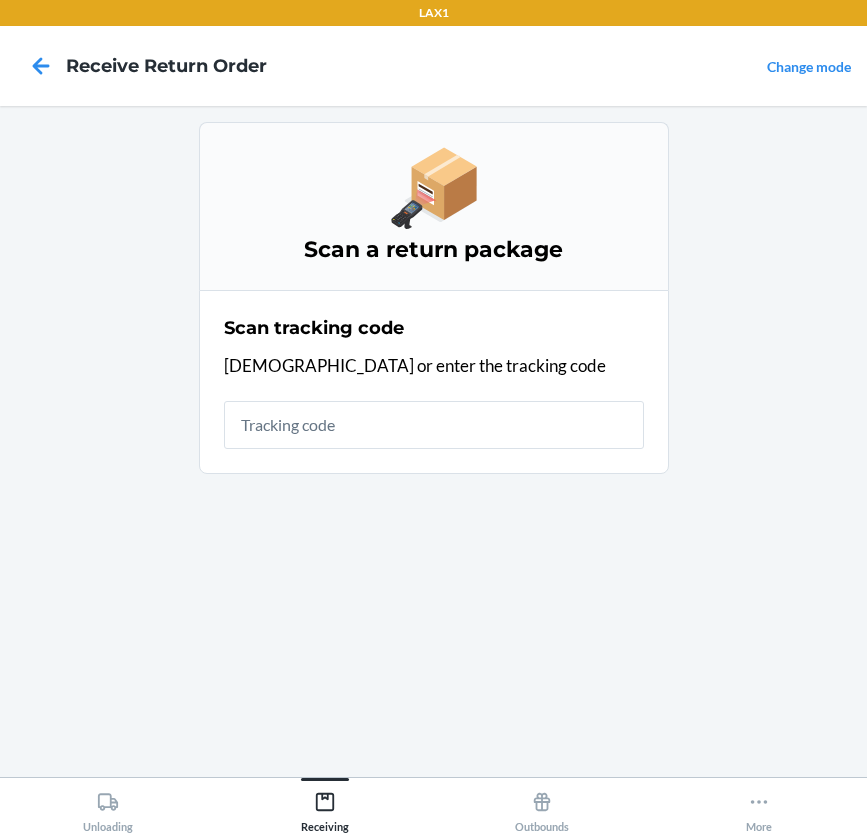 click at bounding box center [434, 425] 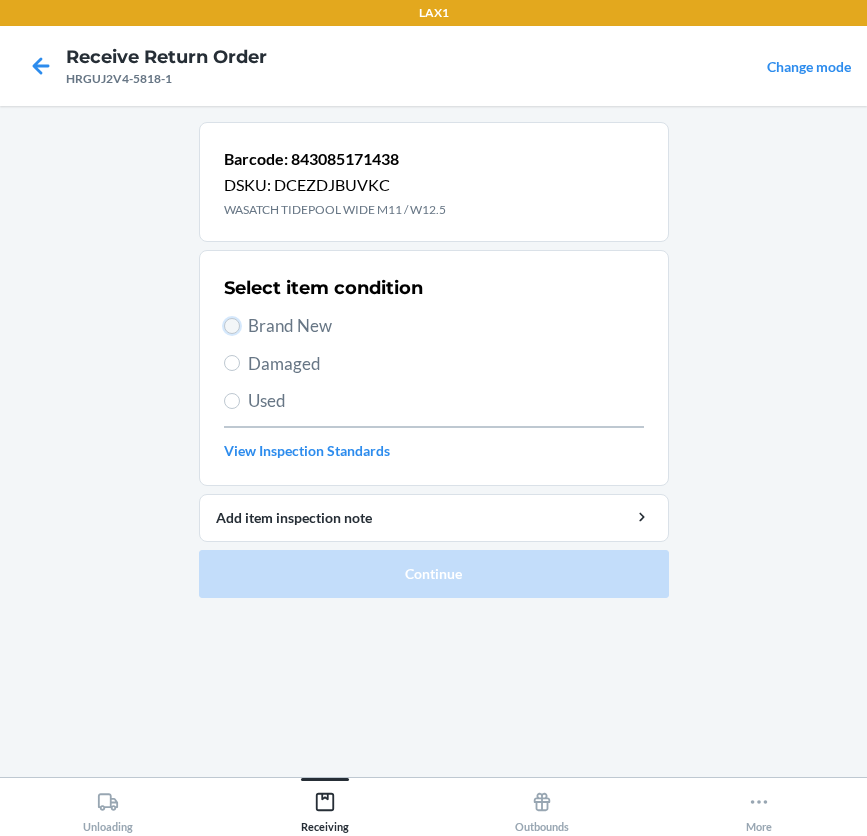 click on "Brand New" at bounding box center (232, 326) 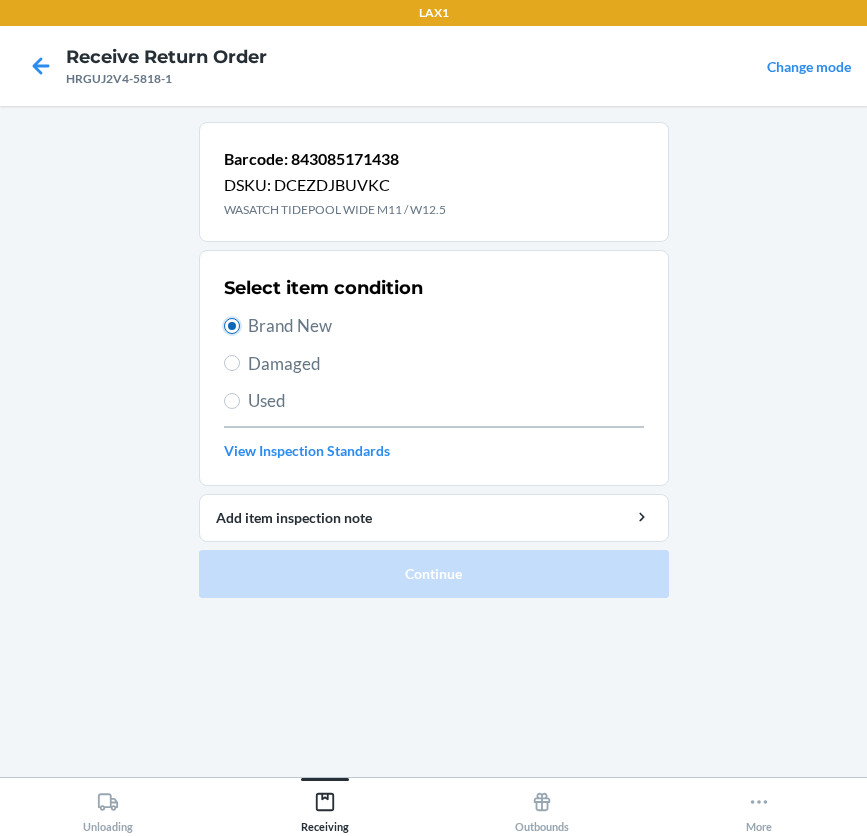 radio on "true" 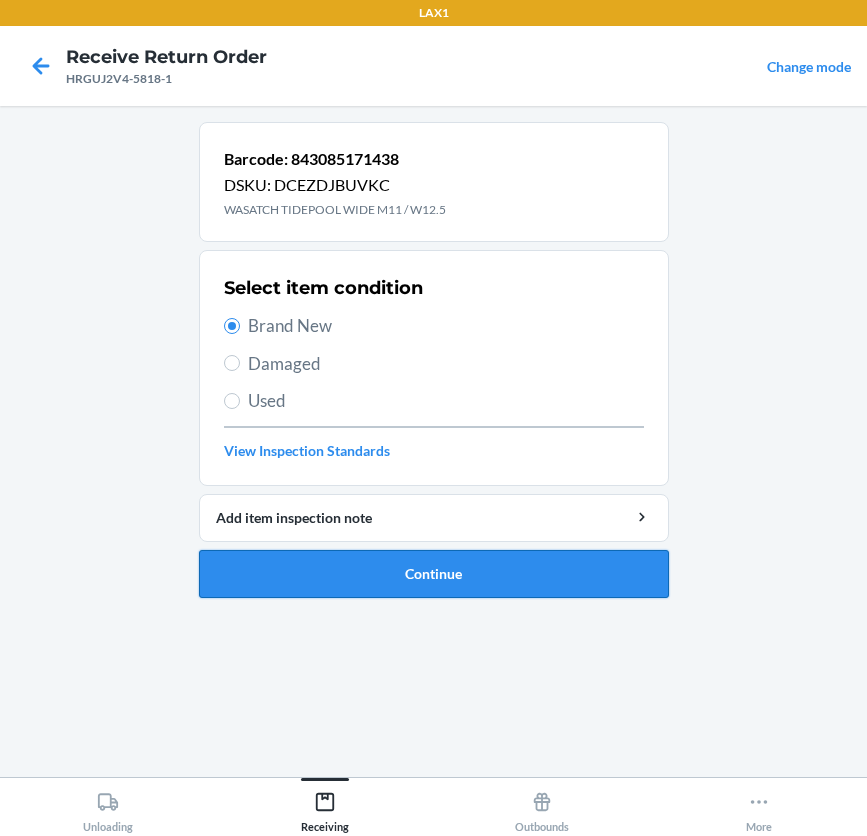 click on "Continue" at bounding box center [434, 574] 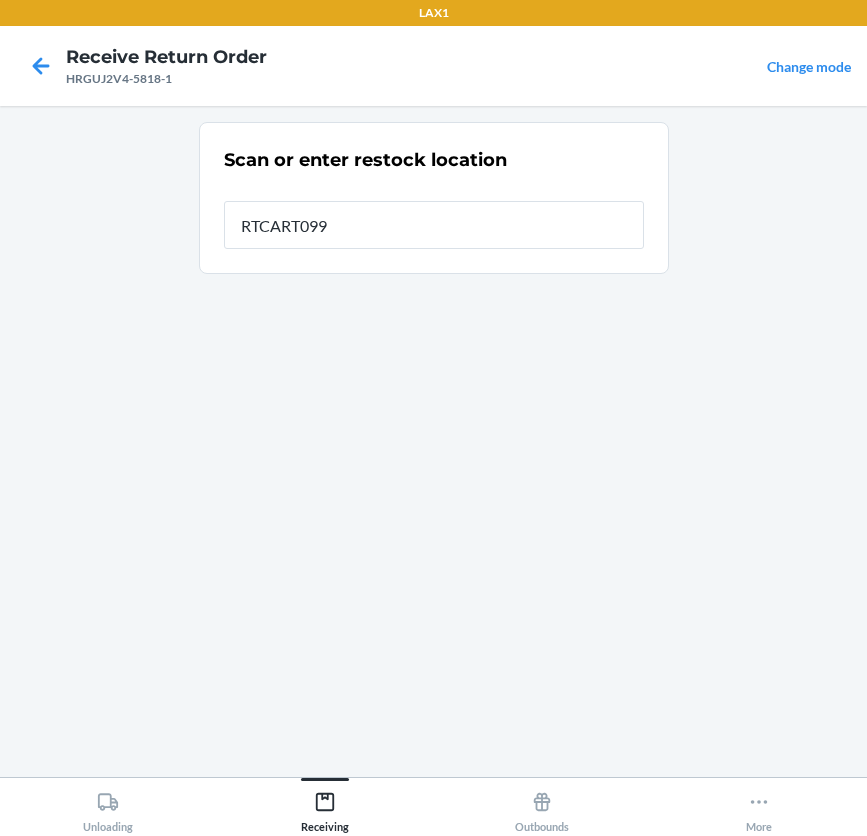type on "RTCART099" 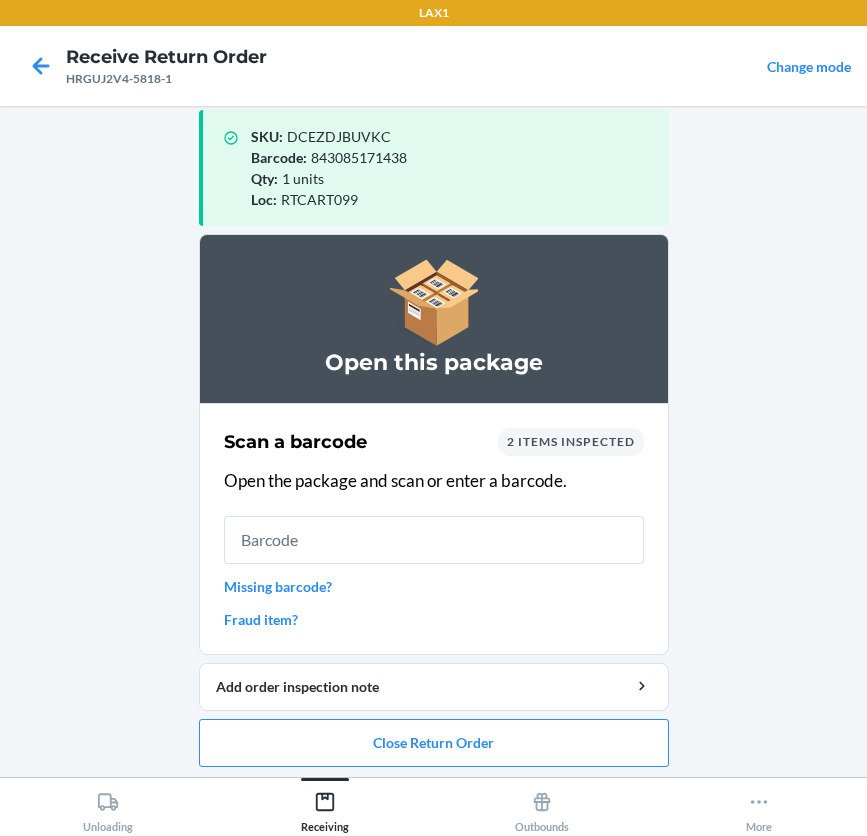 scroll, scrollTop: 26, scrollLeft: 0, axis: vertical 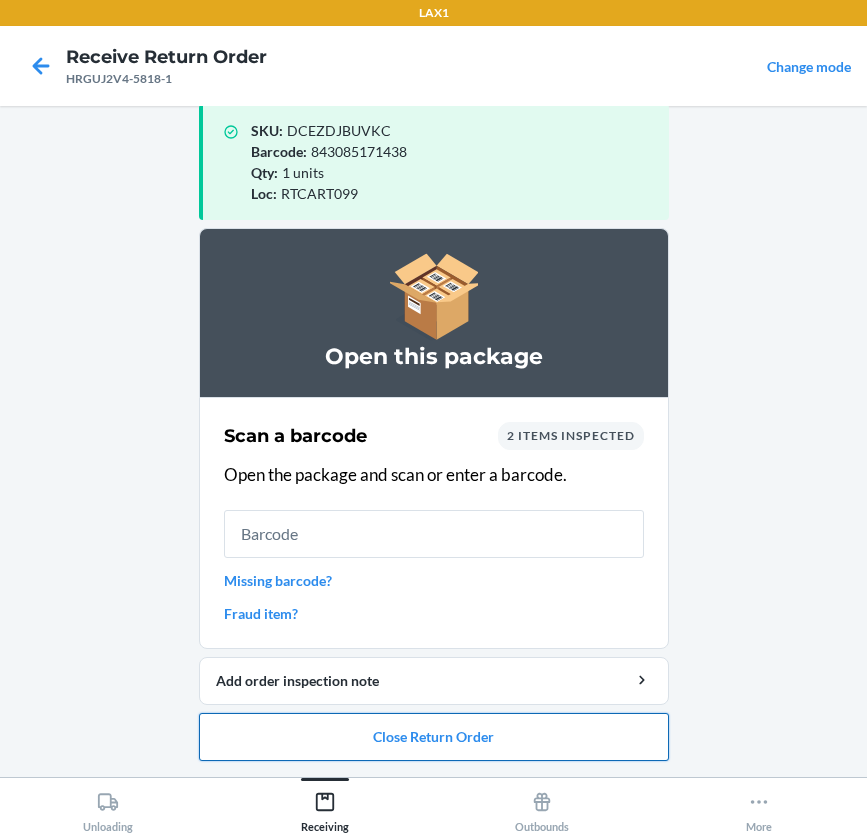 click on "Close Return Order" at bounding box center (434, 737) 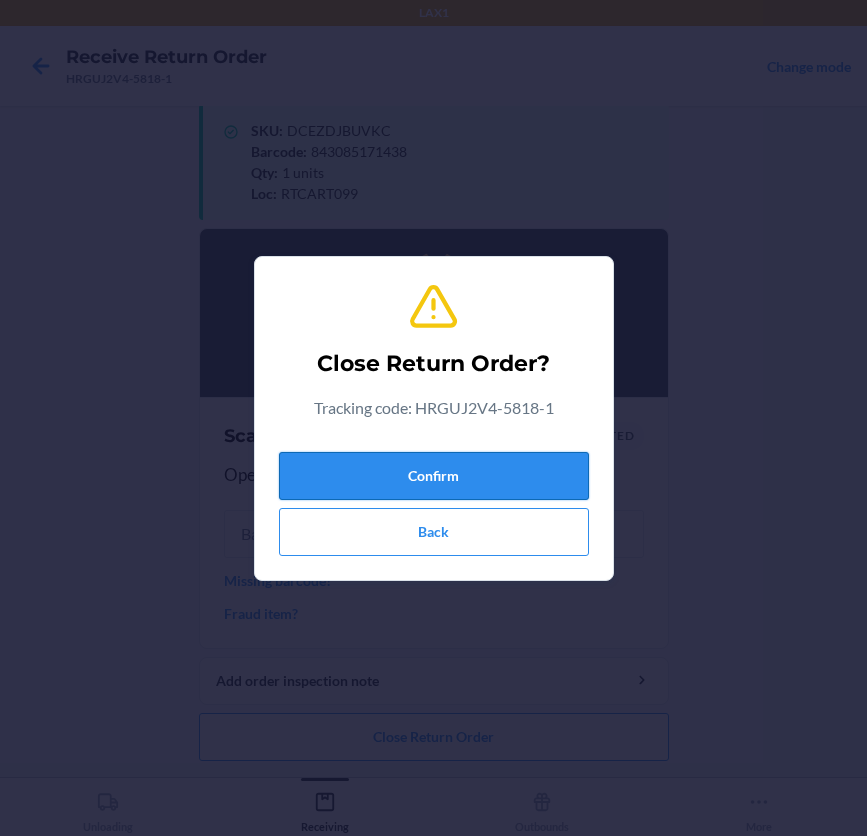 click on "Confirm" at bounding box center (434, 476) 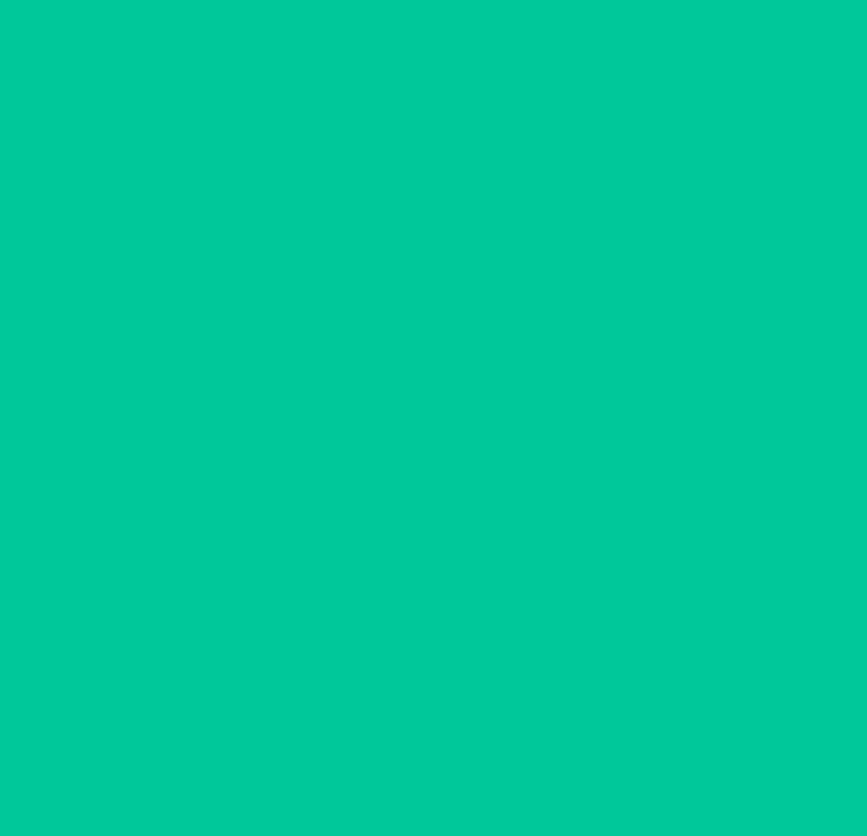 scroll, scrollTop: 0, scrollLeft: 0, axis: both 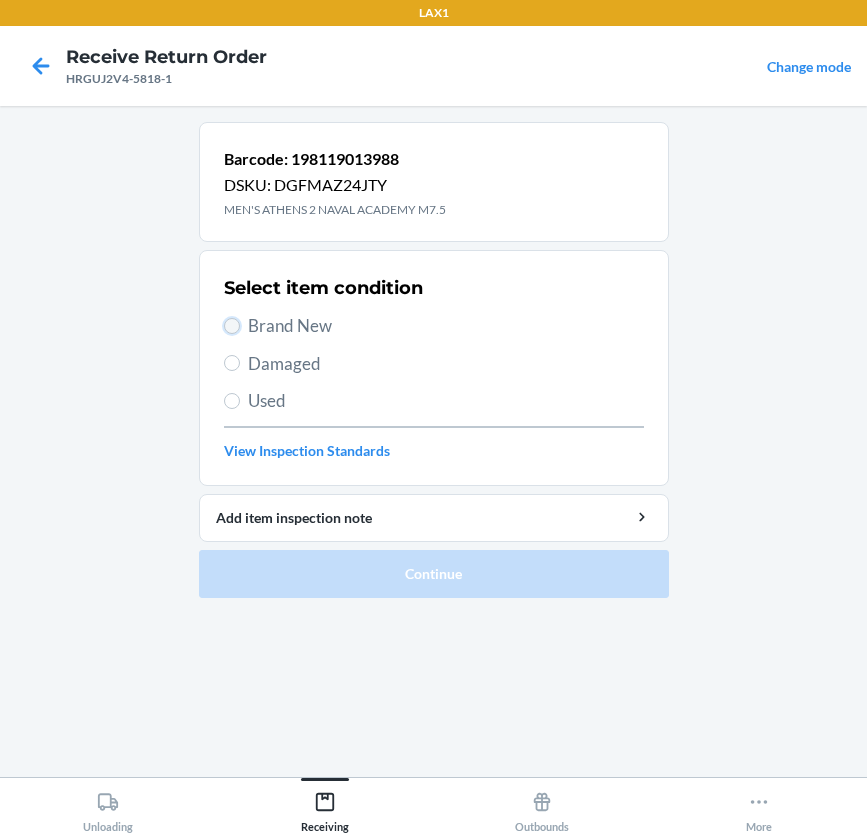 click on "Brand New" at bounding box center [232, 326] 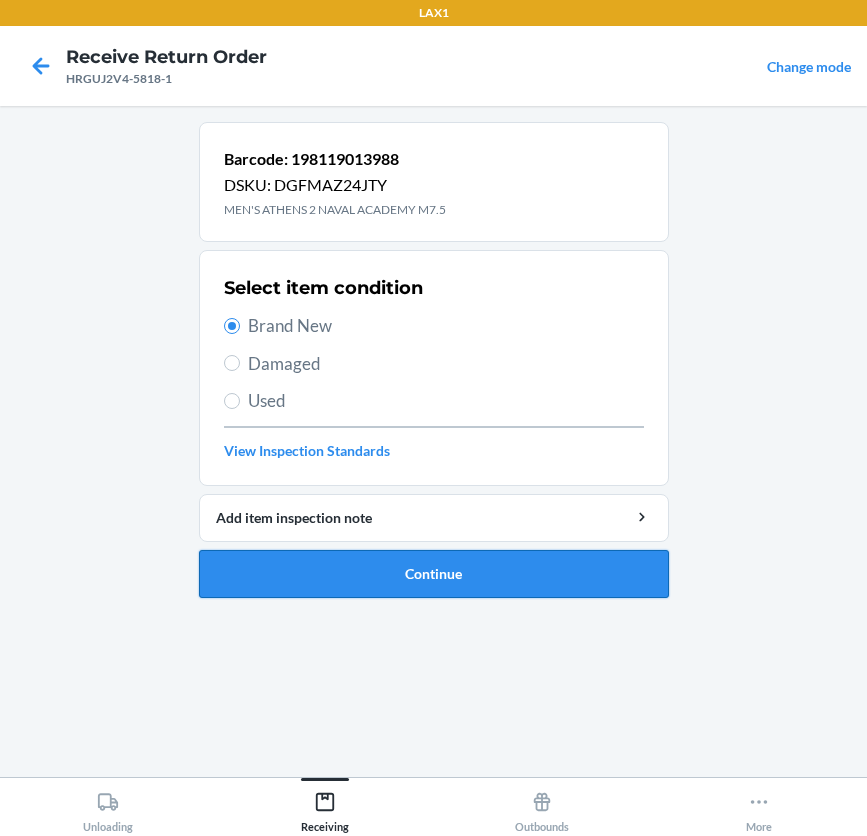 click on "Continue" at bounding box center (434, 574) 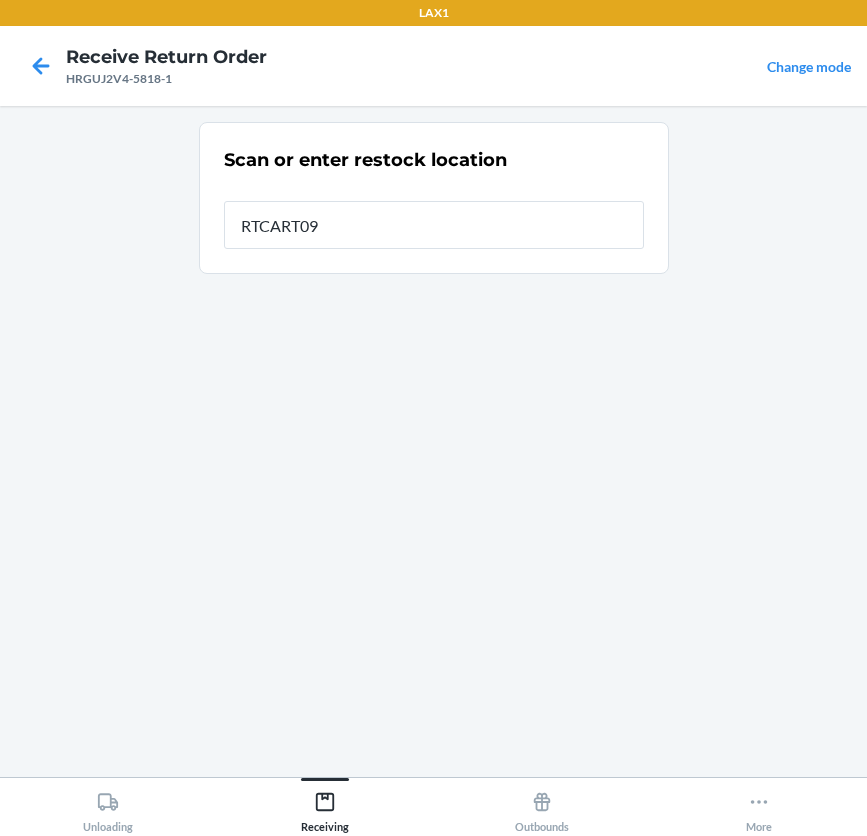 type on "RTCART099" 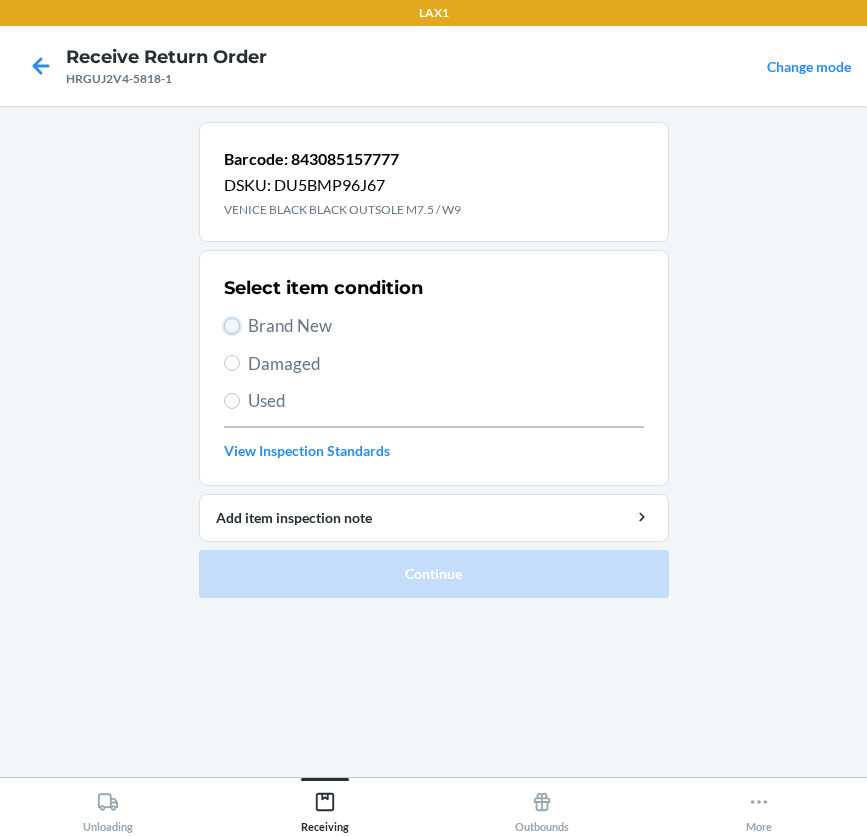 click on "Brand New" at bounding box center (232, 326) 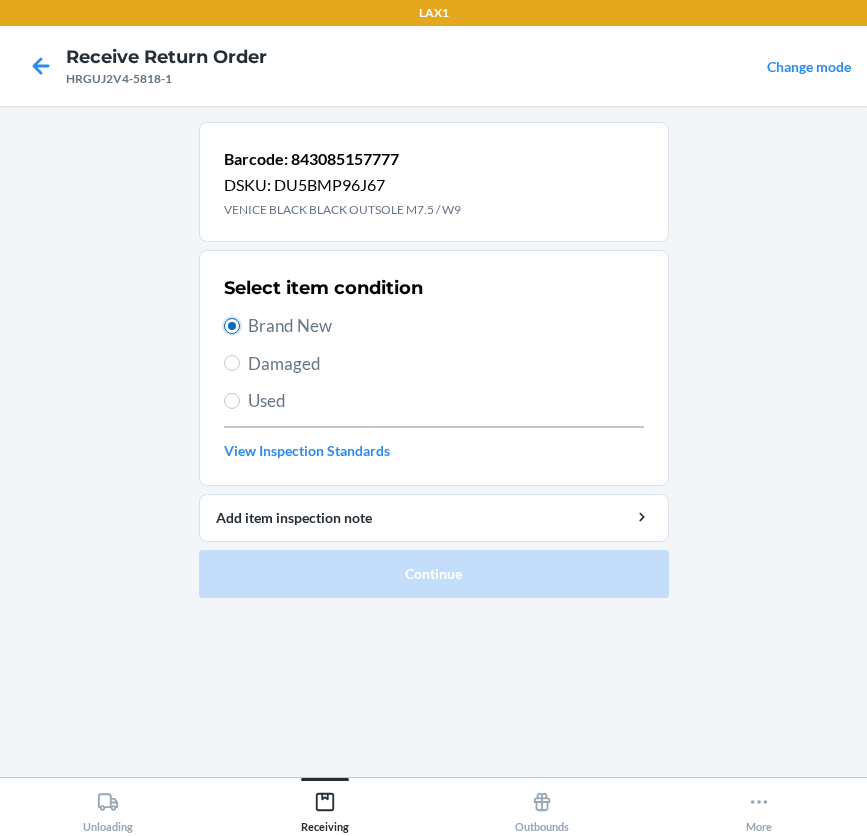 radio on "true" 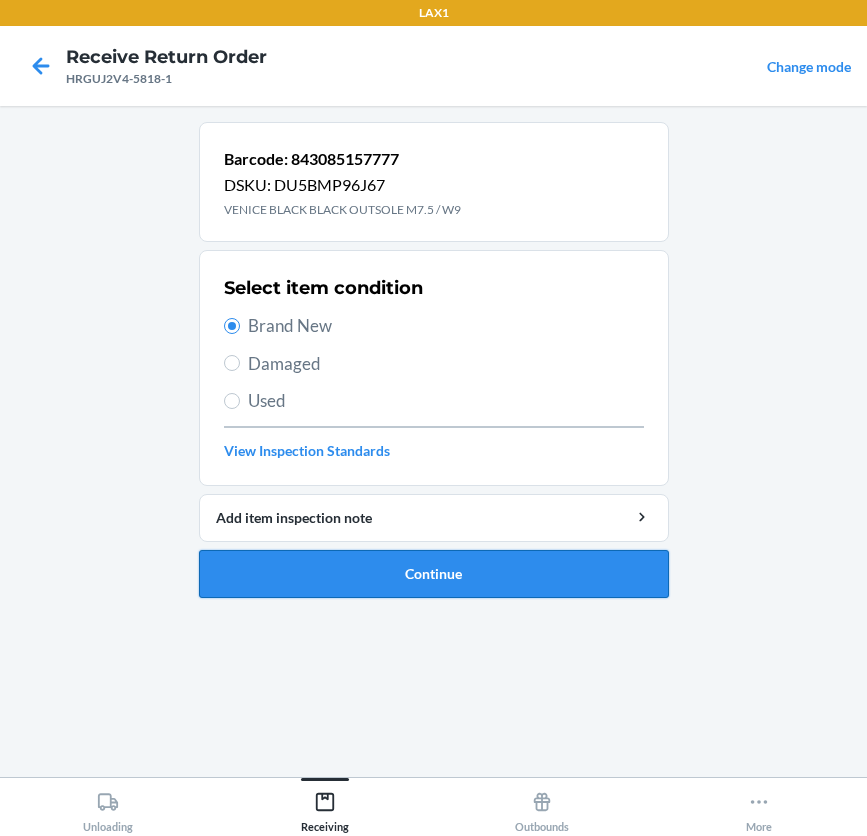 click on "Continue" at bounding box center [434, 574] 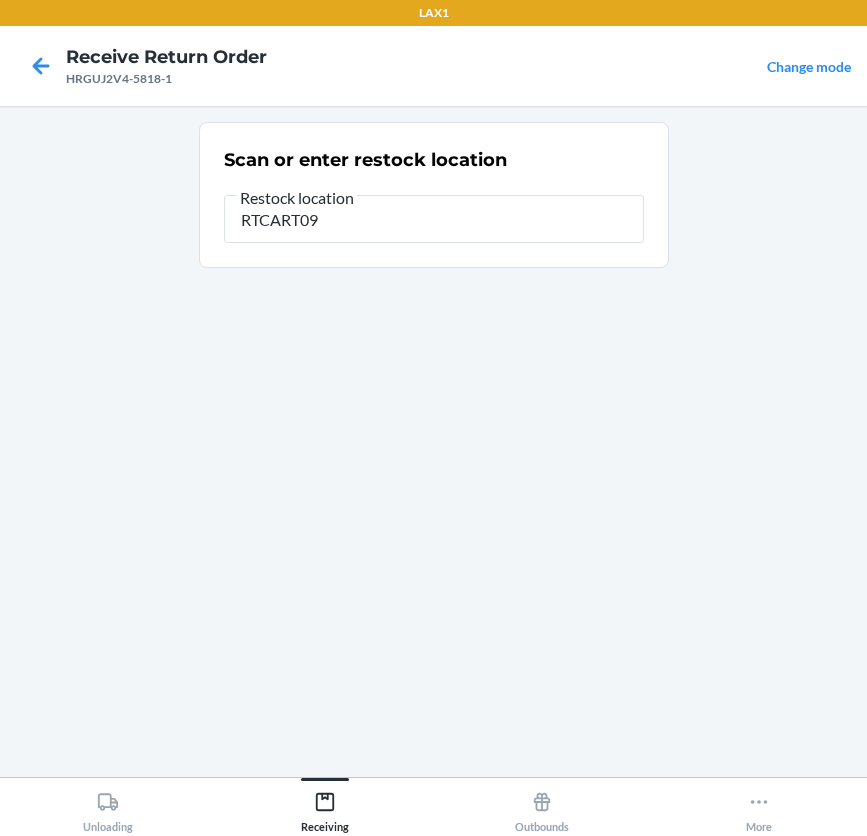 type on "RTCART099" 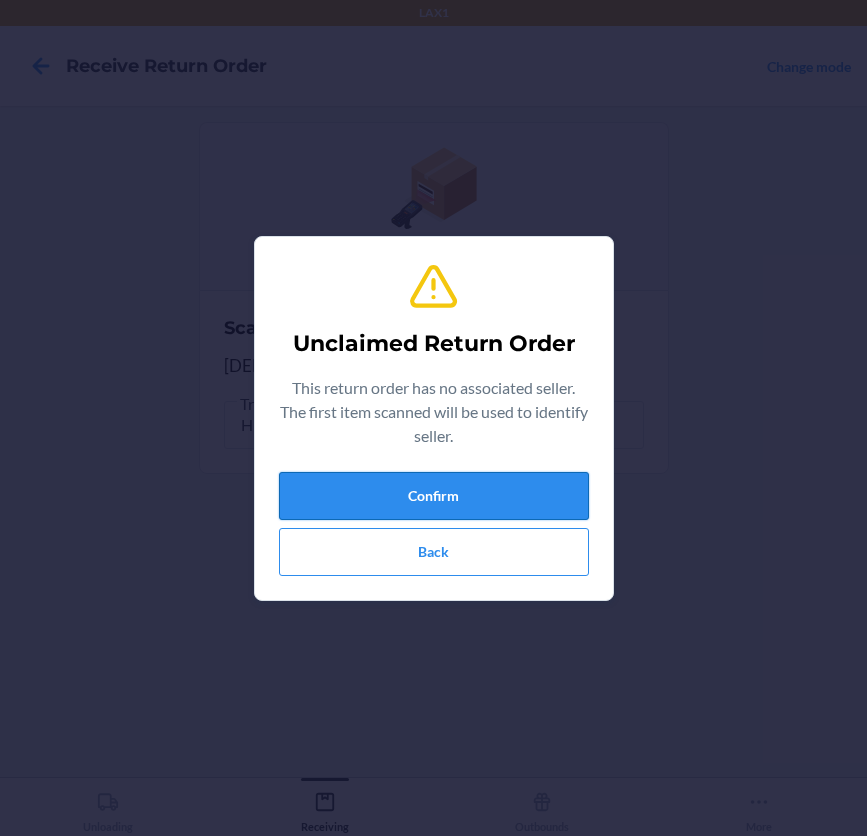 click on "Confirm" at bounding box center [434, 496] 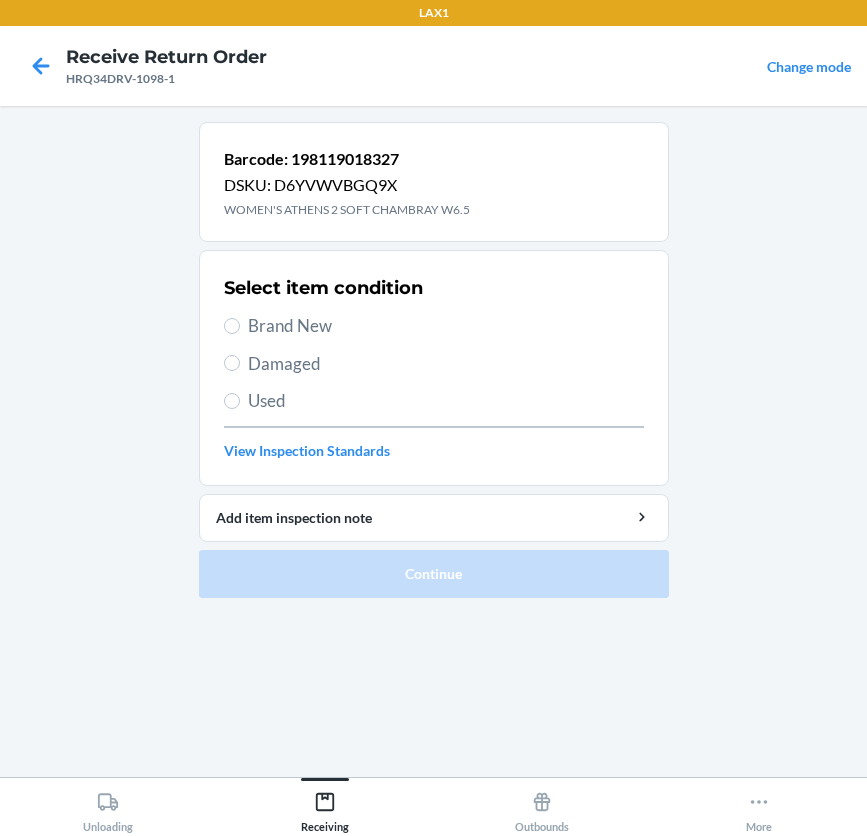 click on "Damaged" at bounding box center [434, 364] 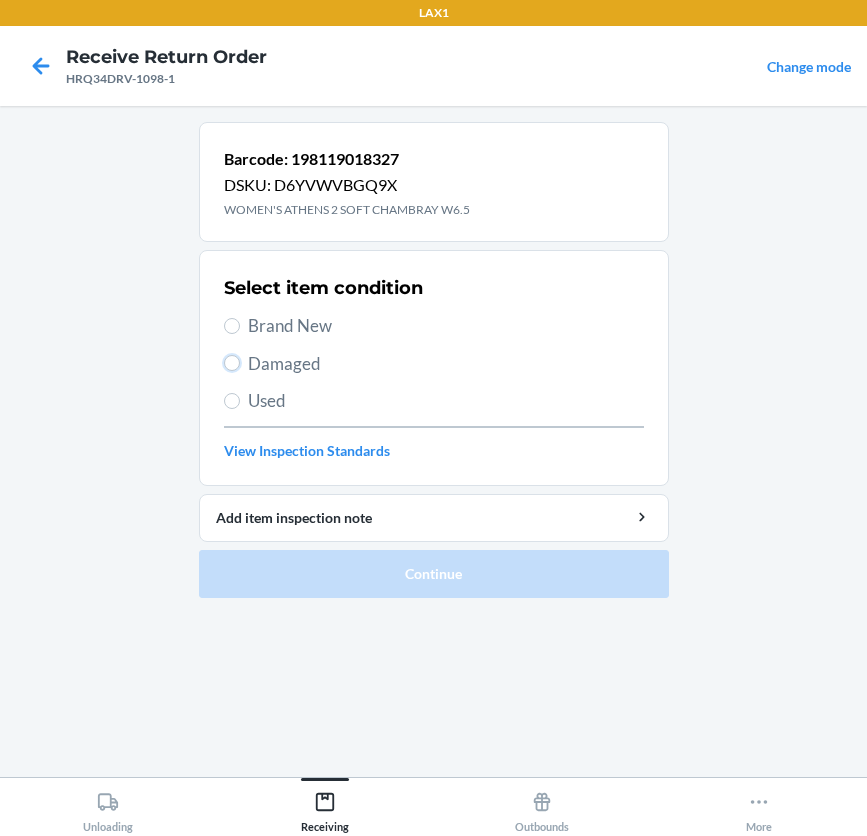 radio on "true" 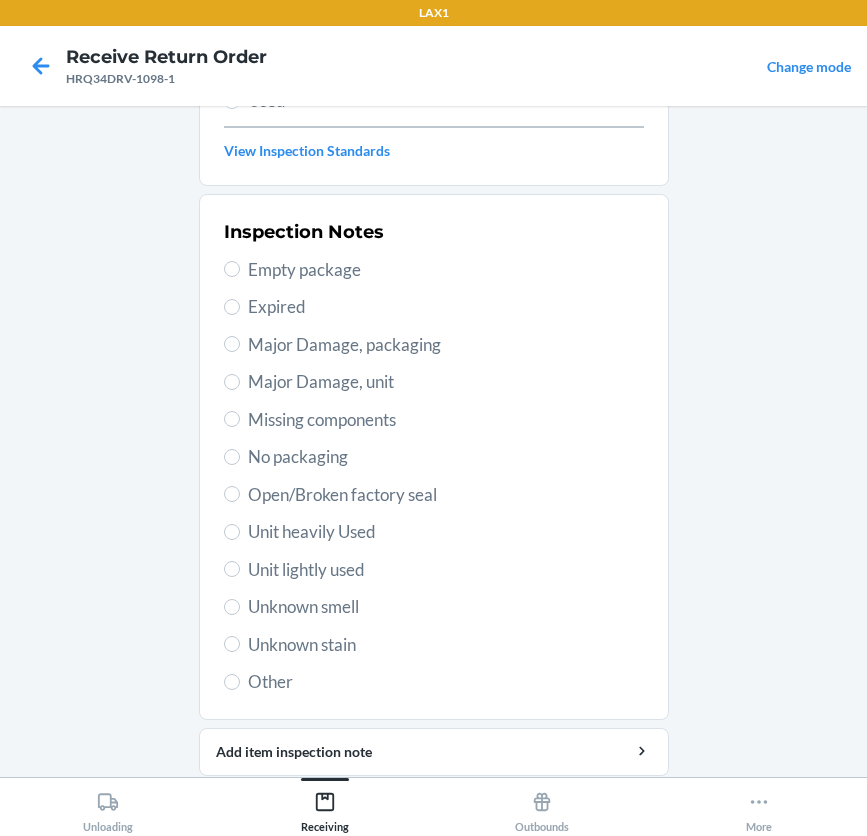 scroll, scrollTop: 371, scrollLeft: 0, axis: vertical 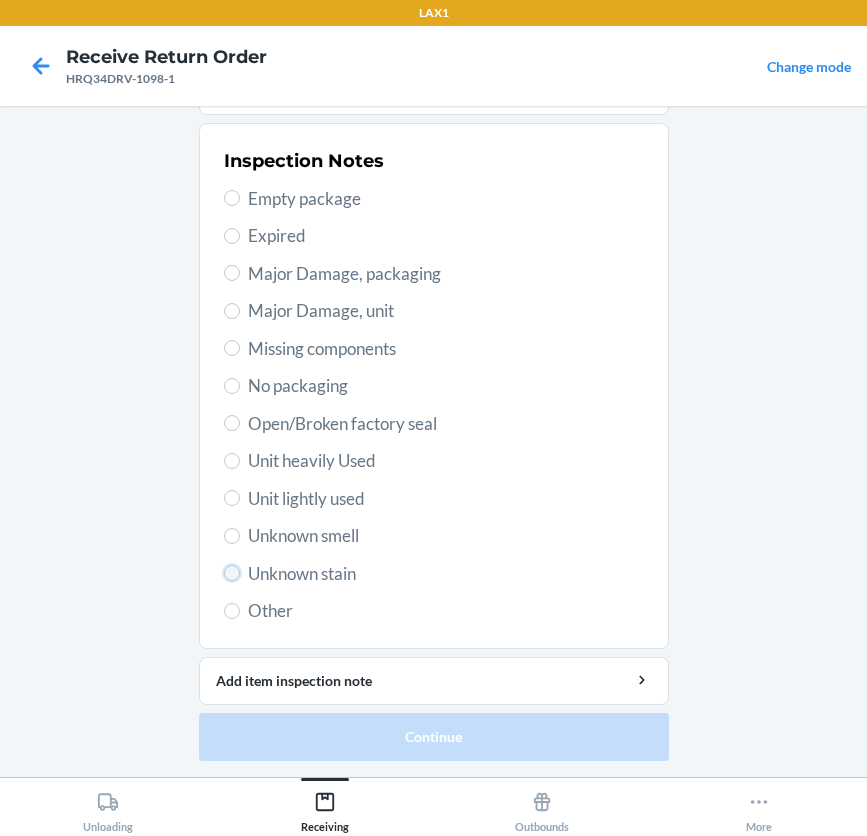 click on "Unknown stain" at bounding box center [232, 573] 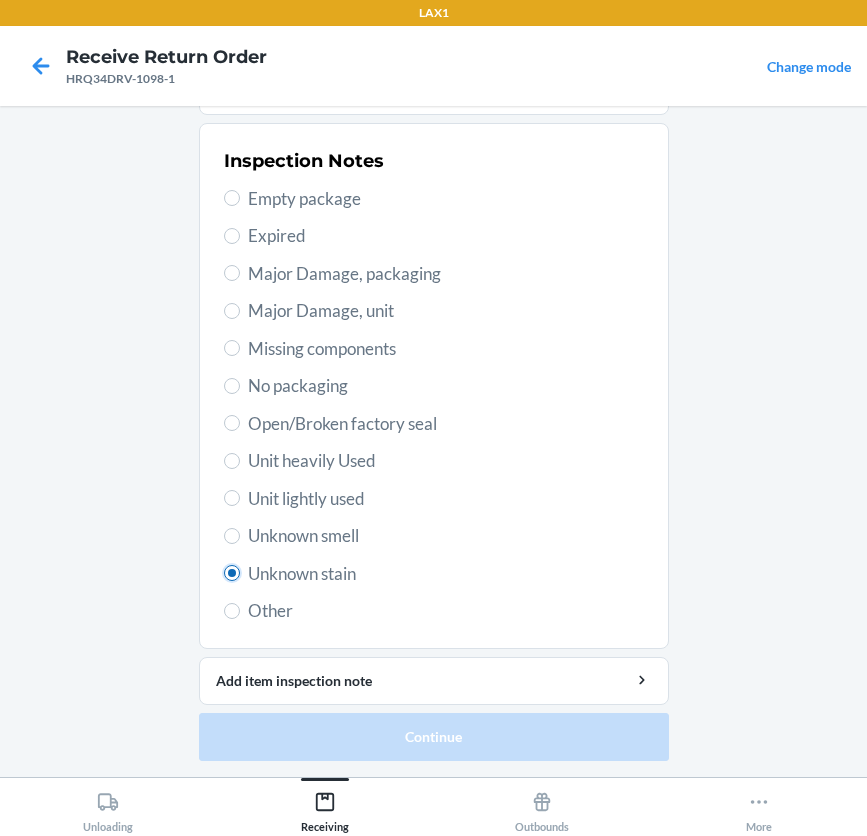 radio on "true" 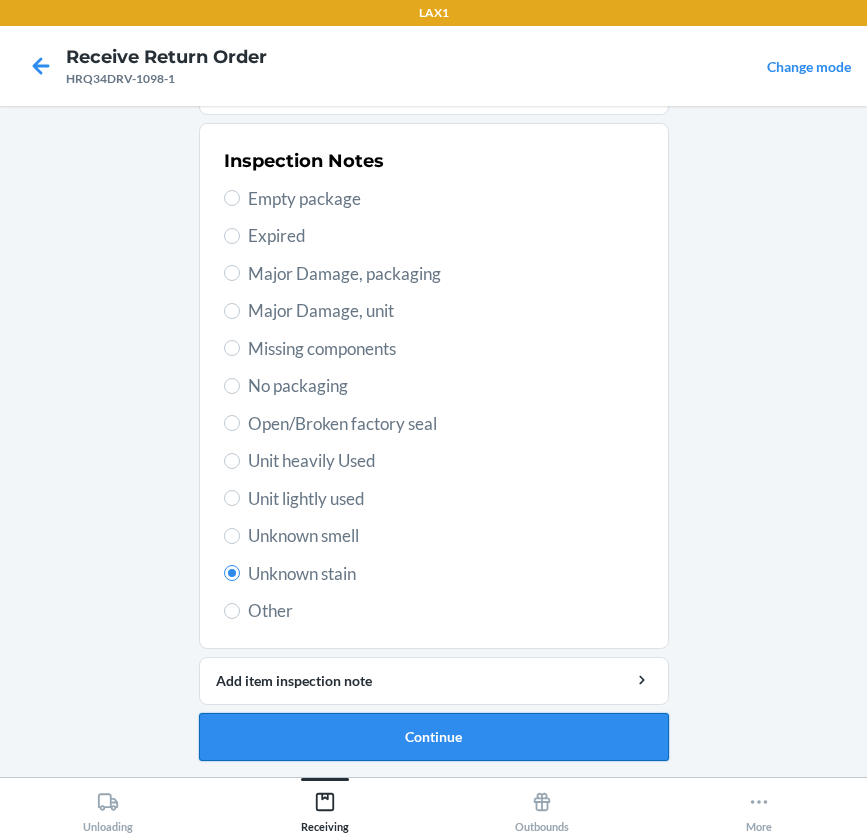 click on "Continue" at bounding box center (434, 737) 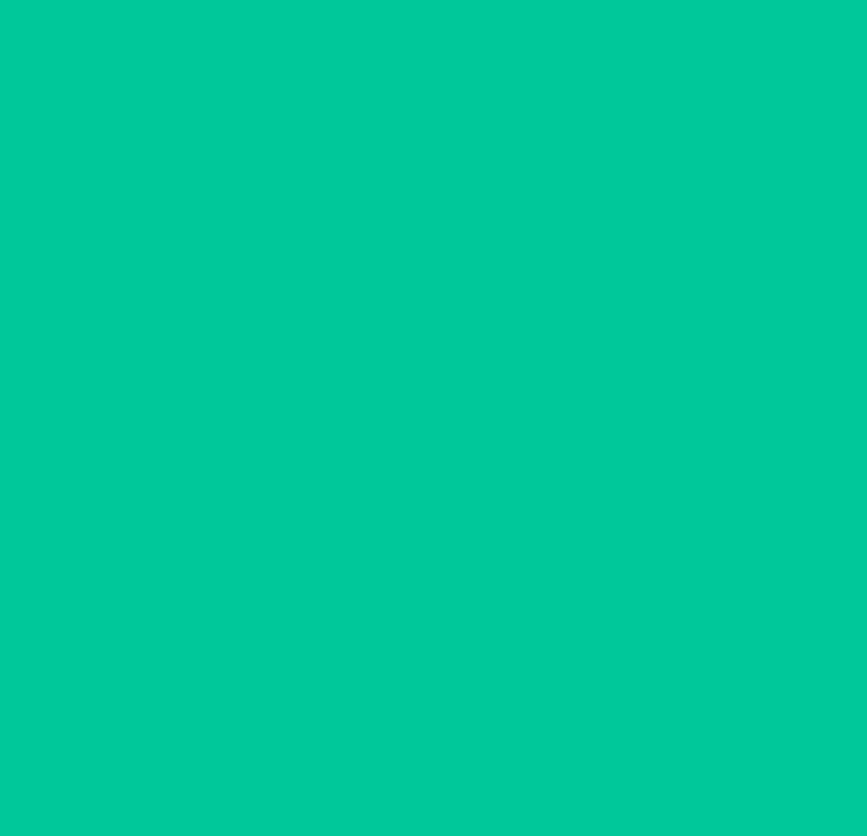 scroll, scrollTop: 206, scrollLeft: 0, axis: vertical 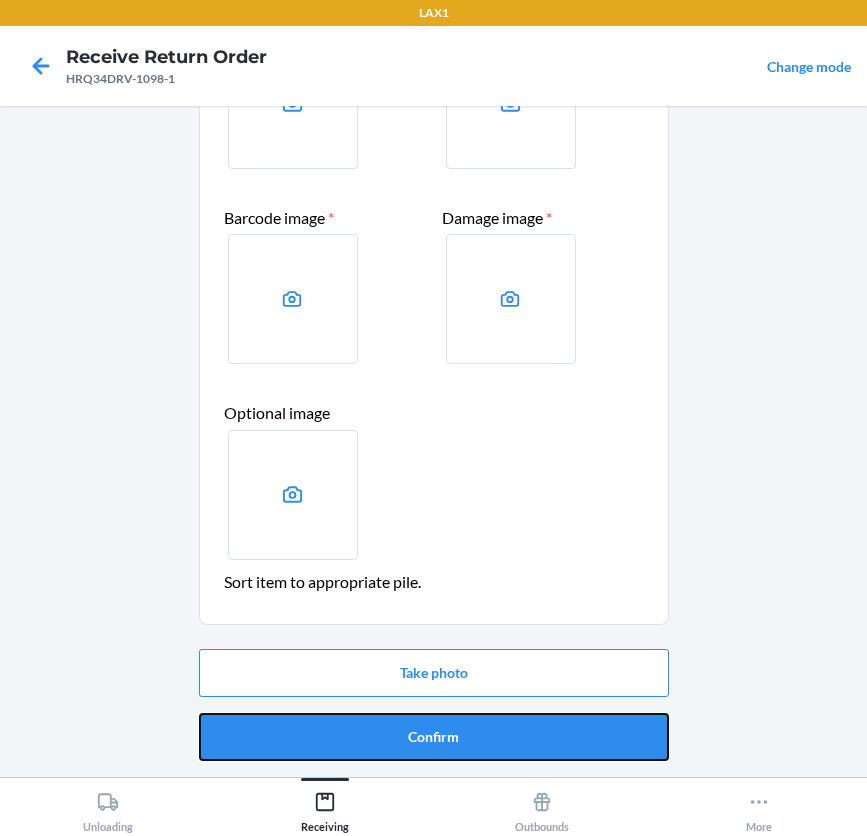 click on "Confirm" at bounding box center [434, 737] 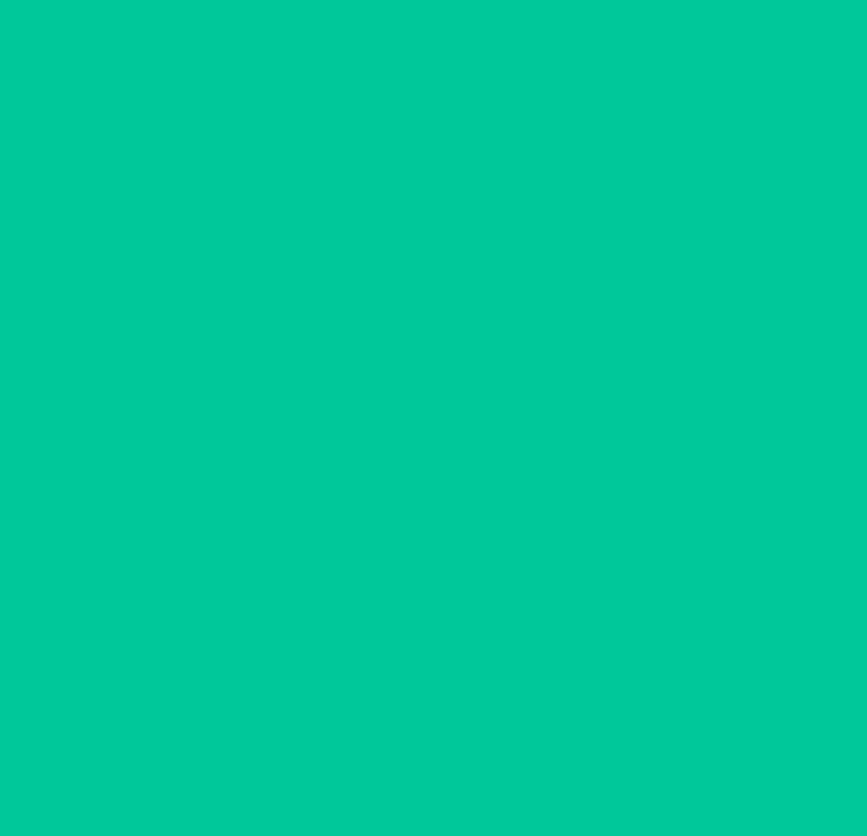 scroll, scrollTop: 0, scrollLeft: 0, axis: both 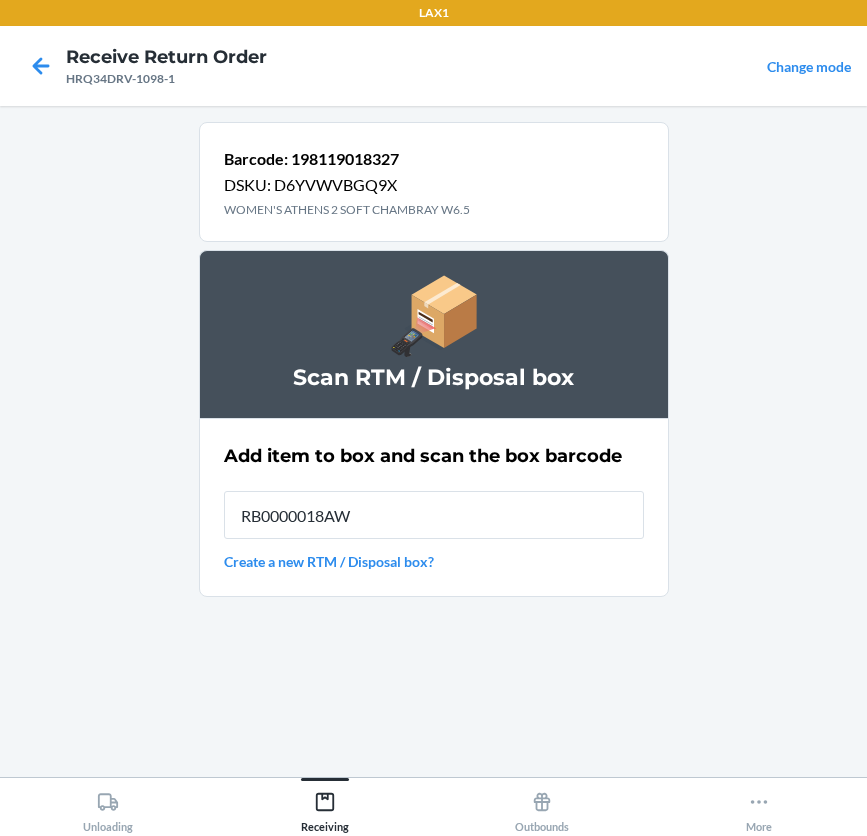 type on "RB0000018AW" 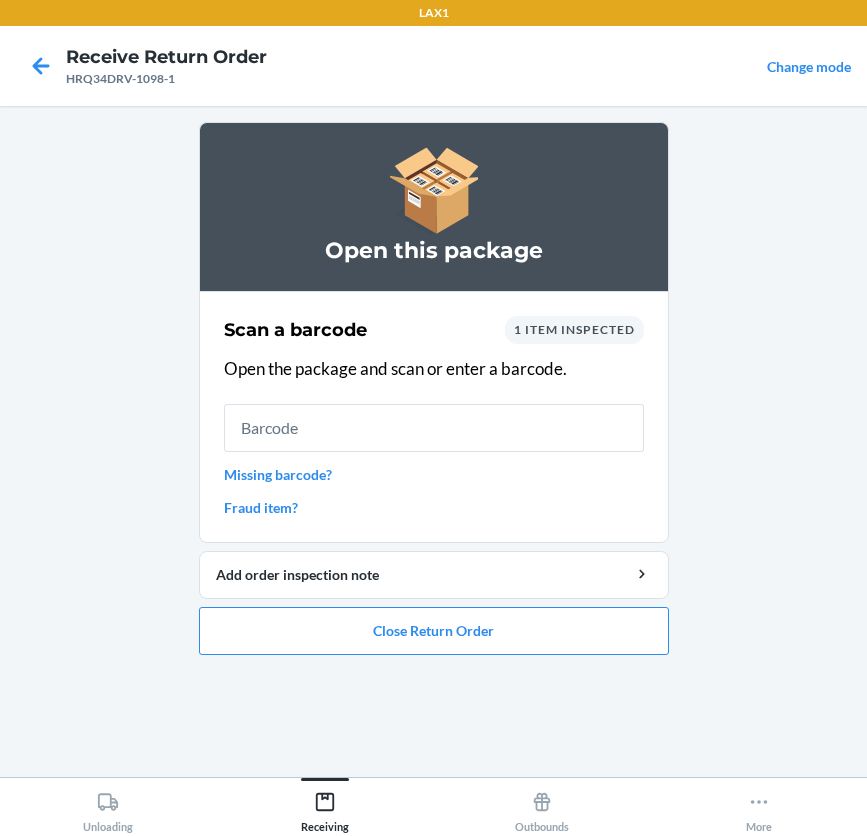 click at bounding box center [434, 428] 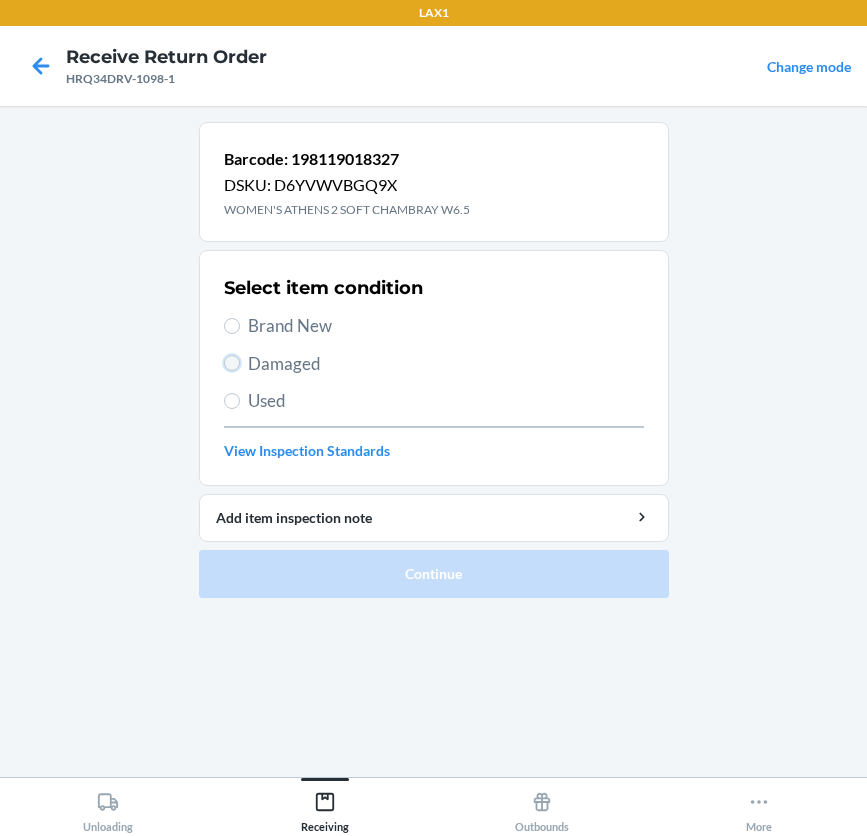 click on "Damaged" at bounding box center (232, 363) 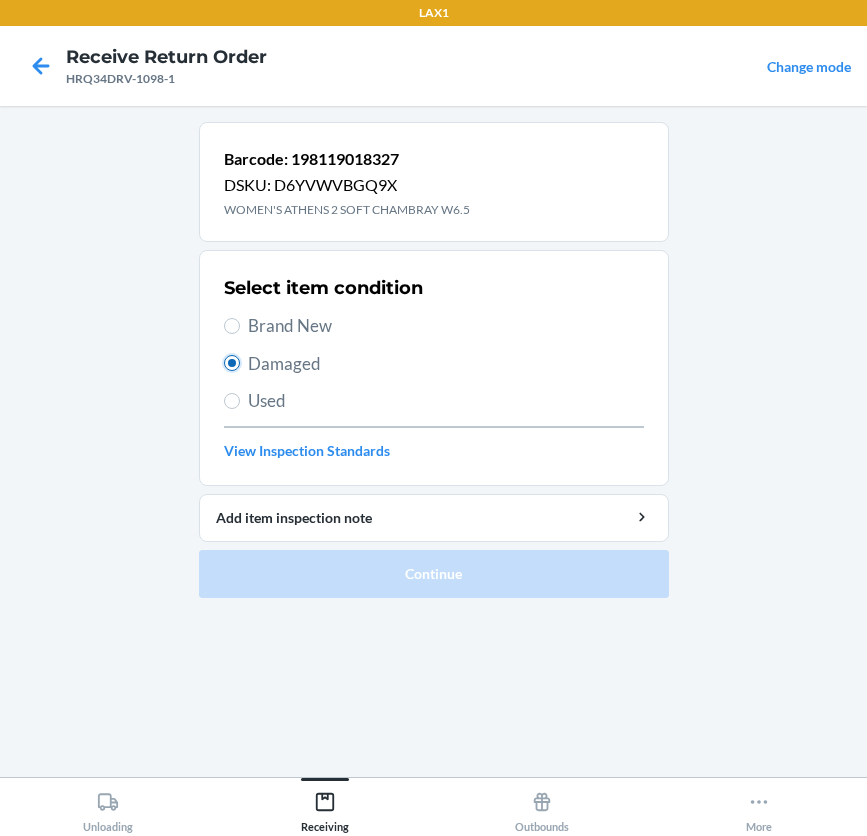 radio on "true" 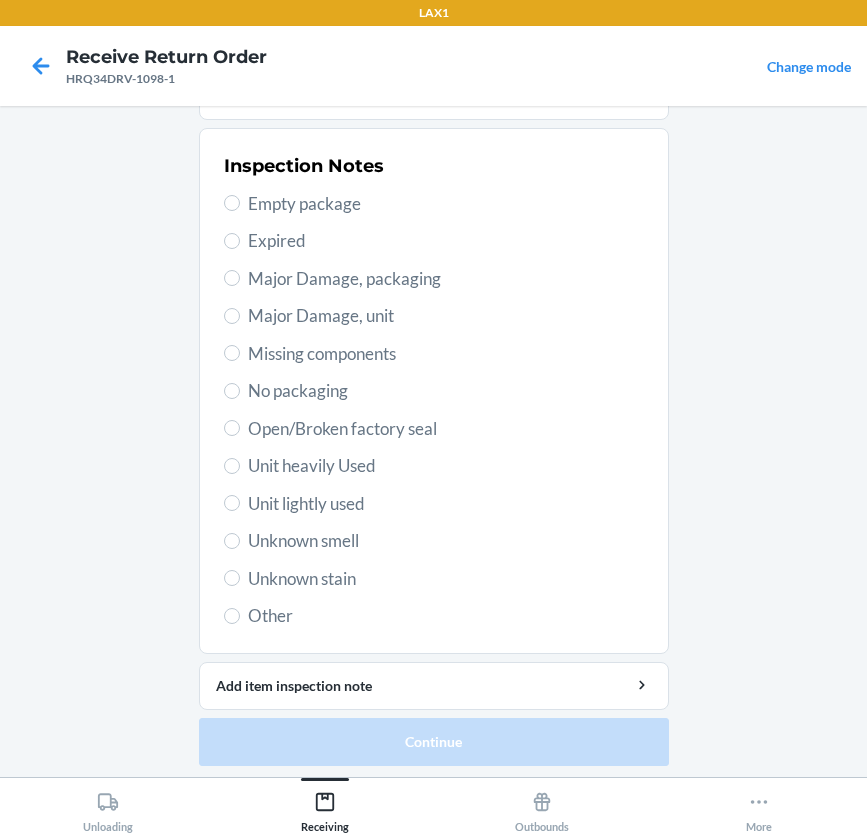 scroll, scrollTop: 371, scrollLeft: 0, axis: vertical 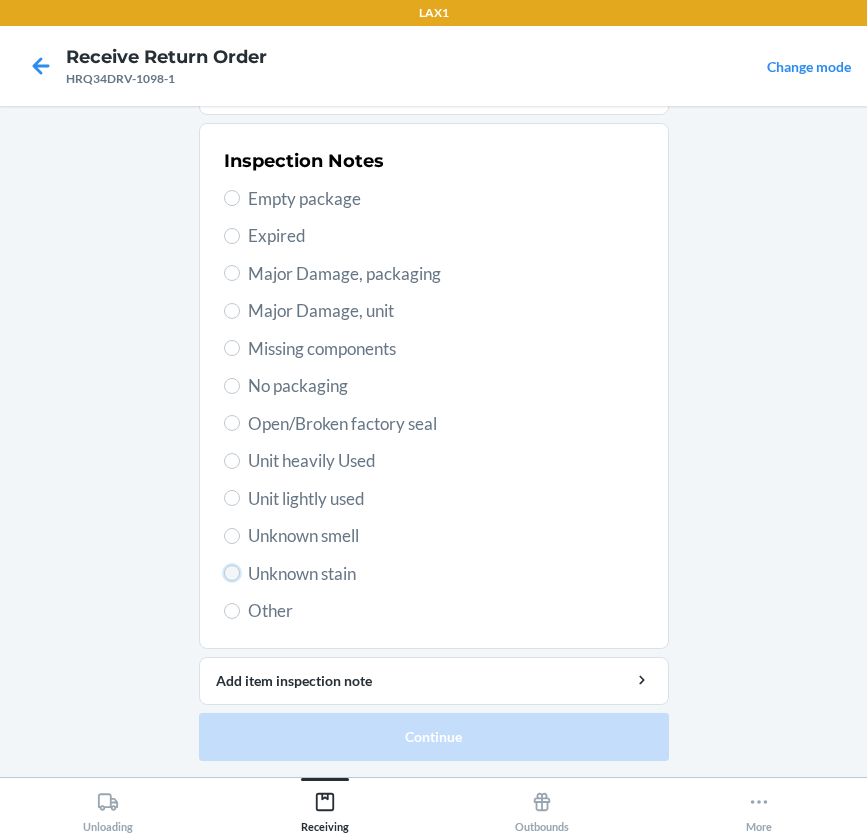 click on "Unknown stain" at bounding box center (232, 573) 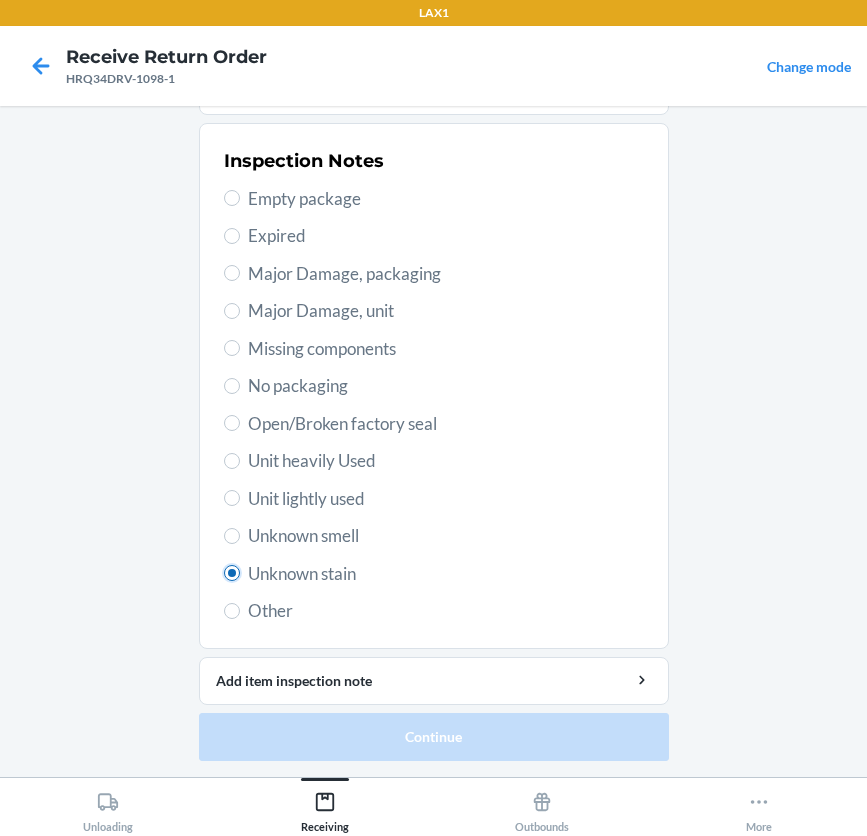 radio on "true" 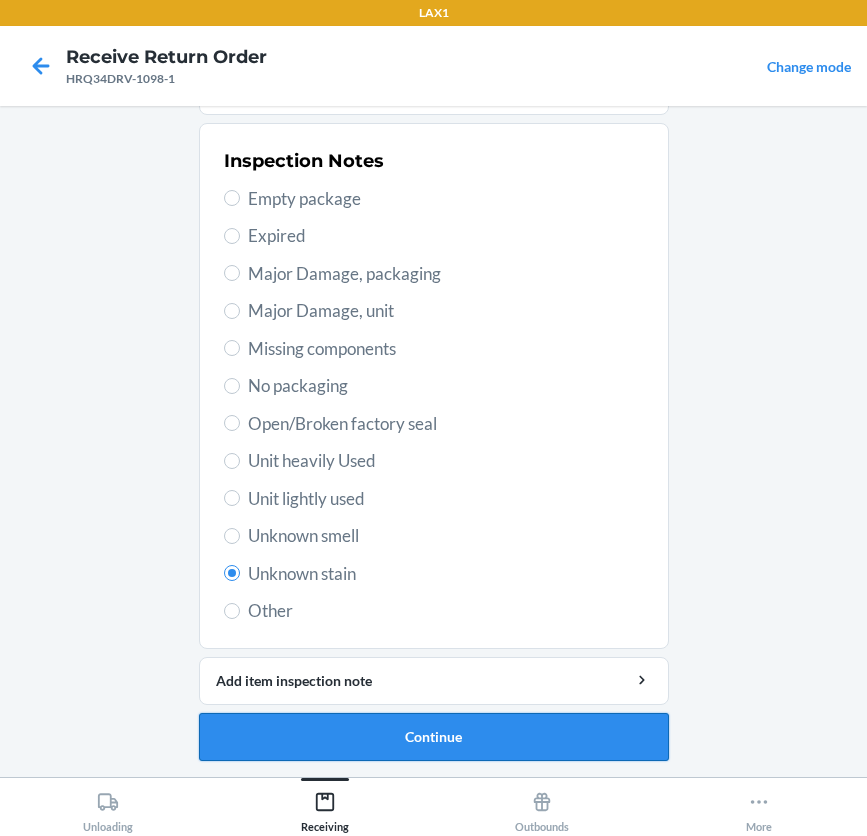 click on "Continue" at bounding box center [434, 737] 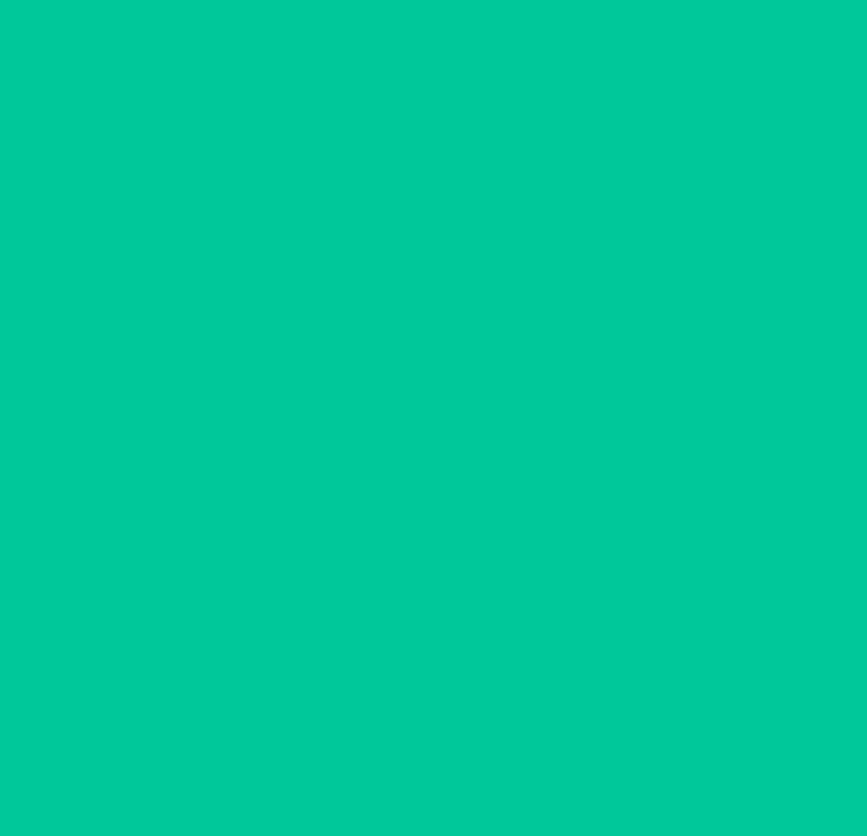 scroll, scrollTop: 206, scrollLeft: 0, axis: vertical 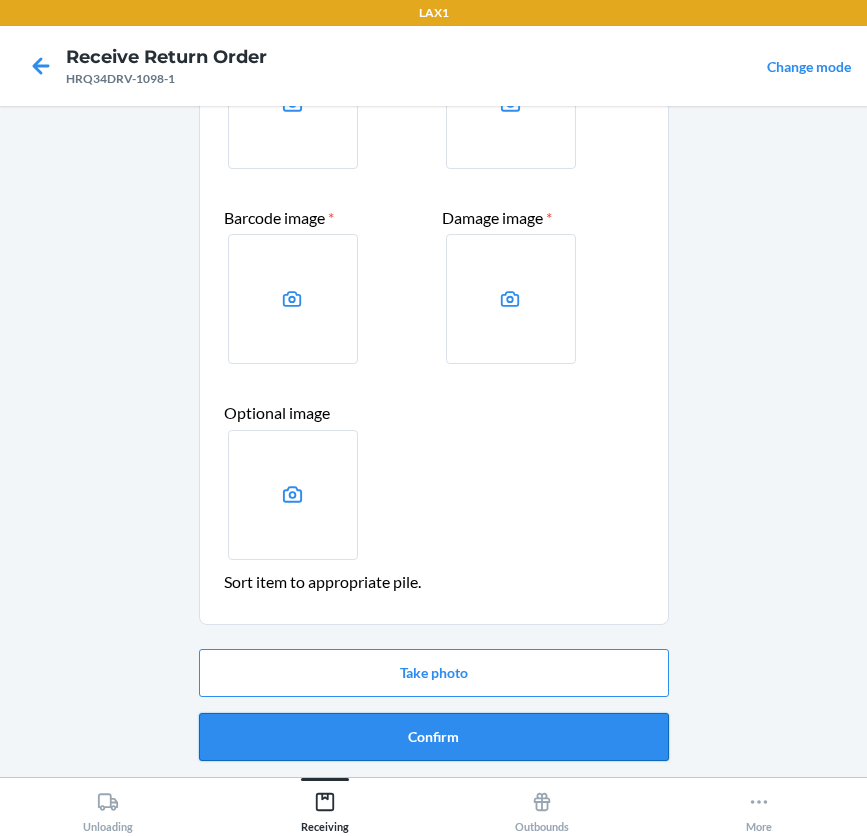 click on "Confirm" at bounding box center (434, 737) 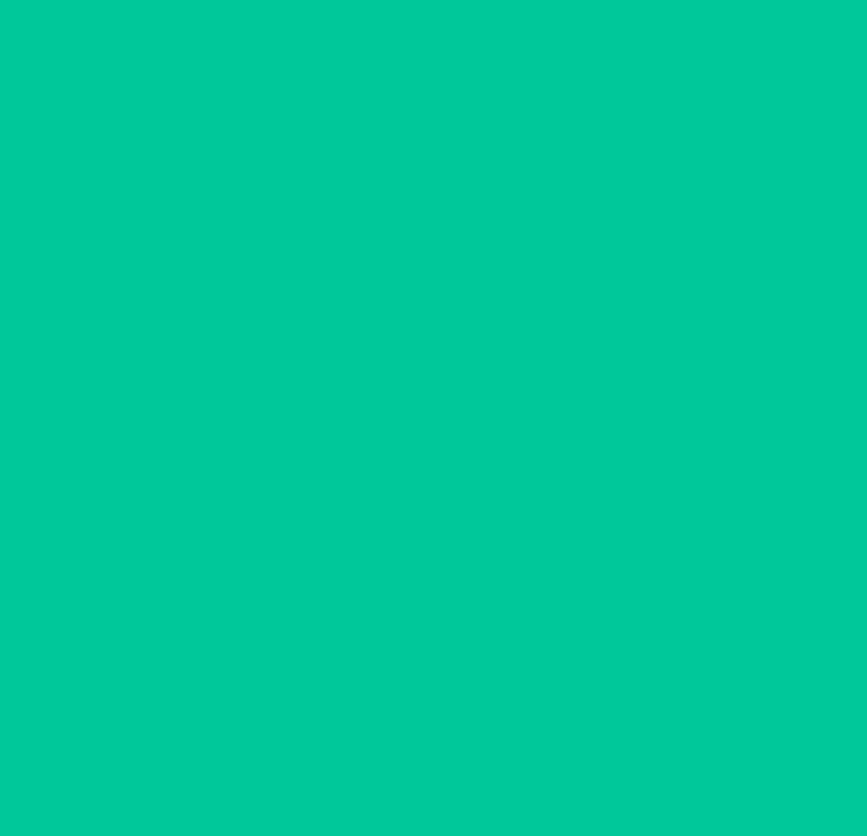scroll, scrollTop: 0, scrollLeft: 0, axis: both 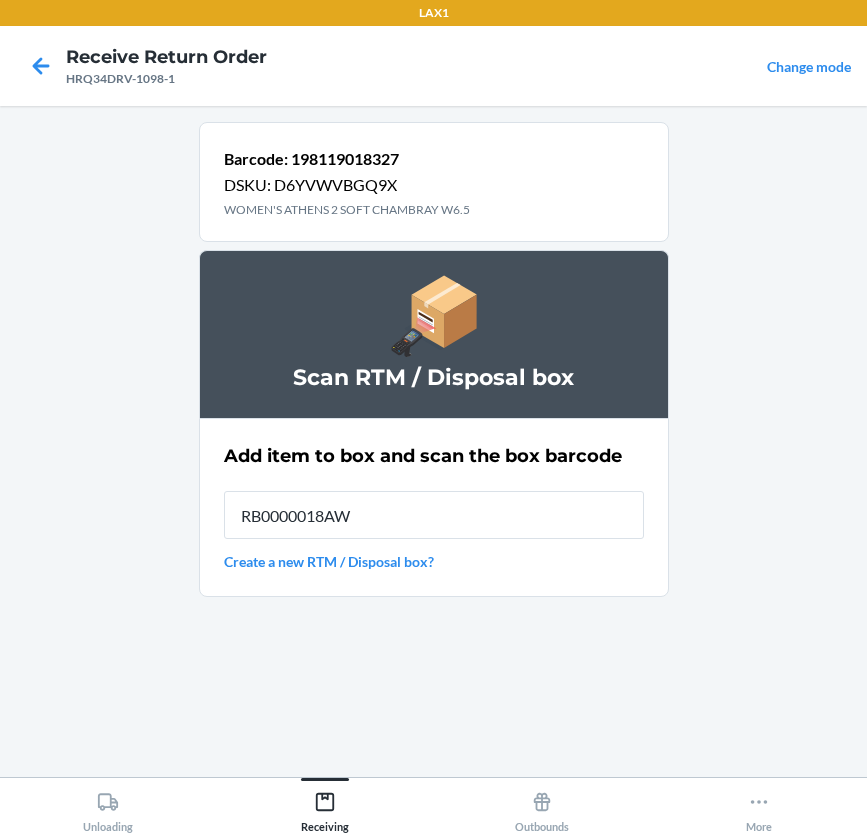 type on "RB0000018AW" 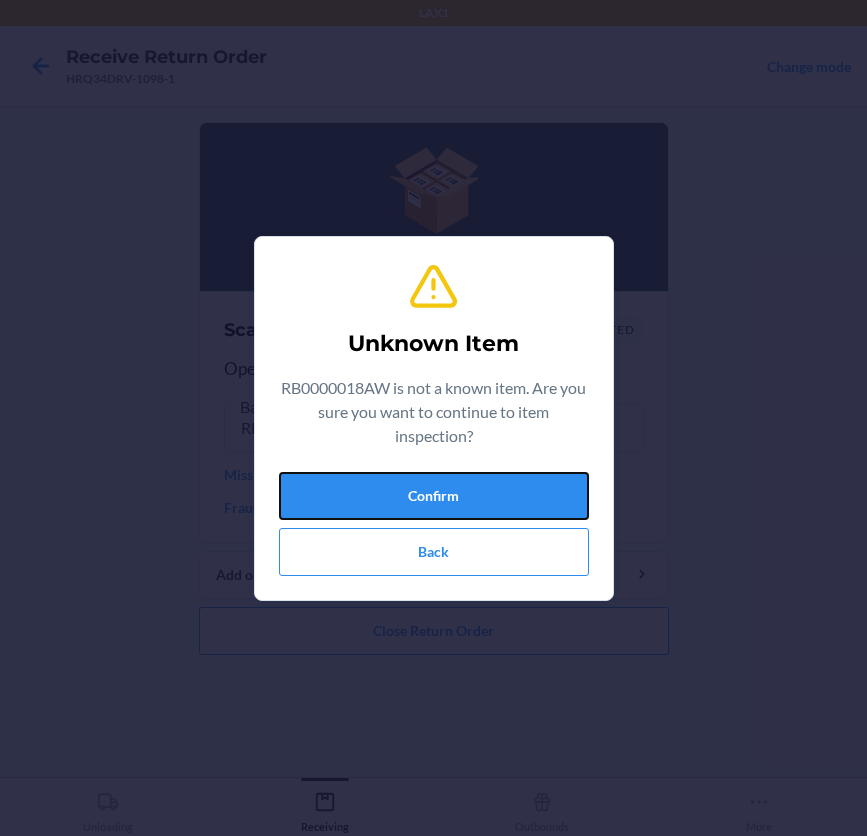 drag, startPoint x: 416, startPoint y: 479, endPoint x: 413, endPoint y: 490, distance: 11.401754 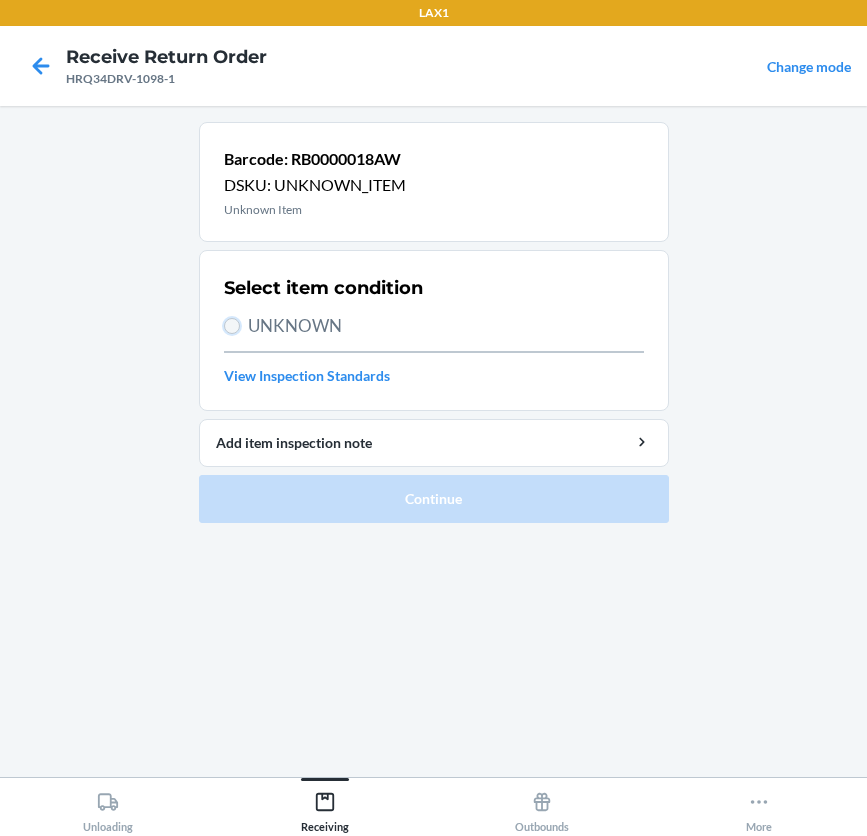 click on "UNKNOWN" at bounding box center (232, 326) 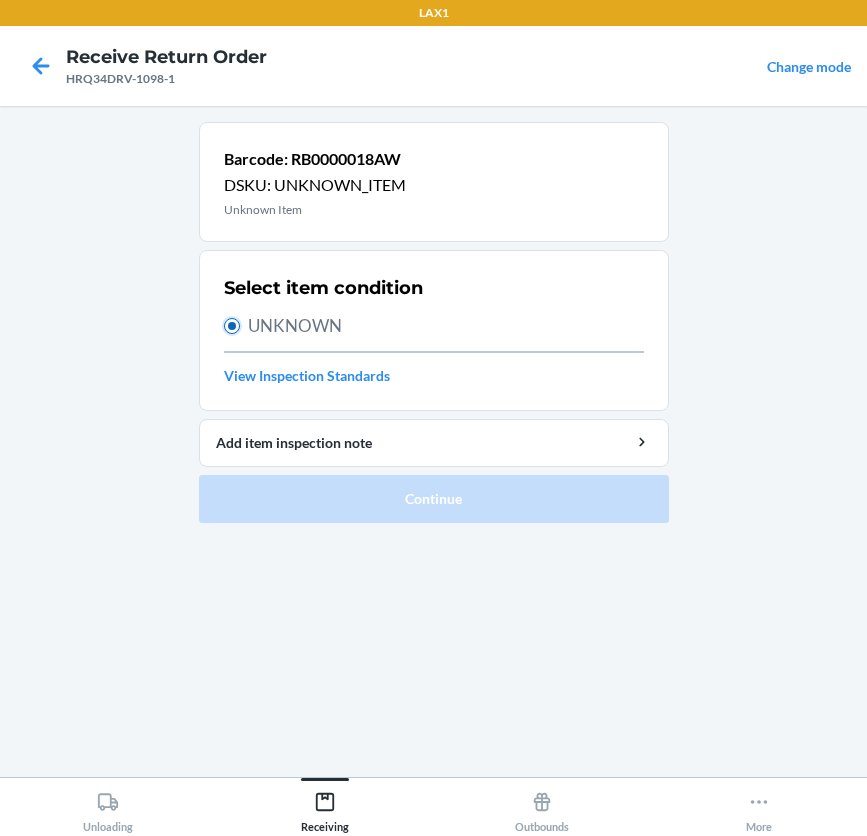 radio on "true" 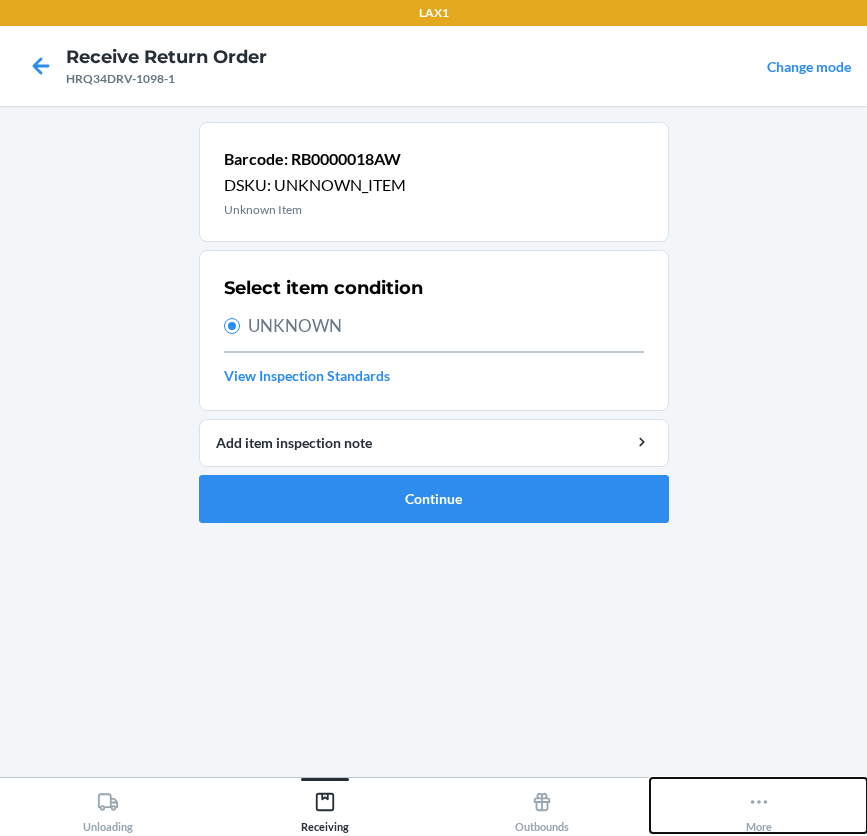 click 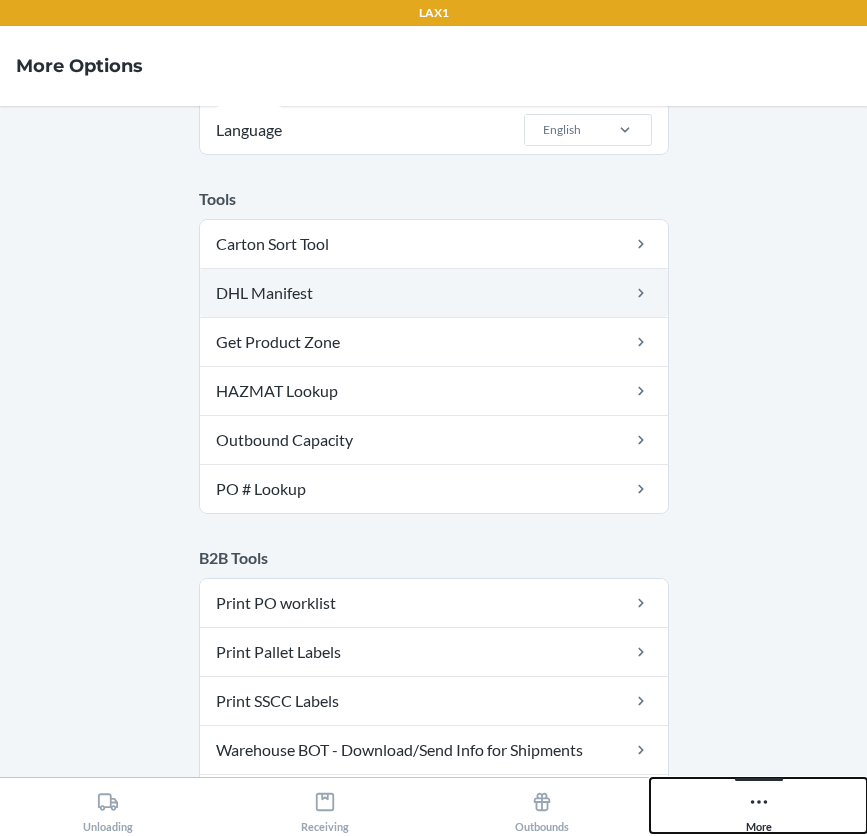 scroll, scrollTop: 100, scrollLeft: 0, axis: vertical 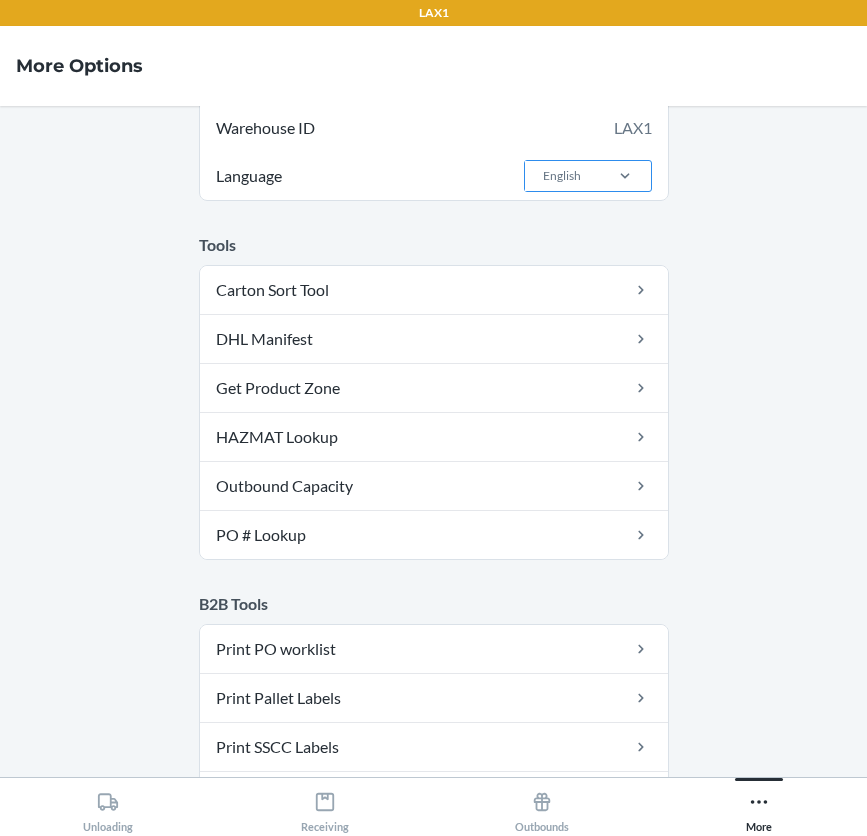 click on "English" at bounding box center (562, 176) 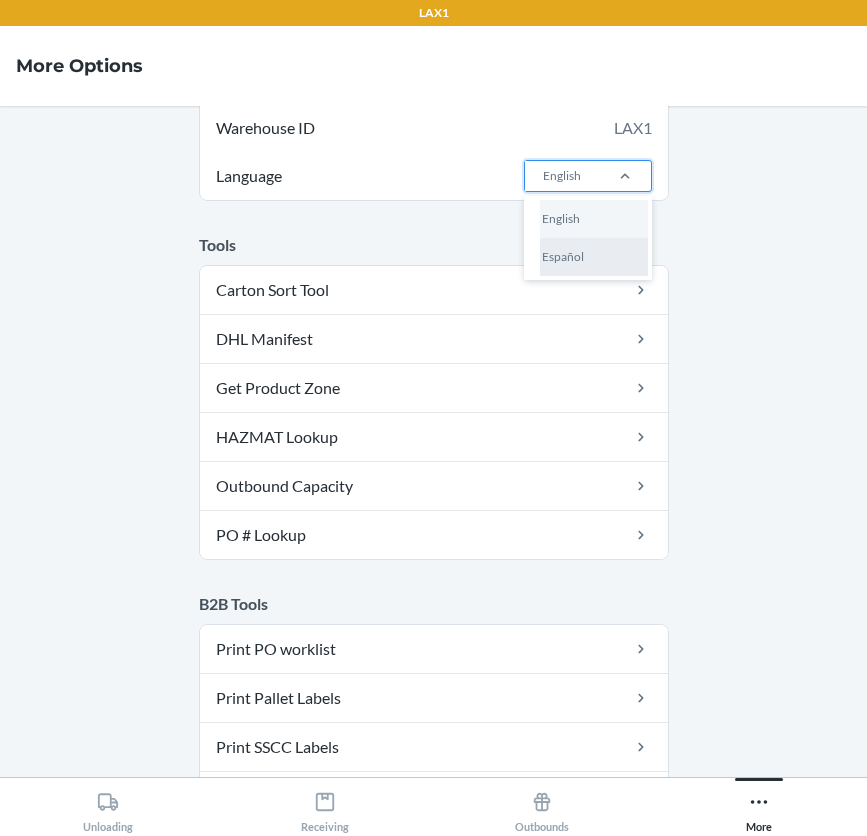 click on "Español" at bounding box center (594, 257) 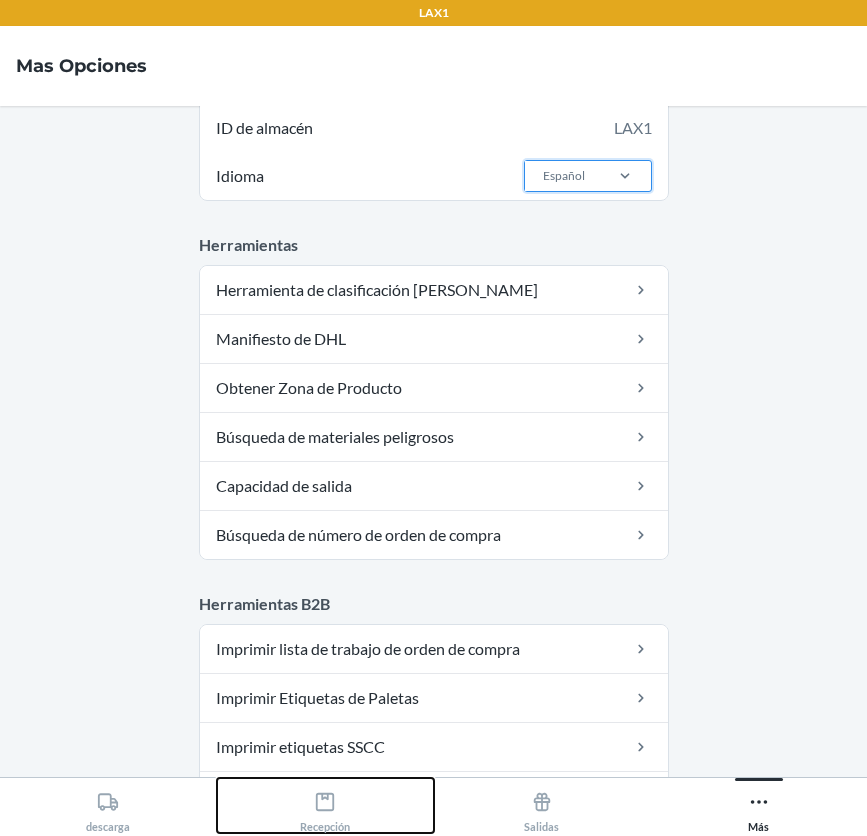click on "Recepción" at bounding box center [325, 808] 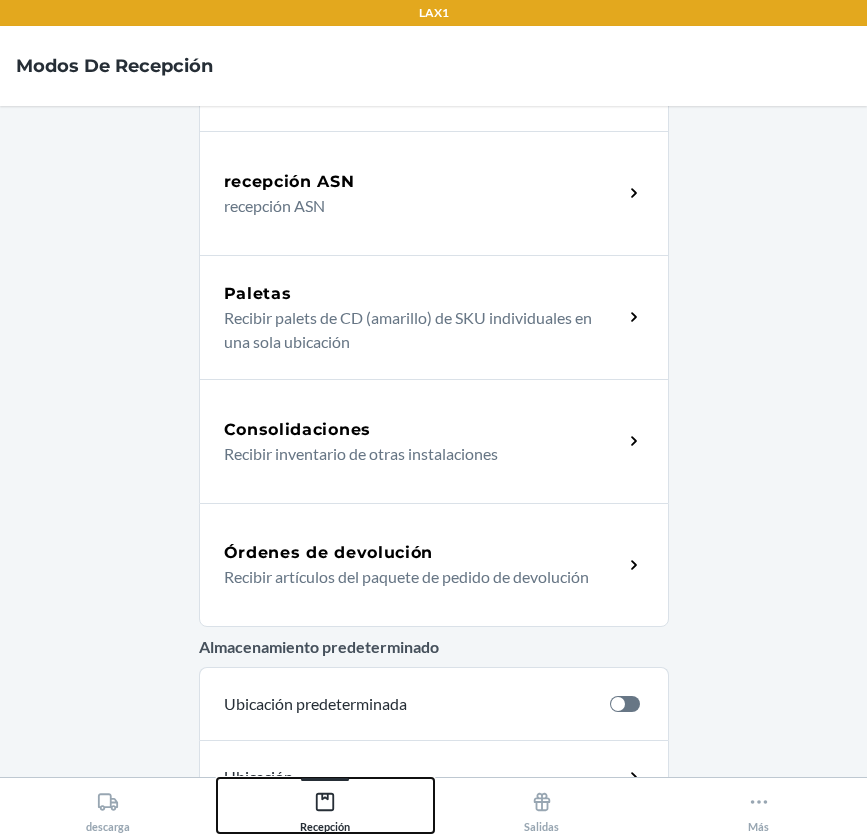 scroll, scrollTop: 400, scrollLeft: 0, axis: vertical 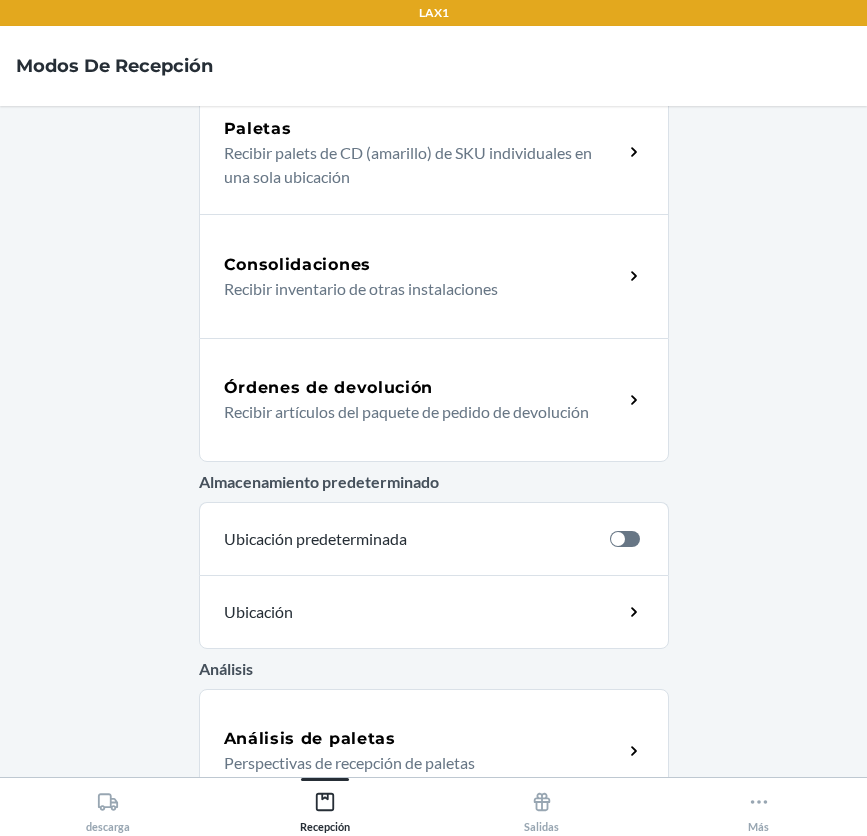 click on "Órdenes de devolución" at bounding box center (423, 388) 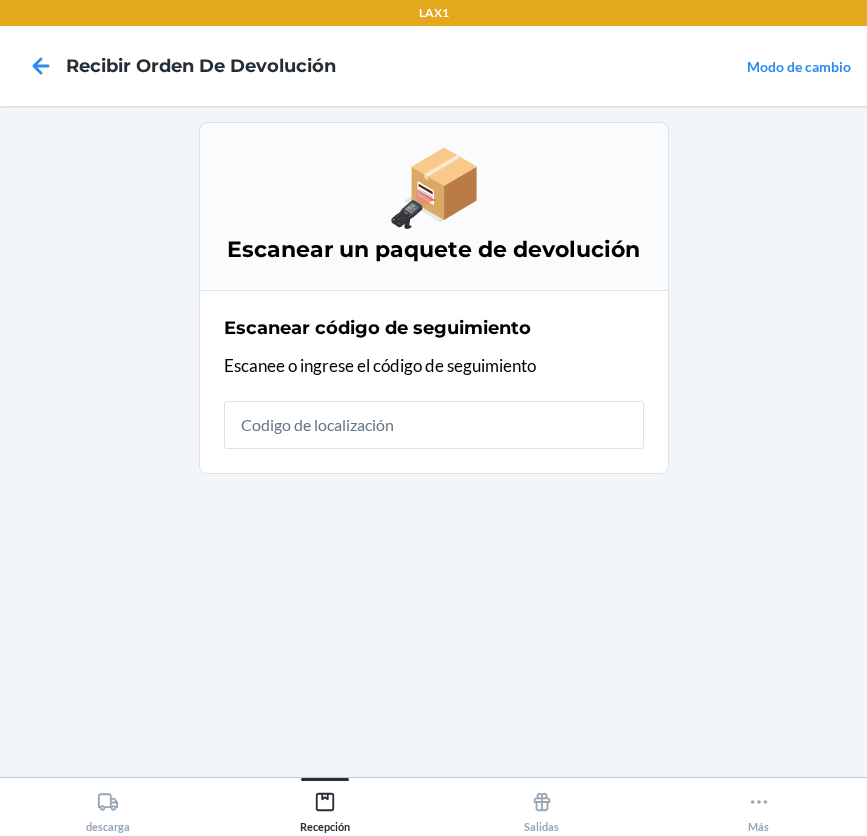 click at bounding box center (434, 425) 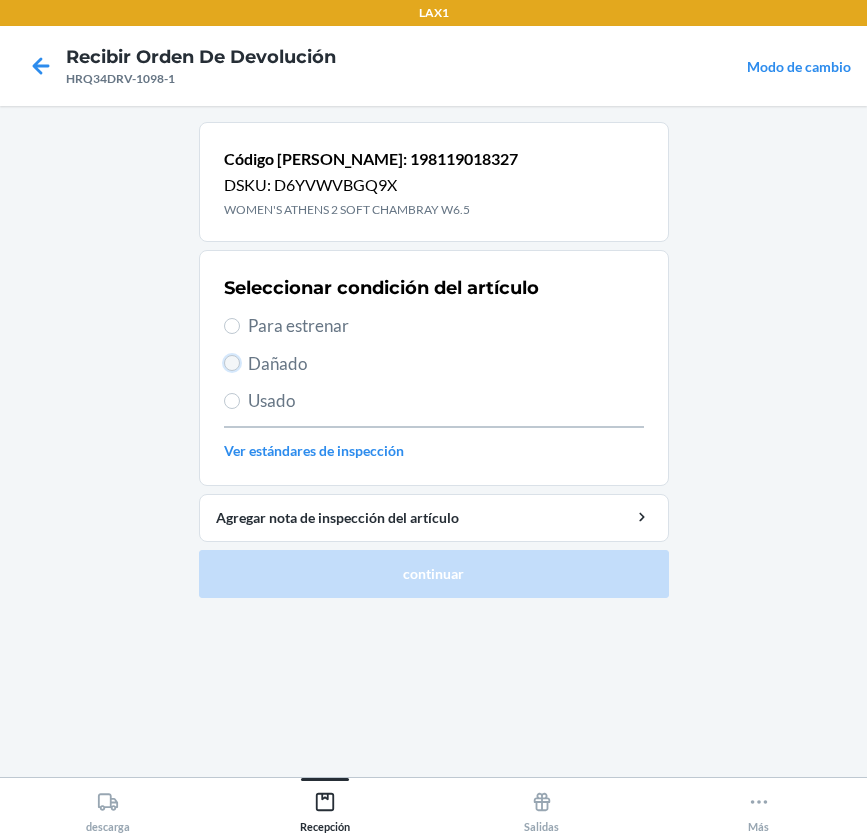 click on "Dañado" at bounding box center [232, 363] 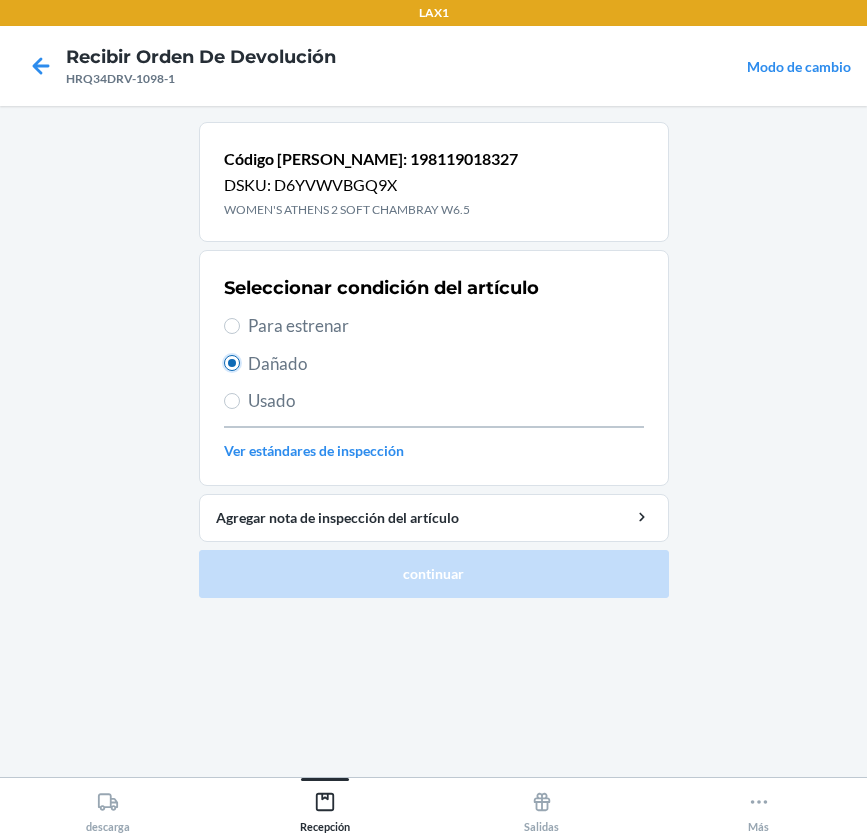 radio on "true" 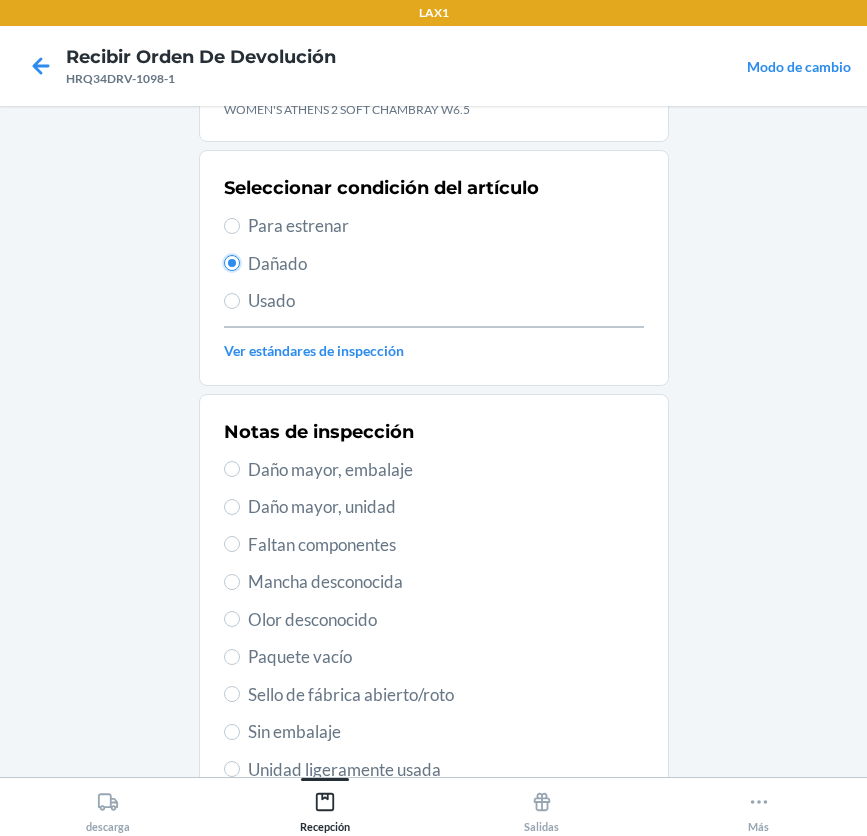scroll, scrollTop: 371, scrollLeft: 0, axis: vertical 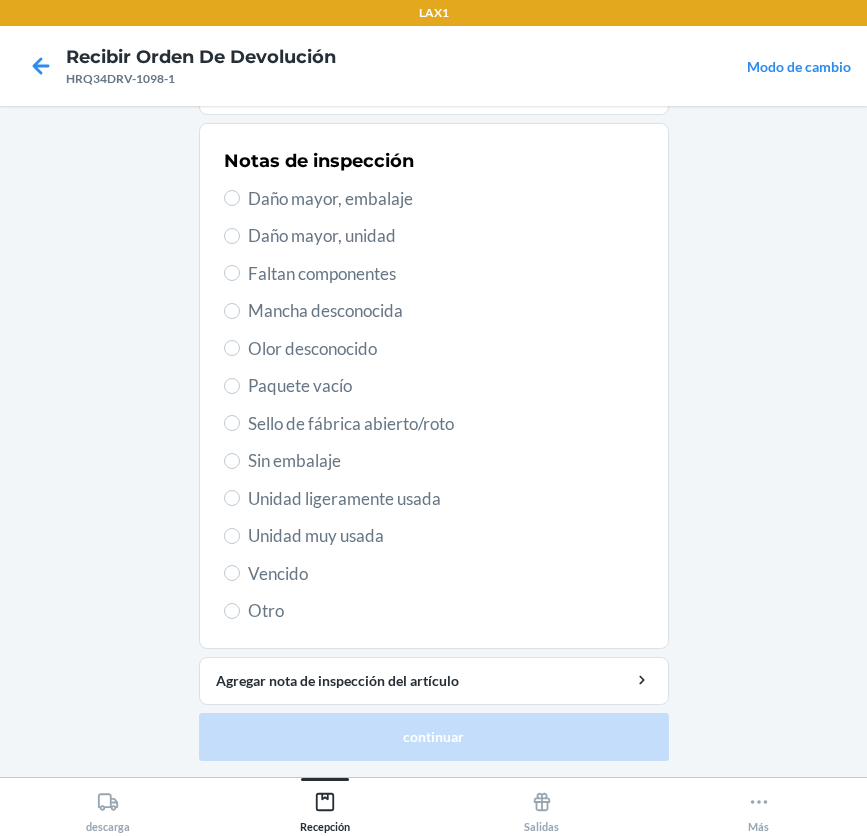 click on "Notas de inspección Daño mayor, embalaje Daño mayor, unidad Faltan componentes Mancha desconocida Olor desconocido Paquete vacío Sello de fábrica abierto/roto Sin embalaje Unidad ligeramente usada Unidad muy usada Vencido Otro" at bounding box center (434, 386) 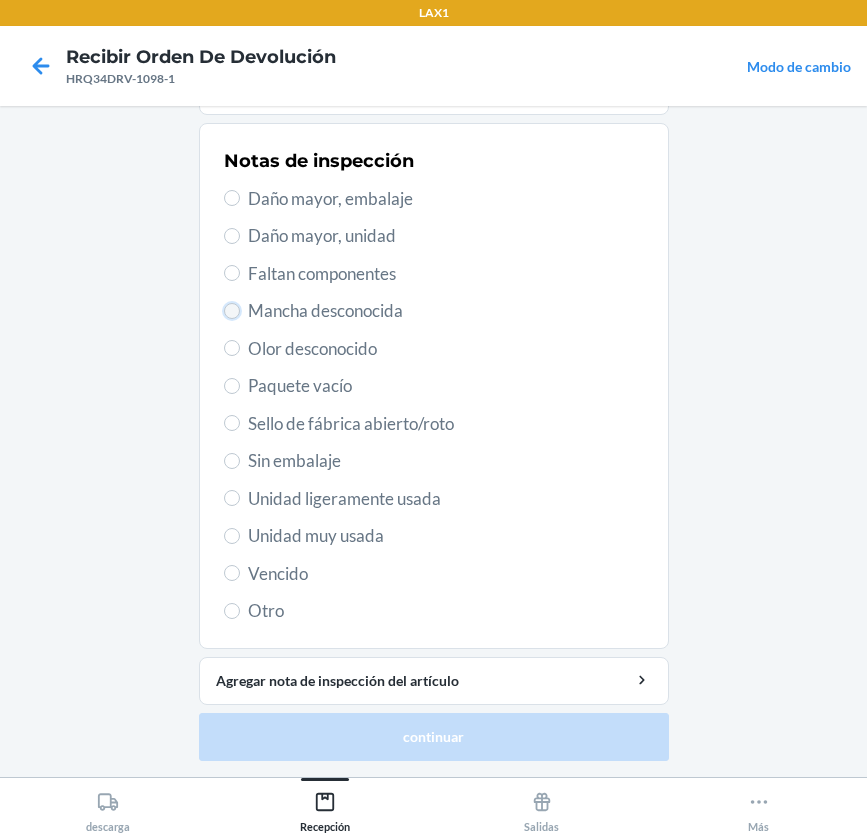 click on "Mancha desconocida" at bounding box center (232, 311) 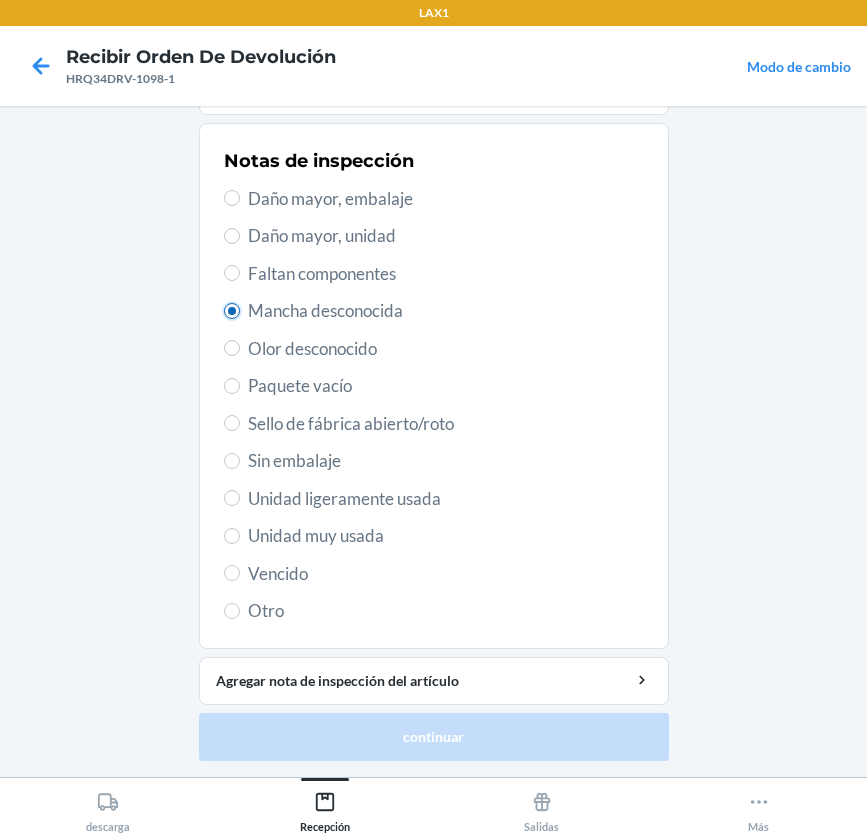 radio on "true" 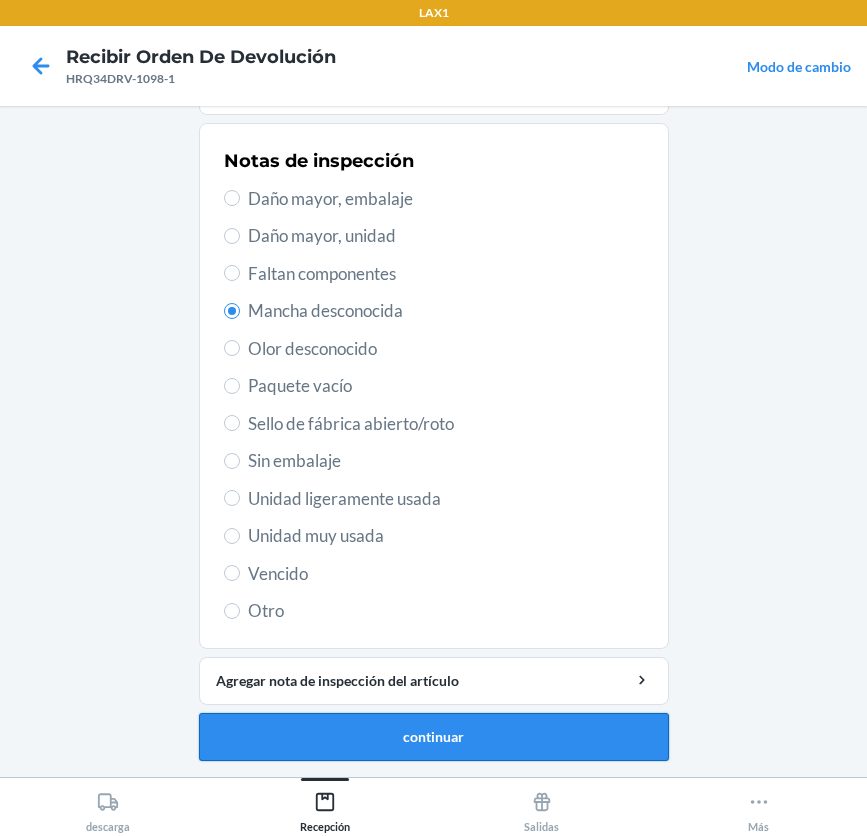 click on "continuar" at bounding box center (434, 737) 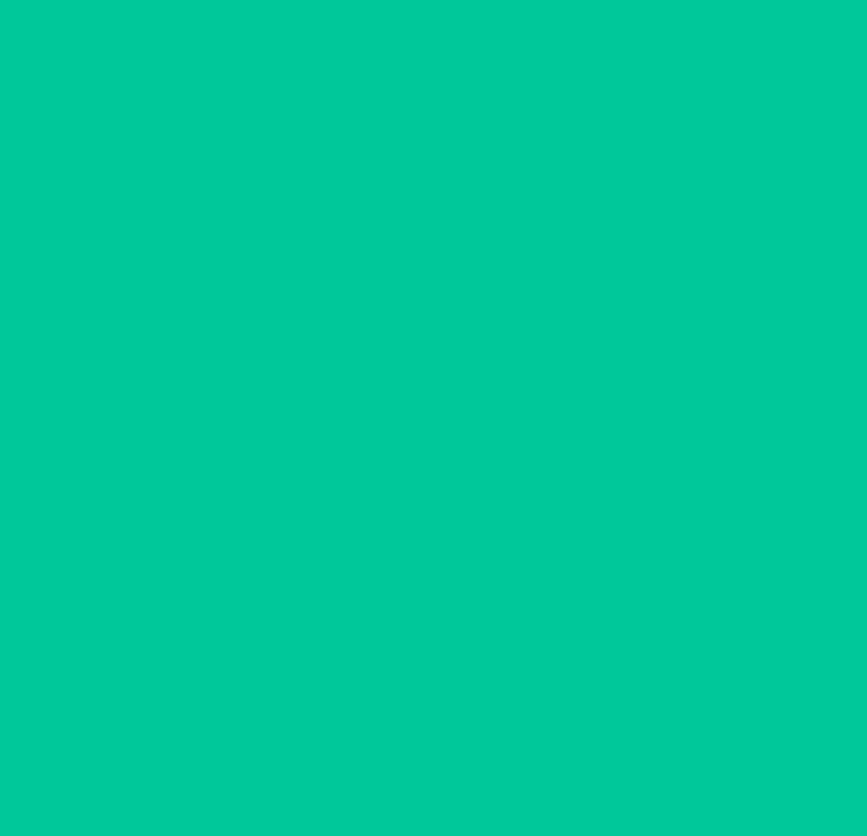 scroll, scrollTop: 257, scrollLeft: 0, axis: vertical 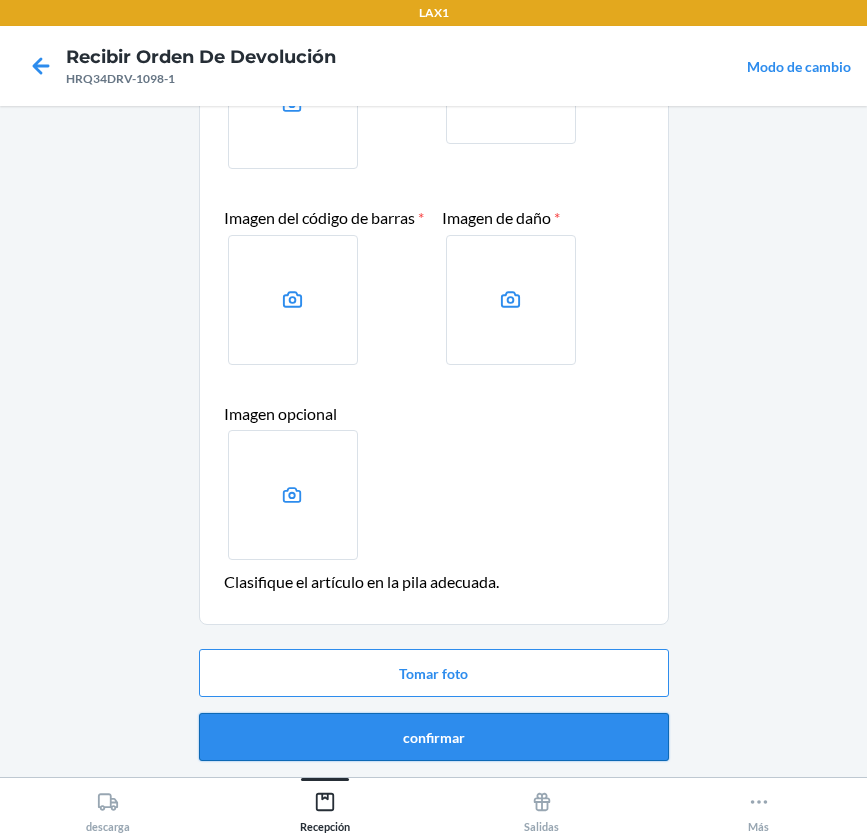 click on "confirmar" at bounding box center [434, 737] 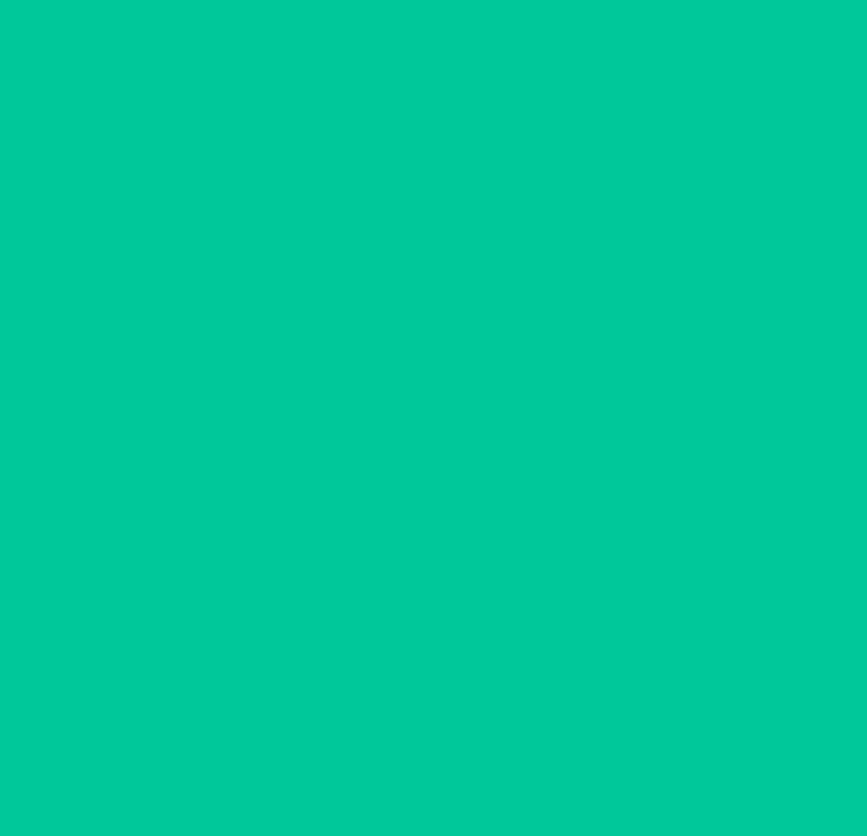 scroll, scrollTop: 0, scrollLeft: 0, axis: both 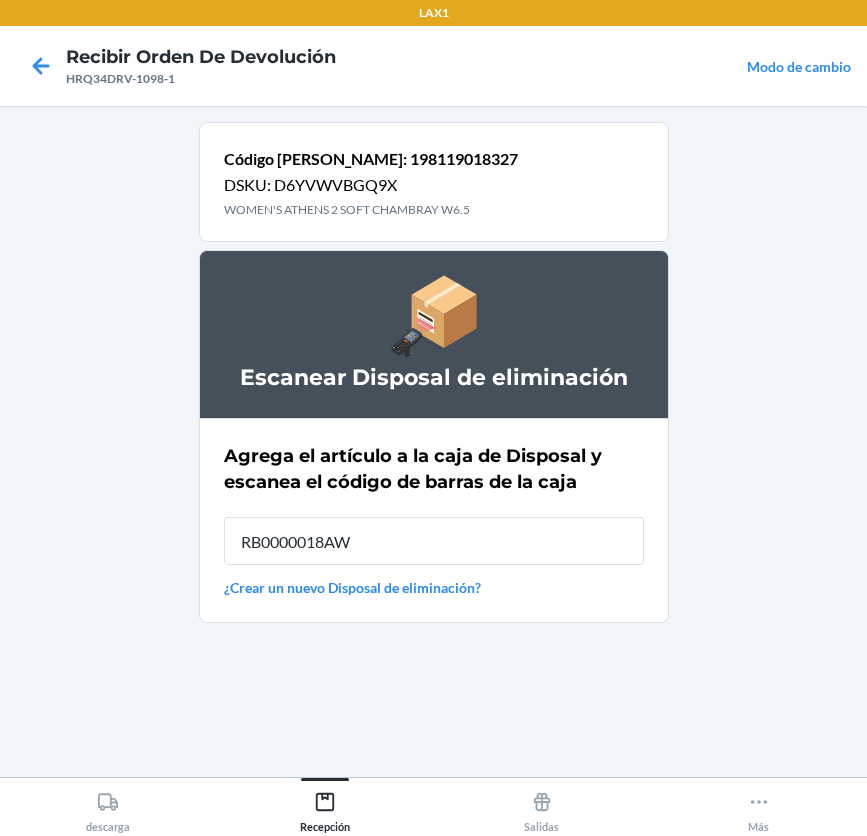 type on "RB0000018AW" 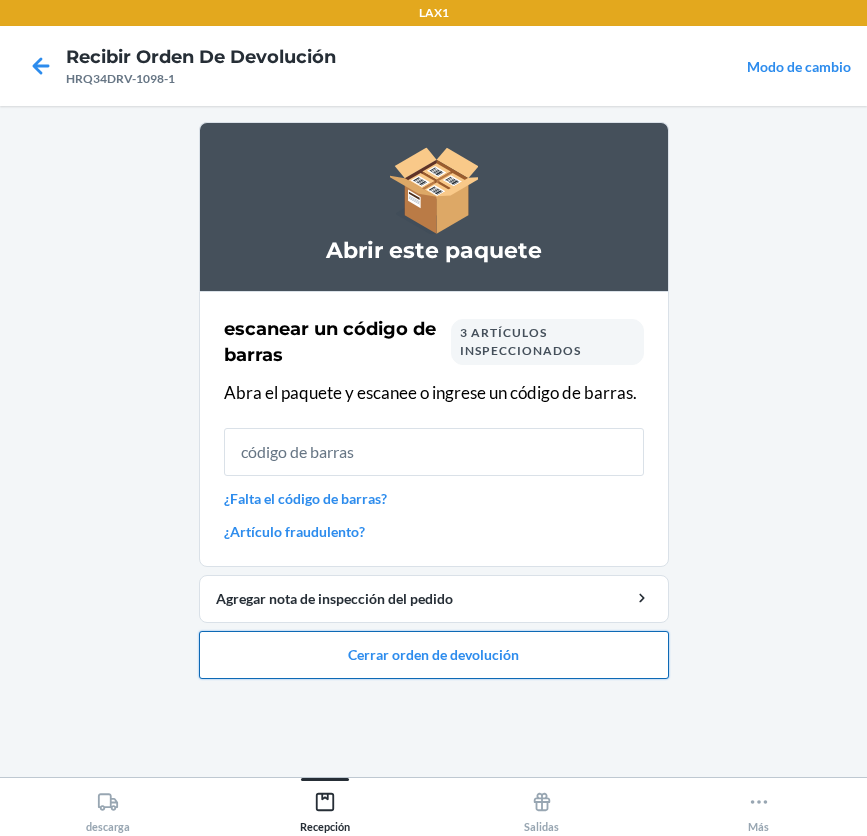 click on "Cerrar orden de devolución" at bounding box center [434, 655] 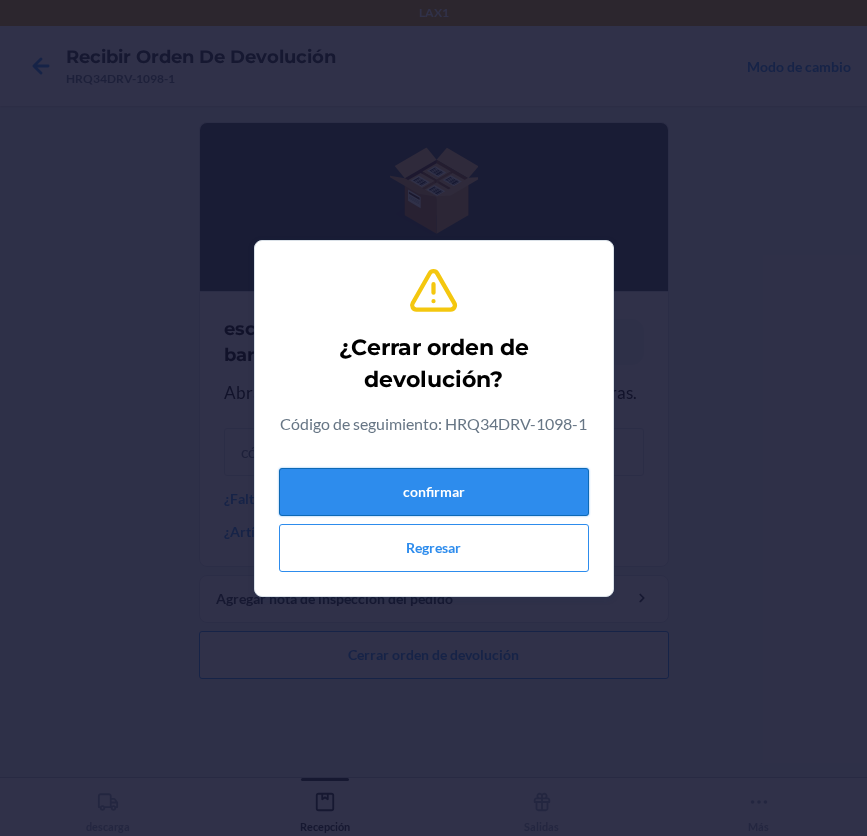 click on "confirmar" at bounding box center (434, 492) 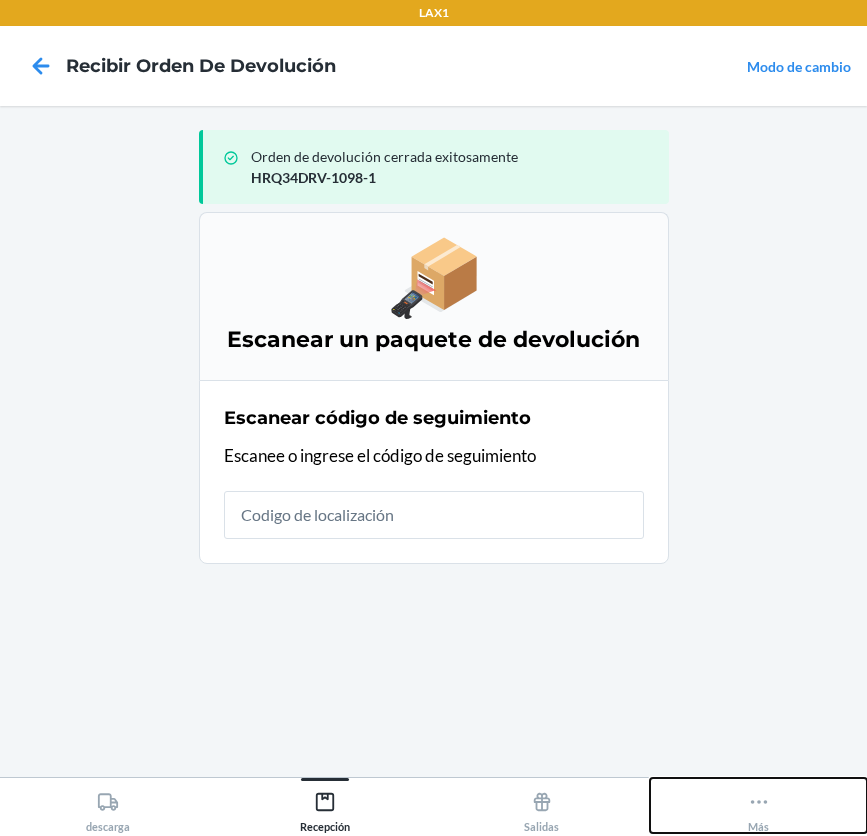 click 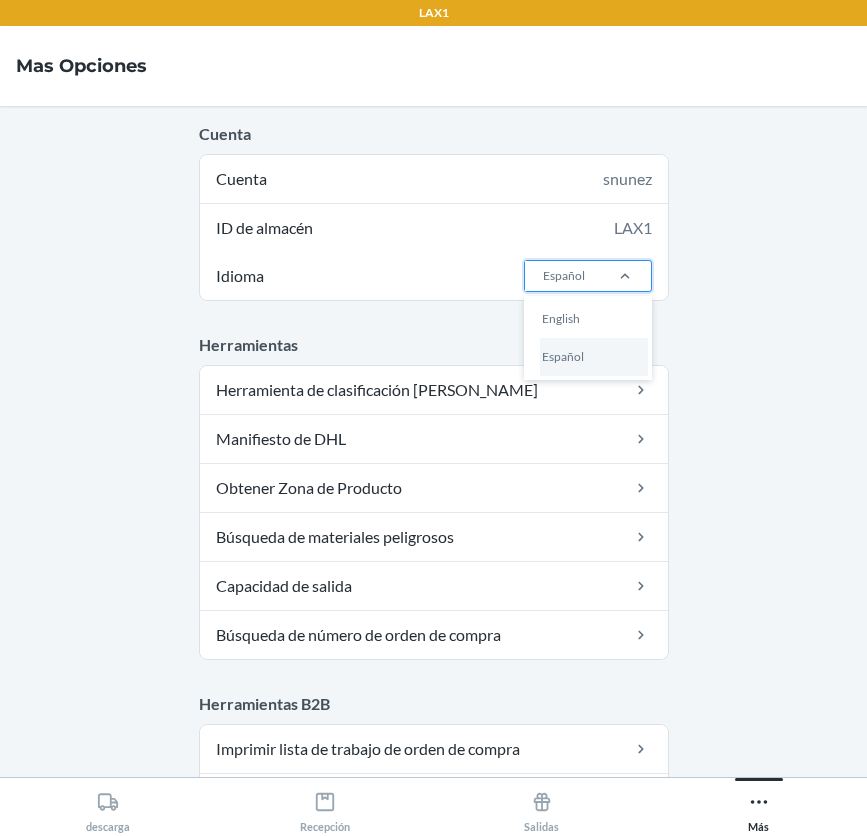 click on "Español" at bounding box center (564, 276) 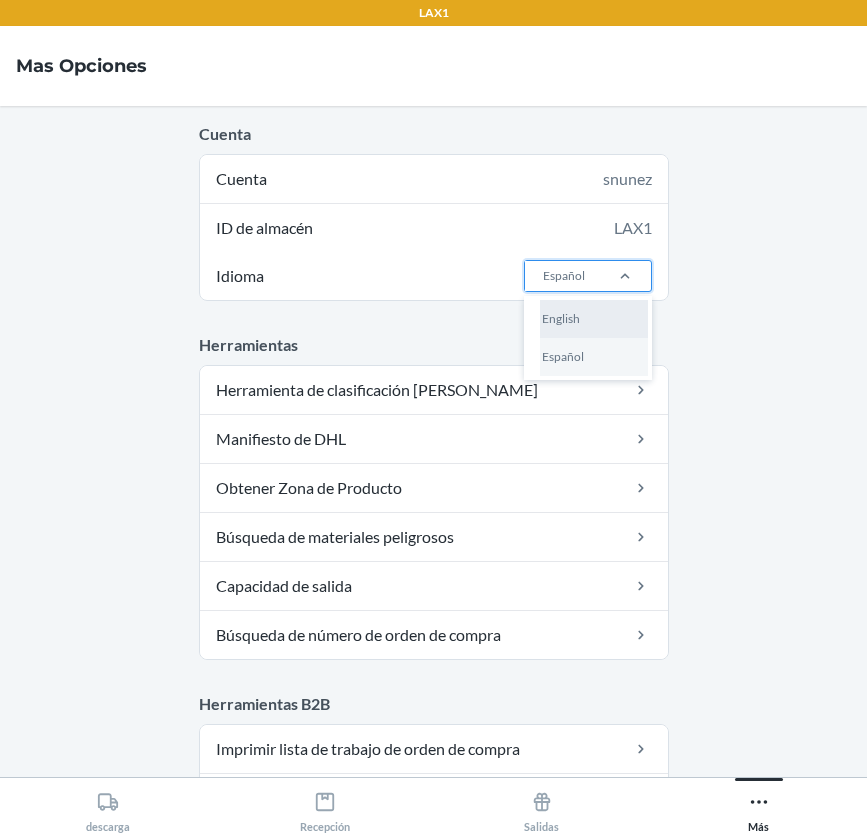 click on "English" at bounding box center [594, 319] 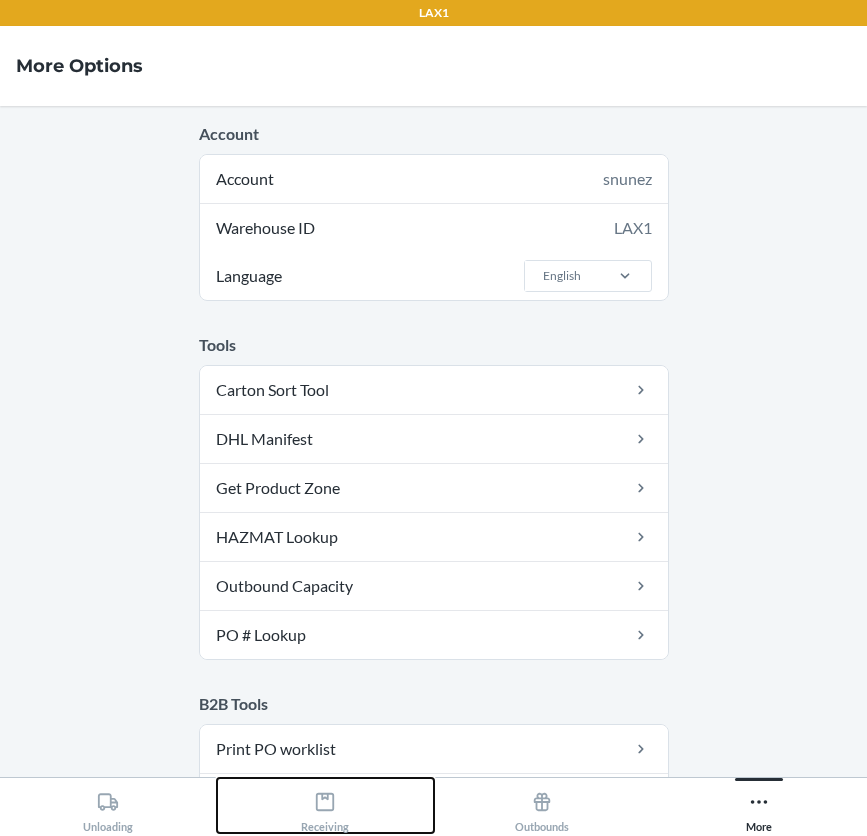 click 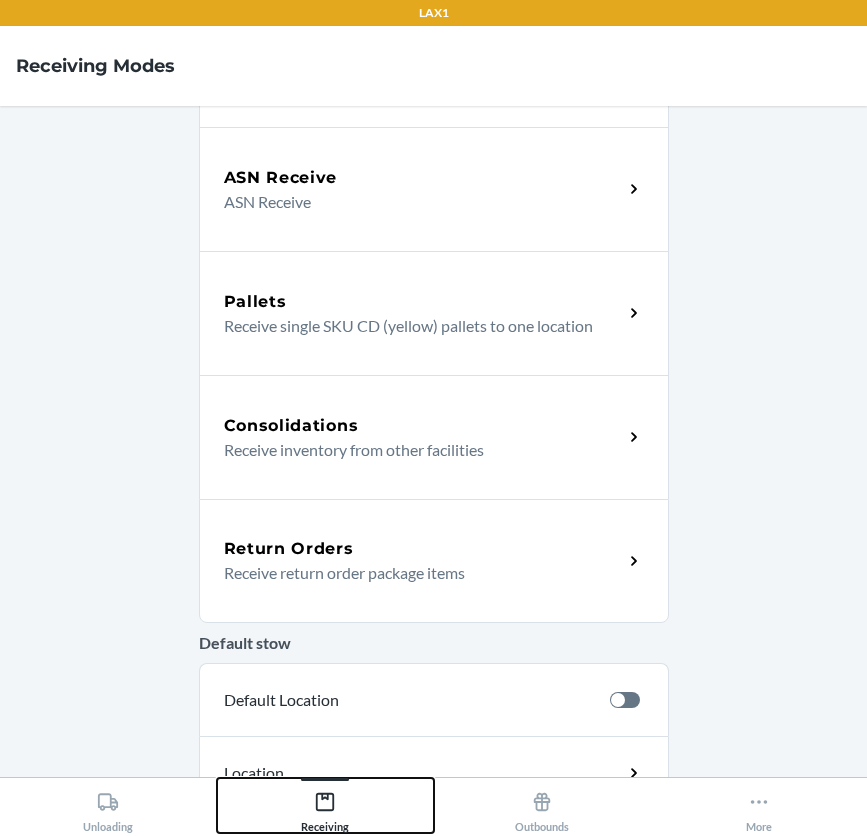 scroll, scrollTop: 300, scrollLeft: 0, axis: vertical 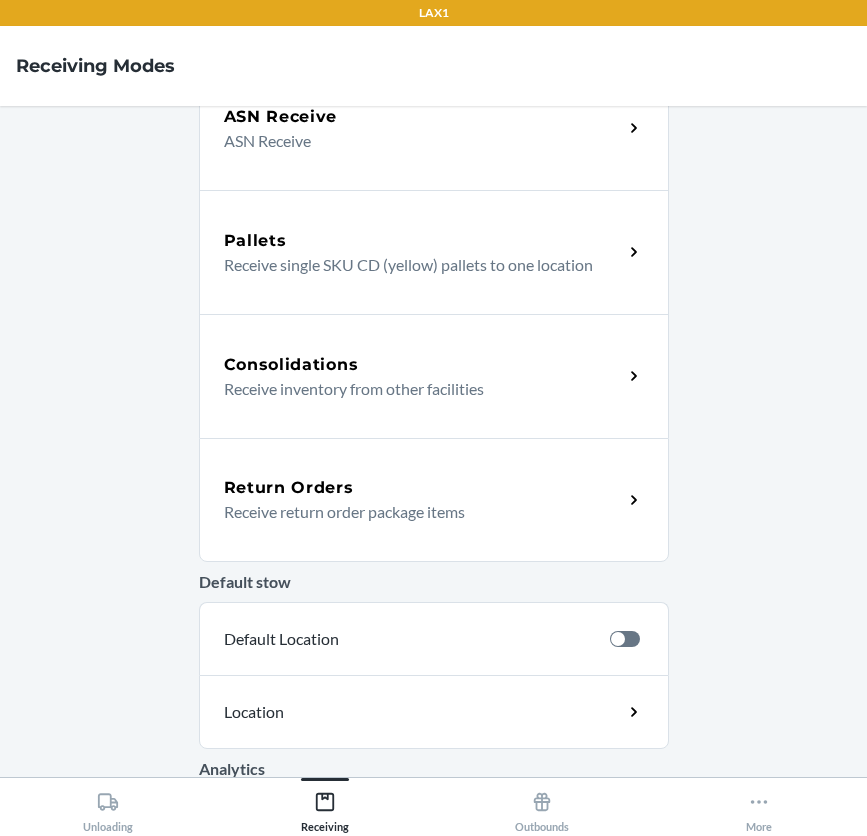 click on "Return Orders" at bounding box center (289, 488) 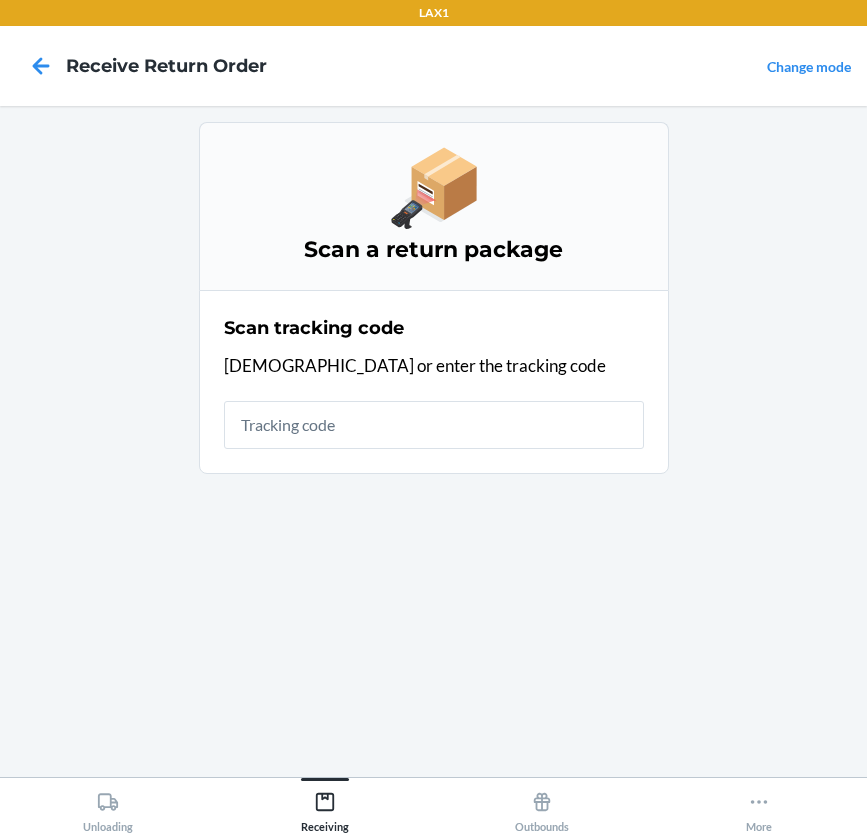 click at bounding box center (434, 425) 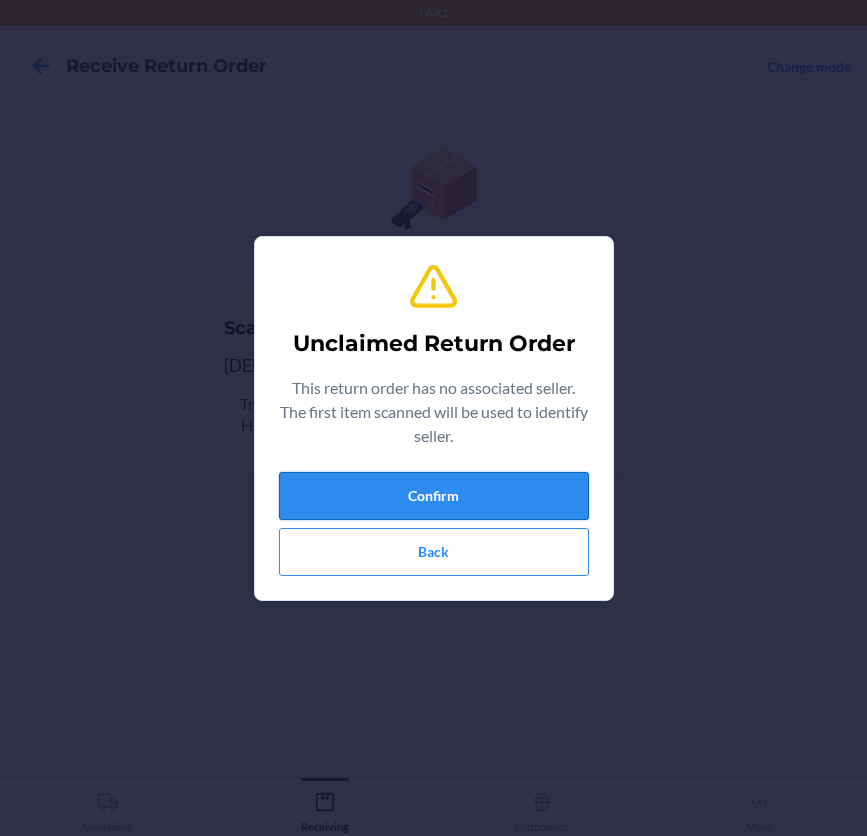click on "Confirm" at bounding box center [434, 496] 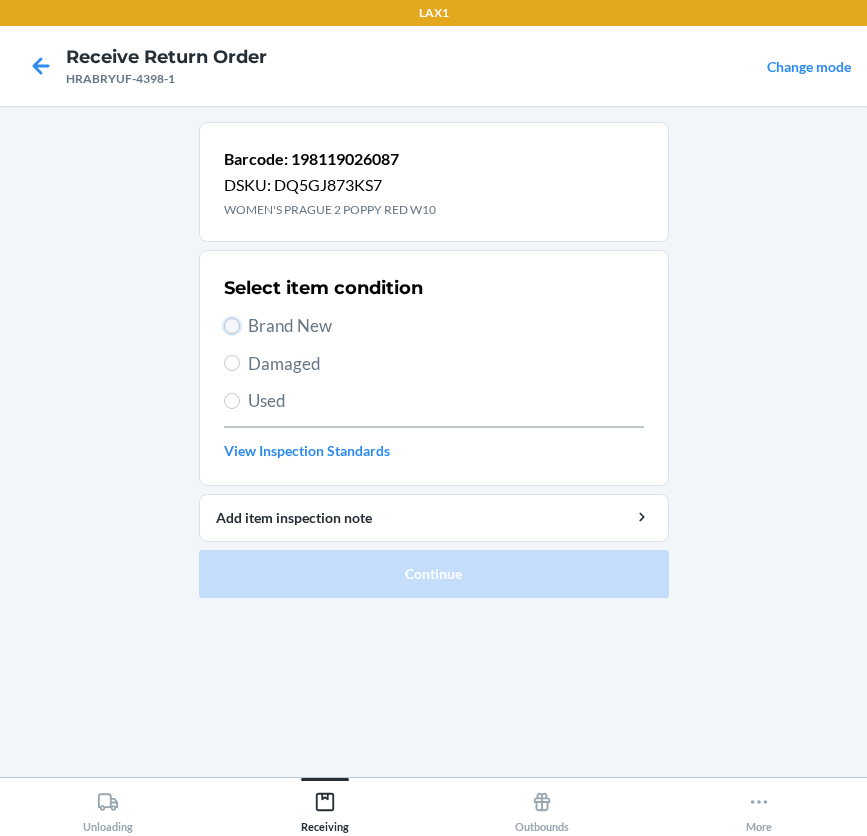 click on "Brand New" at bounding box center [232, 326] 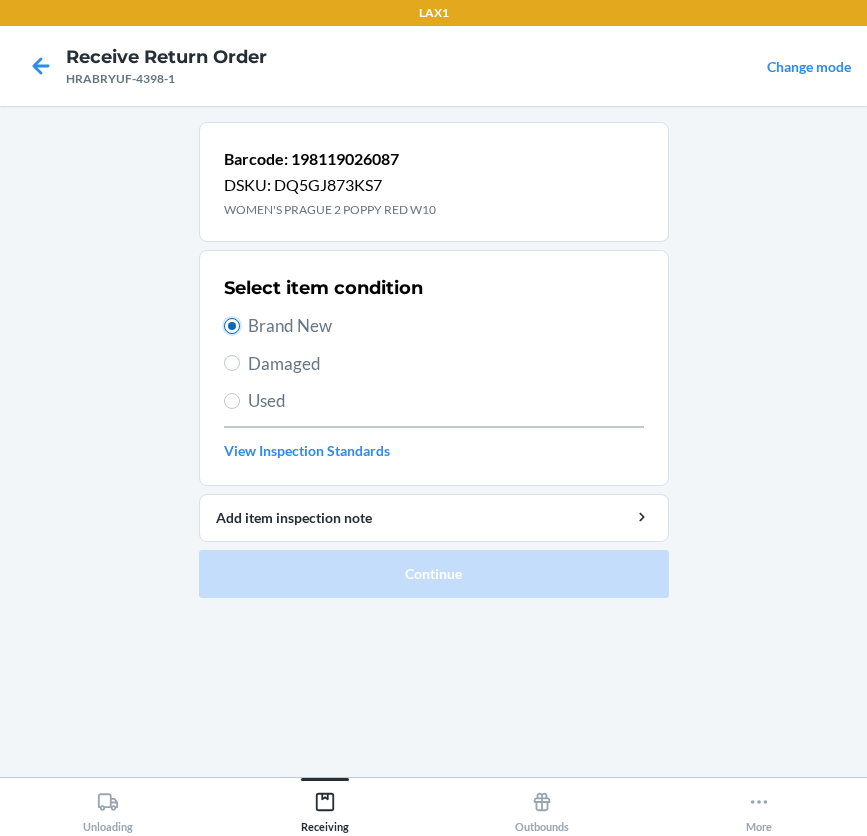 radio on "true" 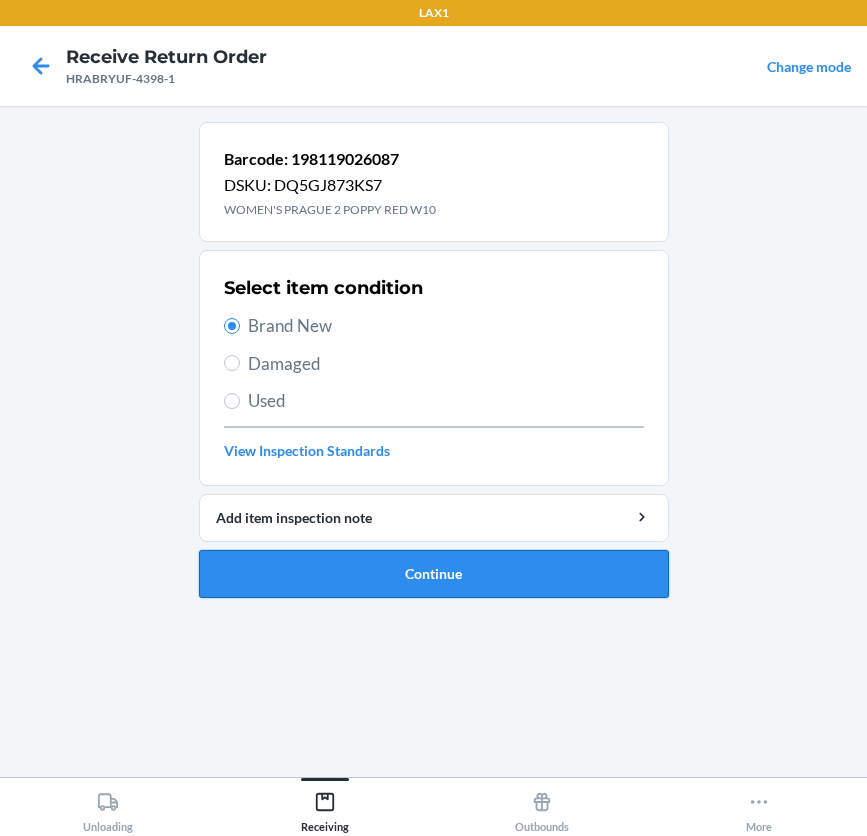 click on "Continue" at bounding box center (434, 574) 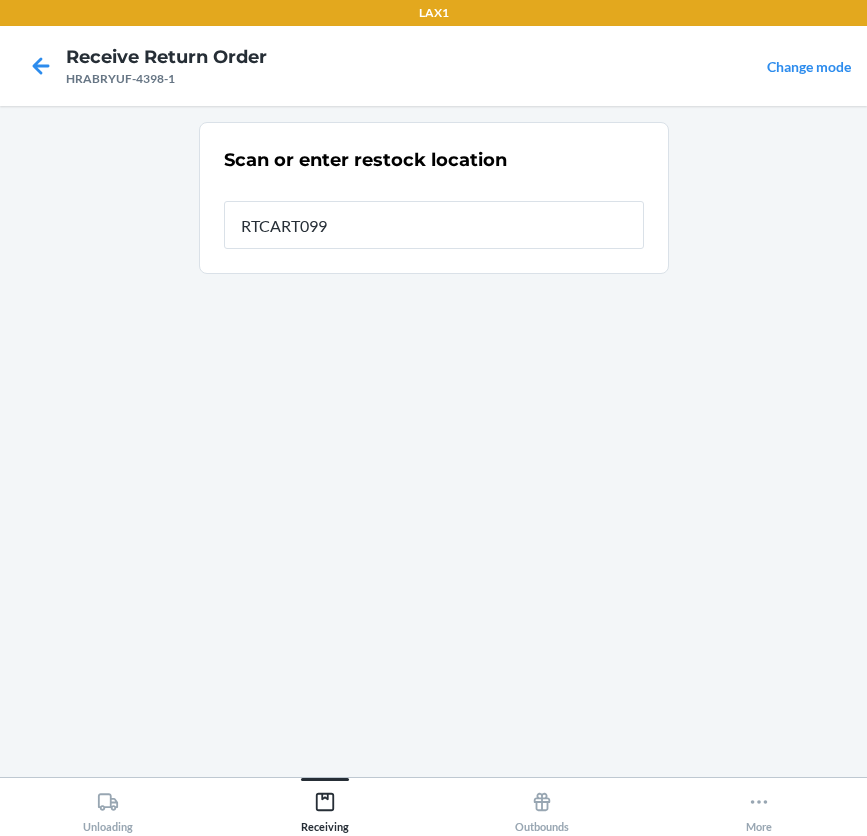 type on "RTCART099" 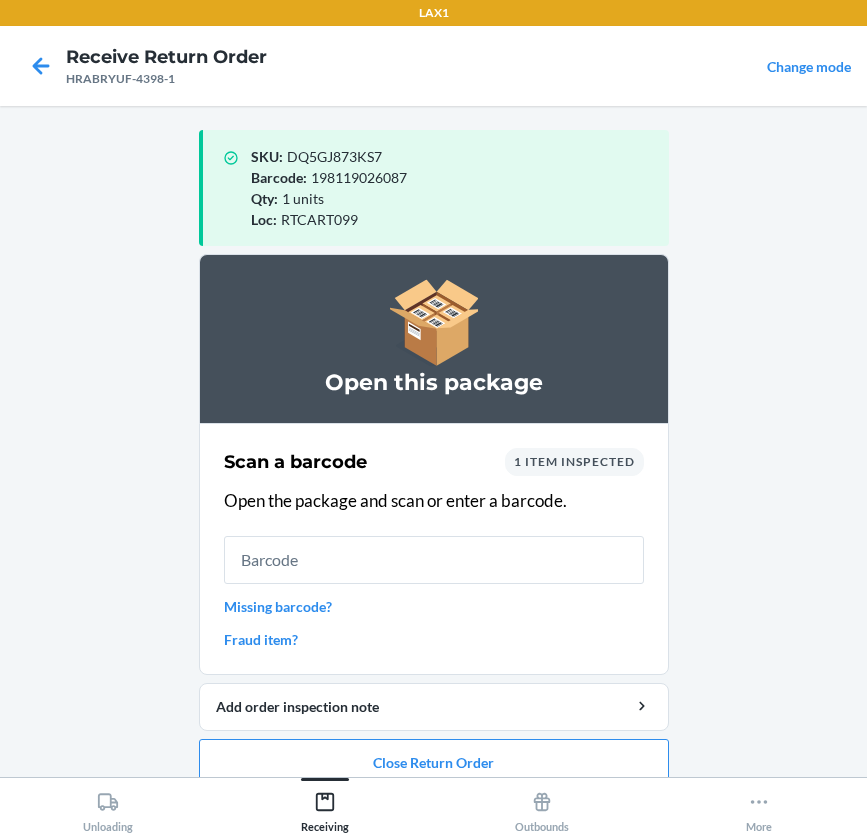 scroll, scrollTop: 26, scrollLeft: 0, axis: vertical 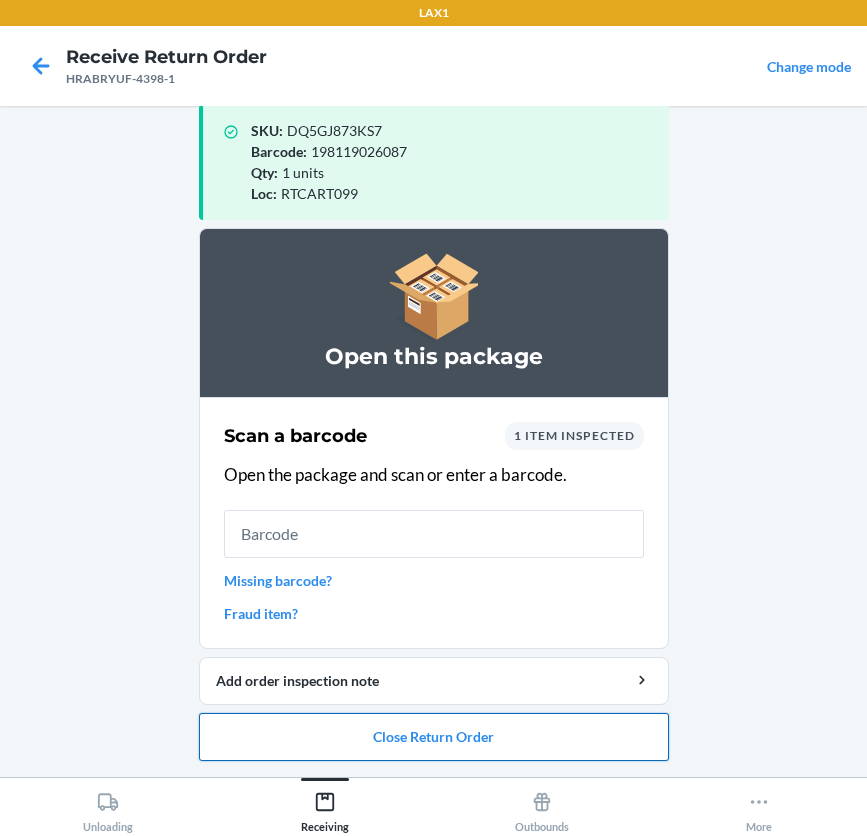 click on "Close Return Order" at bounding box center (434, 737) 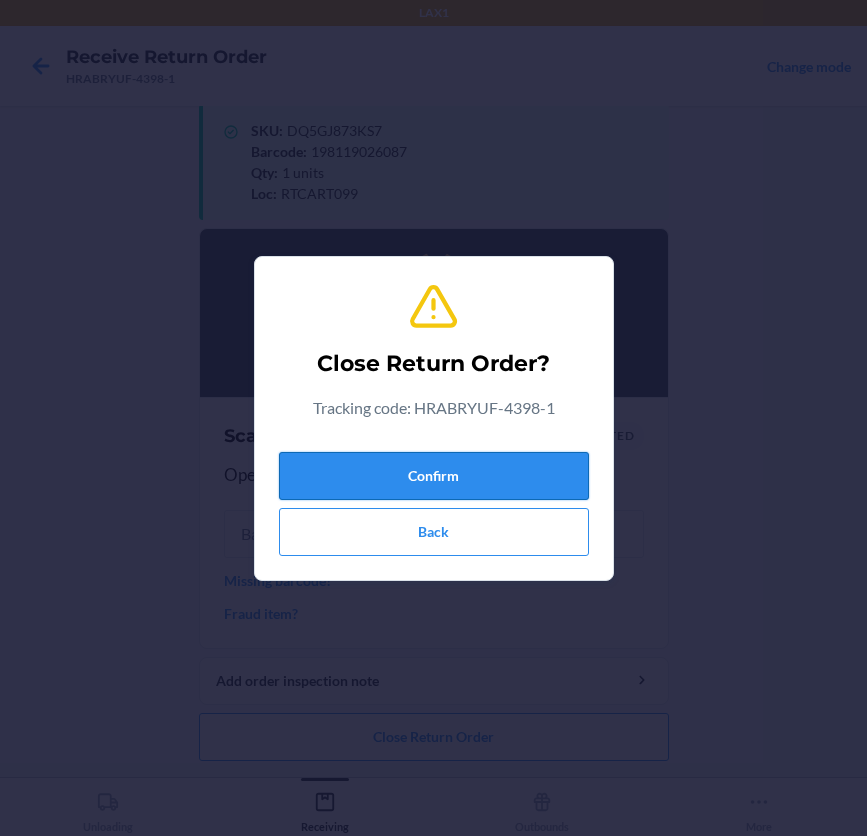 click on "Confirm" at bounding box center (434, 476) 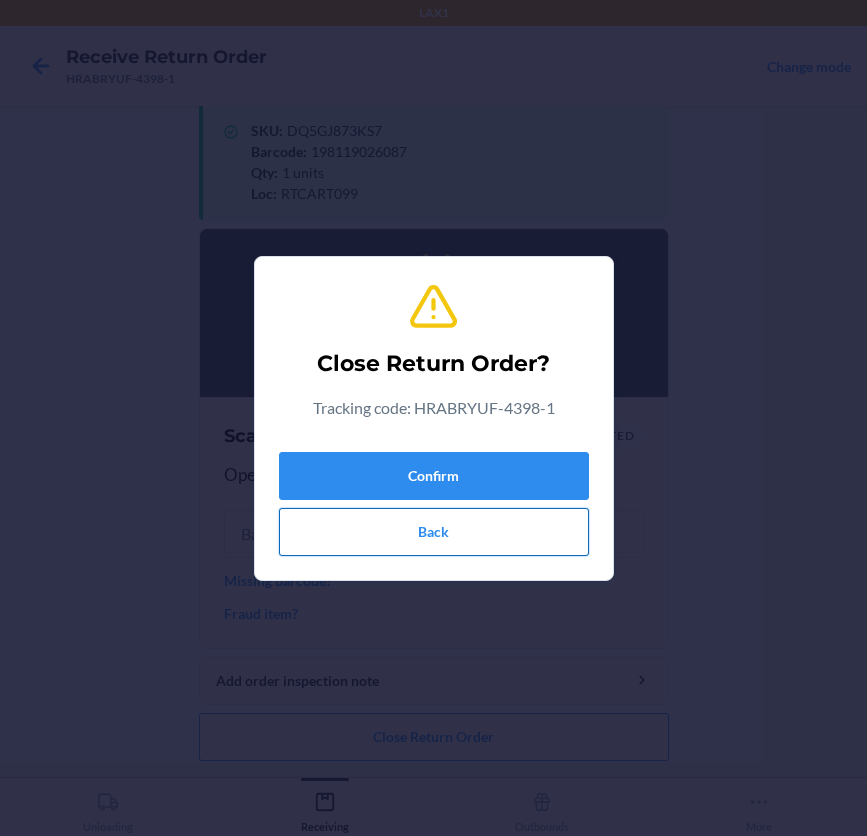 scroll, scrollTop: 0, scrollLeft: 0, axis: both 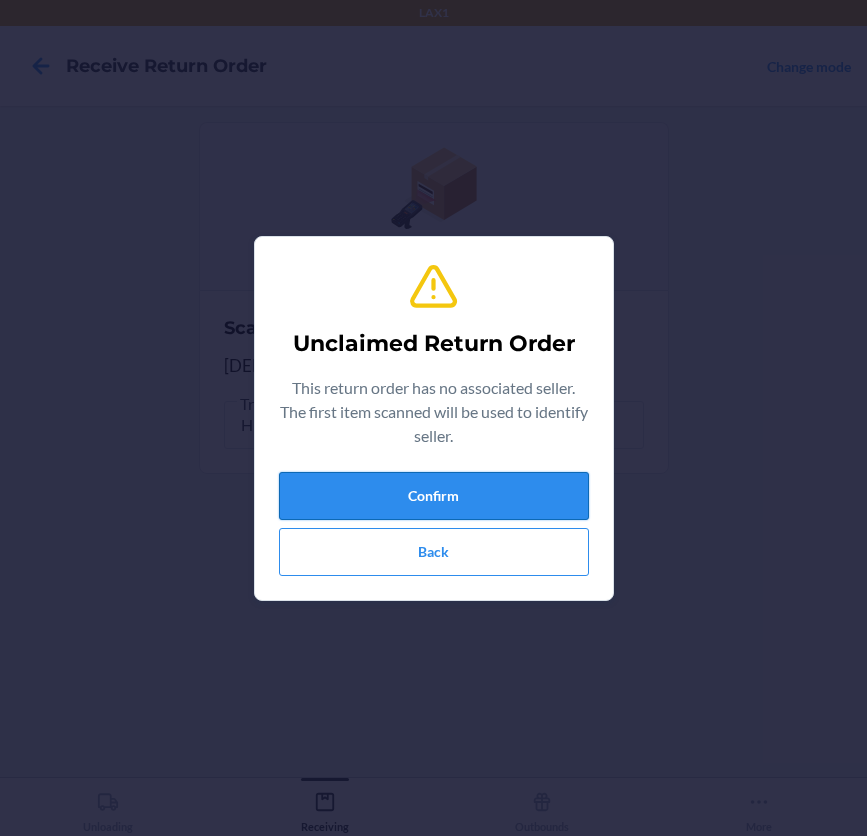 click on "Confirm" at bounding box center [434, 496] 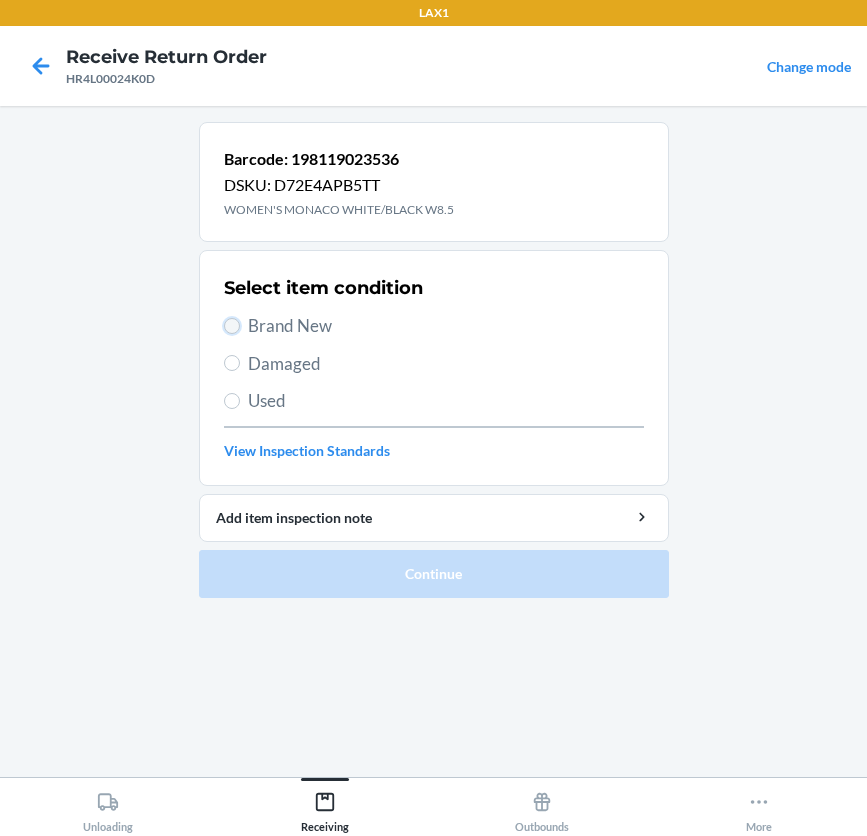 click on "Brand New" at bounding box center [232, 326] 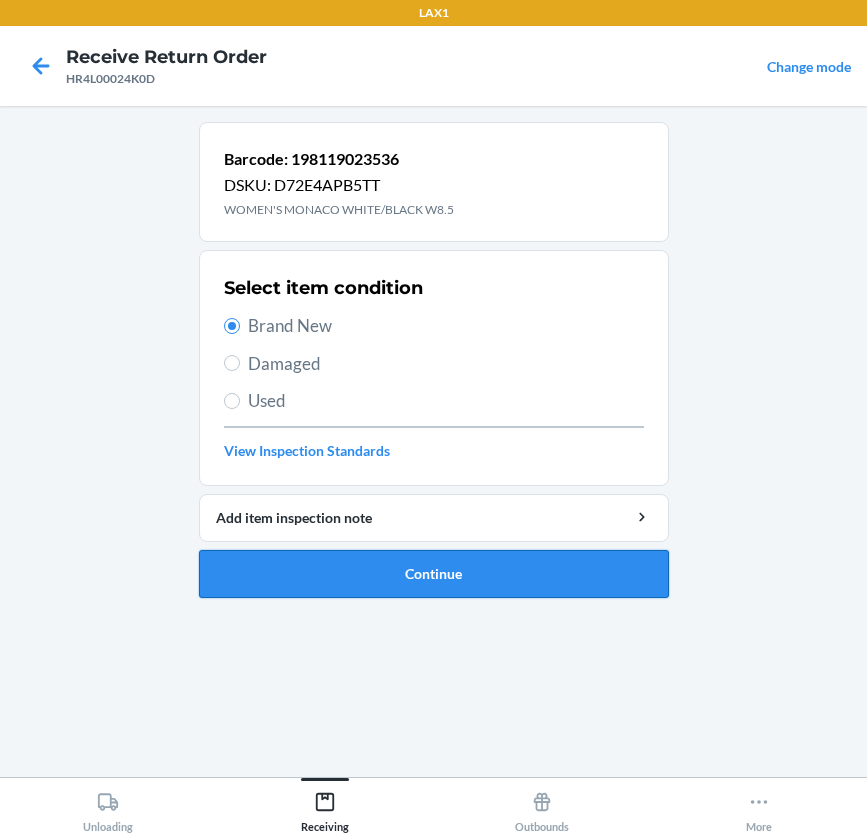 click on "Continue" at bounding box center [434, 574] 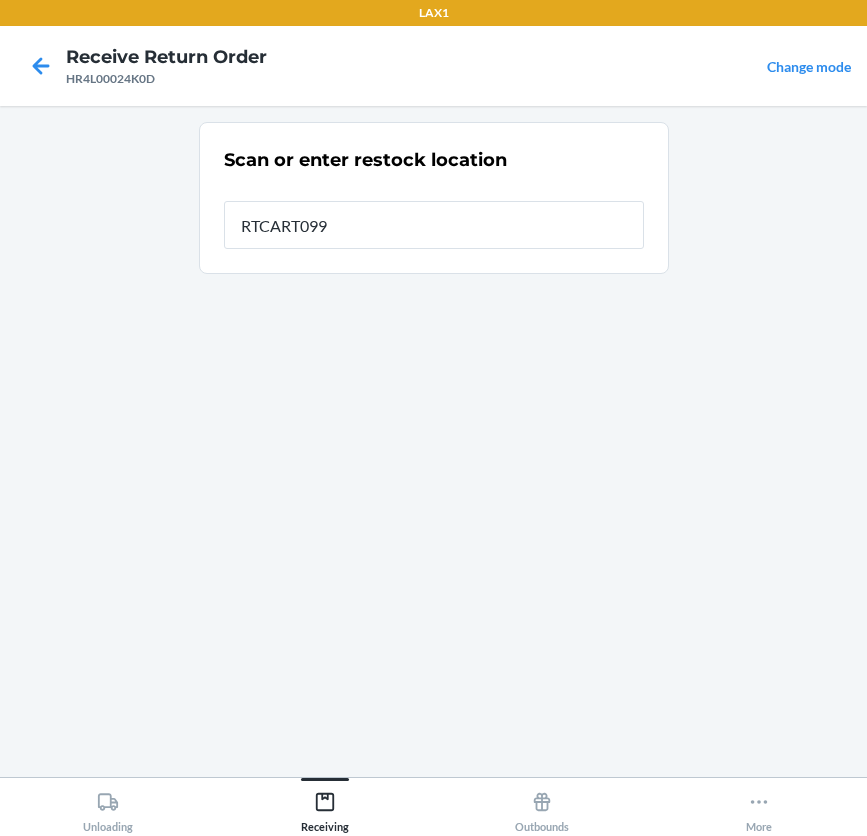 type on "RTCART099" 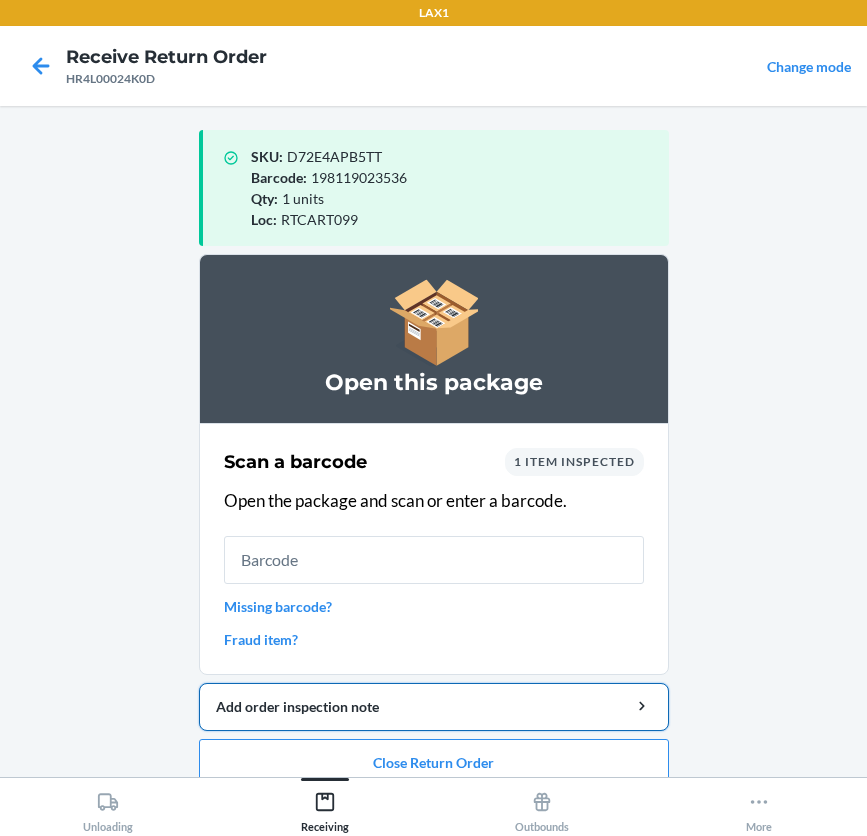 scroll, scrollTop: 26, scrollLeft: 0, axis: vertical 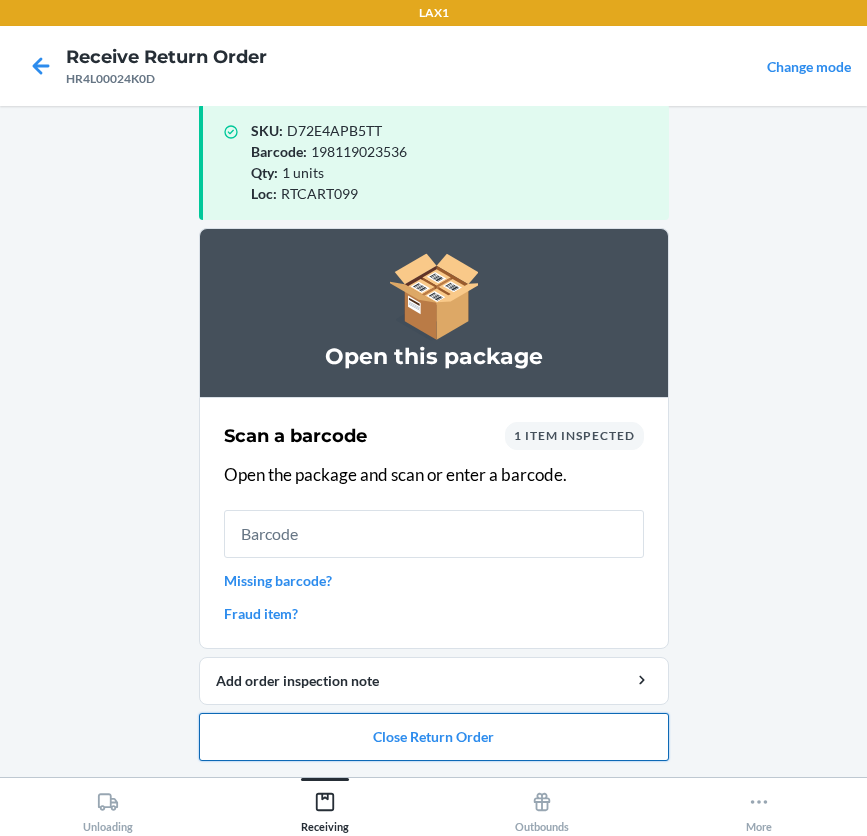 click on "Close Return Order" at bounding box center (434, 737) 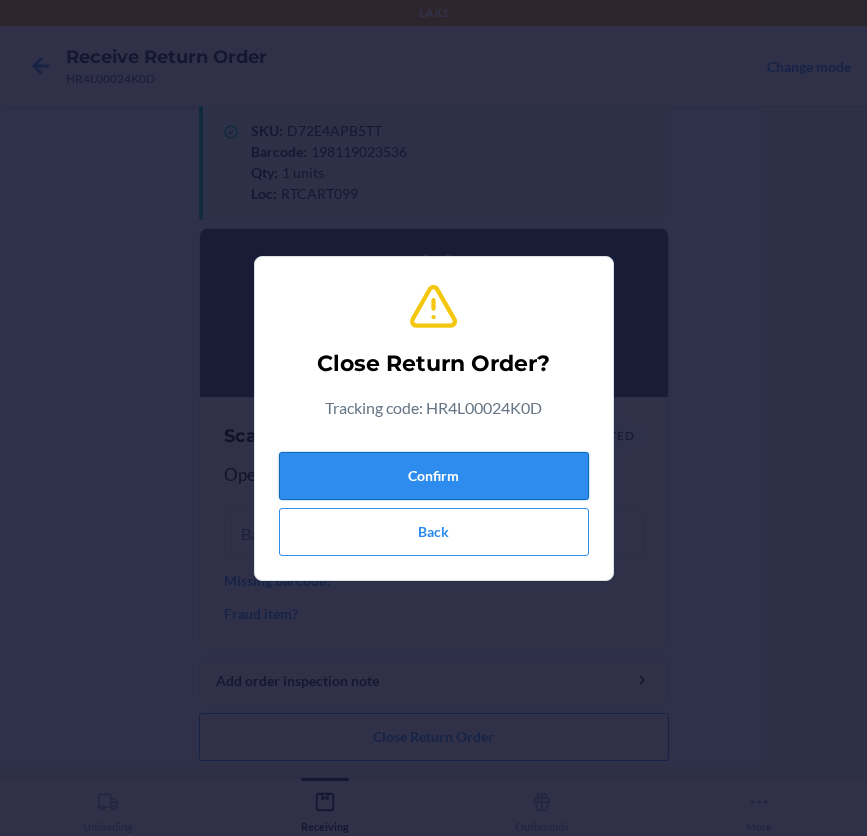 click on "Confirm" at bounding box center [434, 476] 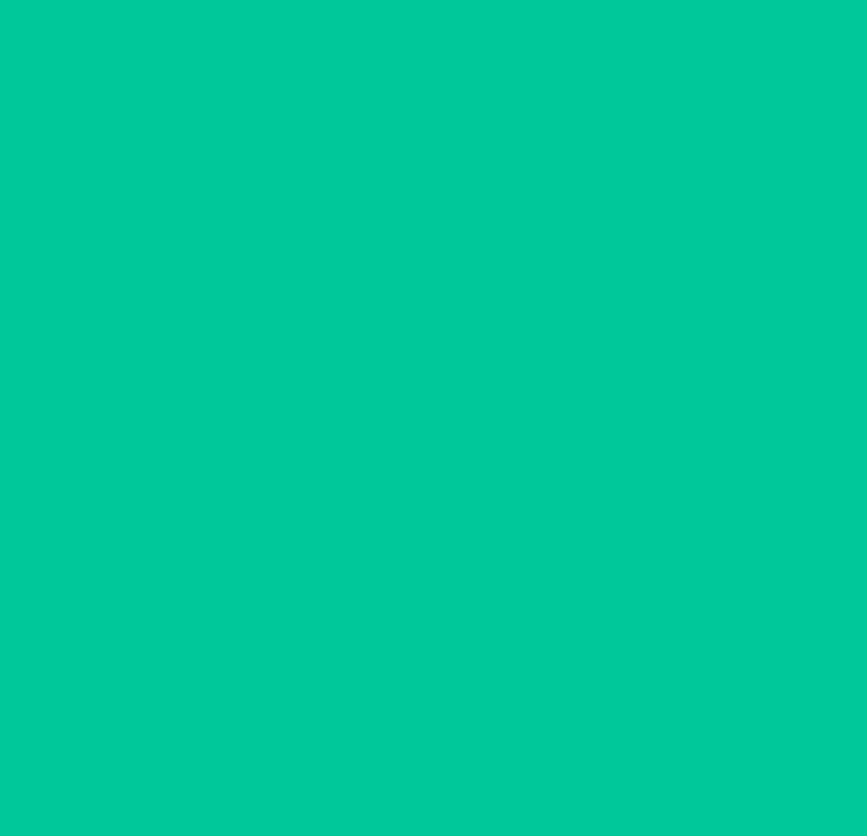 scroll, scrollTop: 0, scrollLeft: 0, axis: both 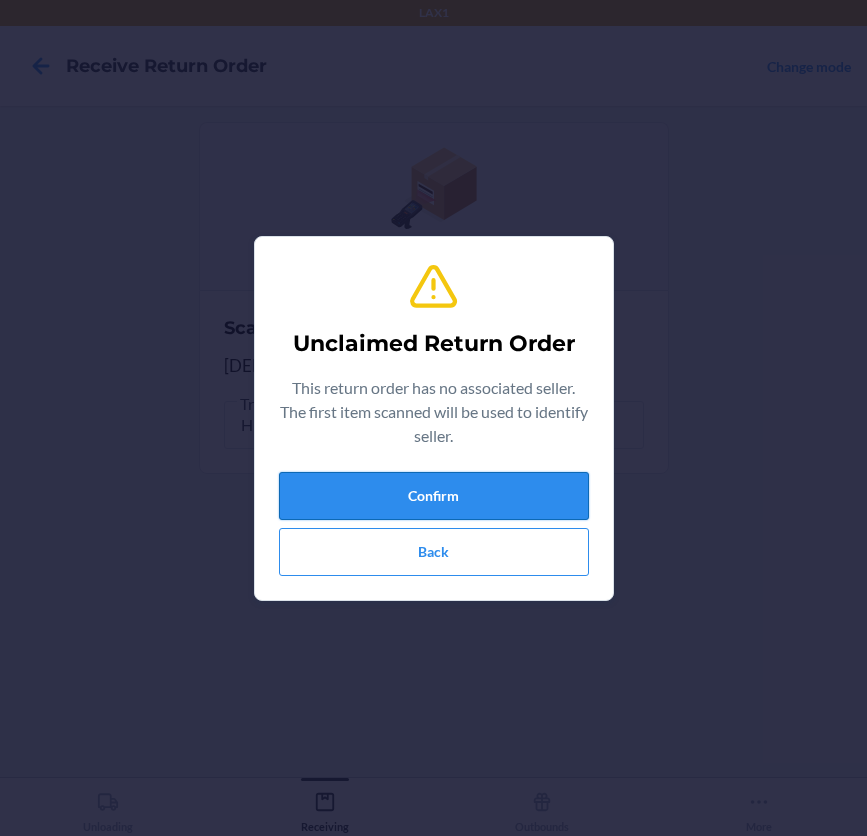 click on "Confirm" at bounding box center (434, 496) 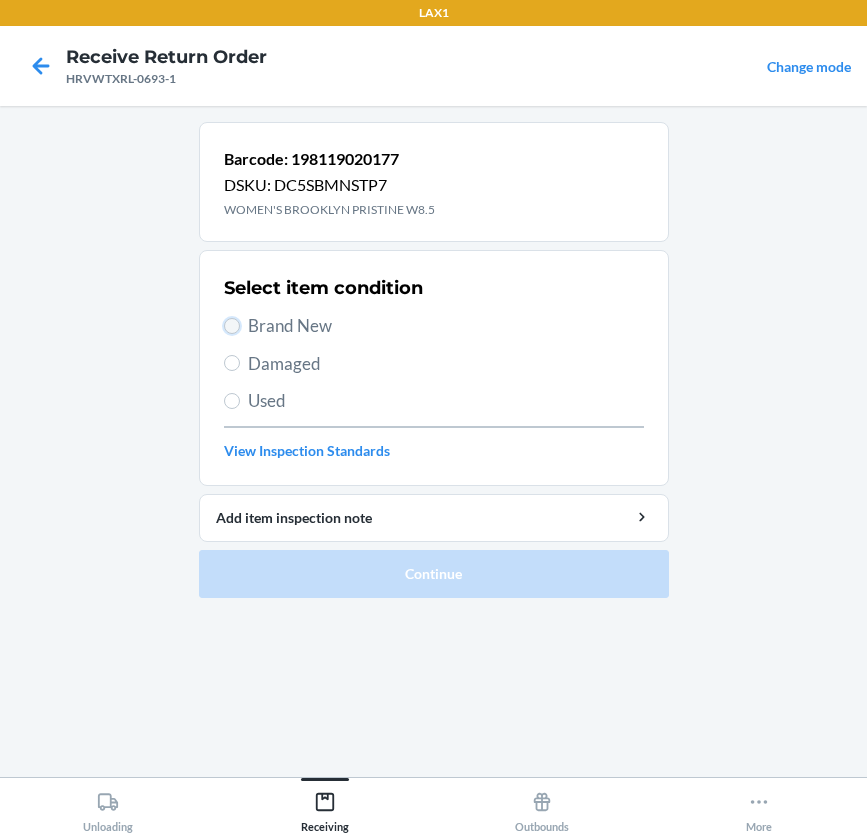 click on "Brand New" at bounding box center (232, 326) 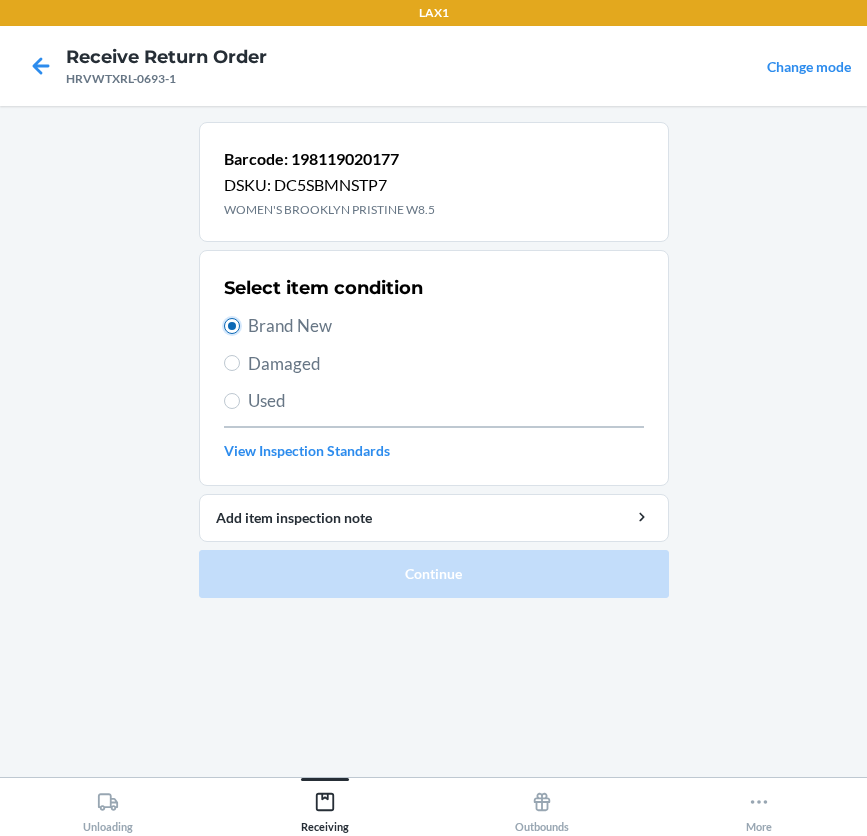 radio on "true" 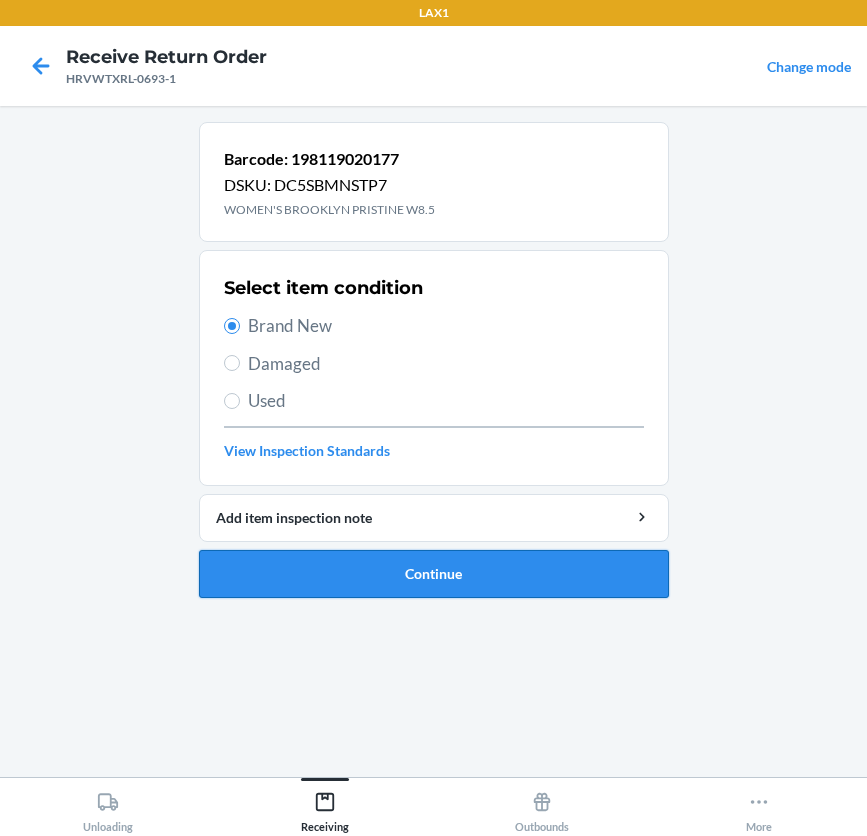 click on "Continue" at bounding box center (434, 574) 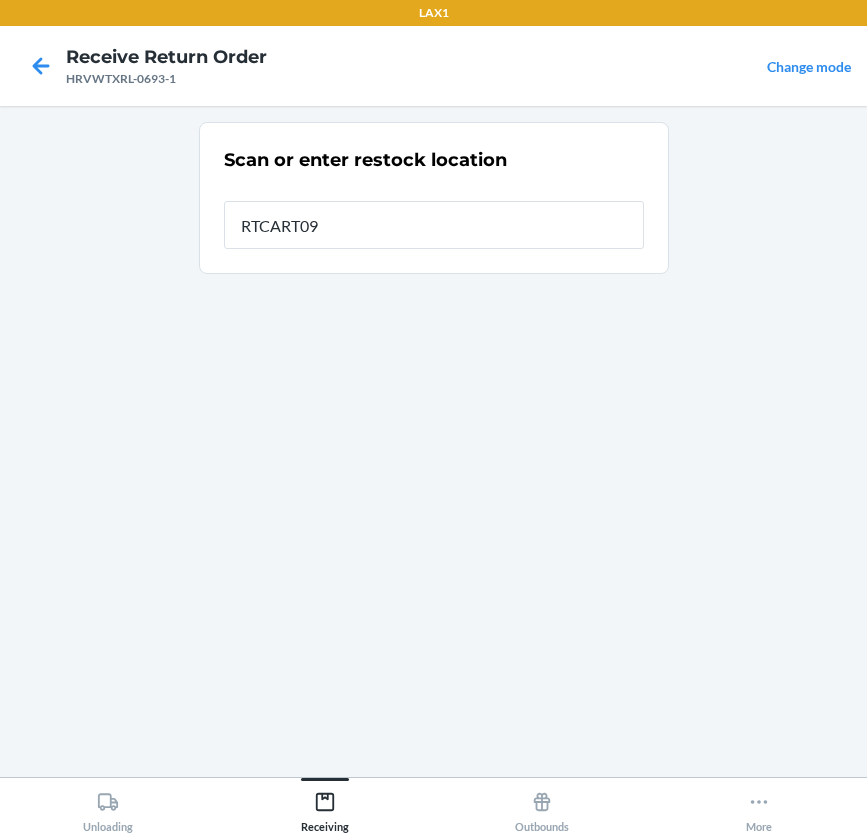 type on "RTCART099" 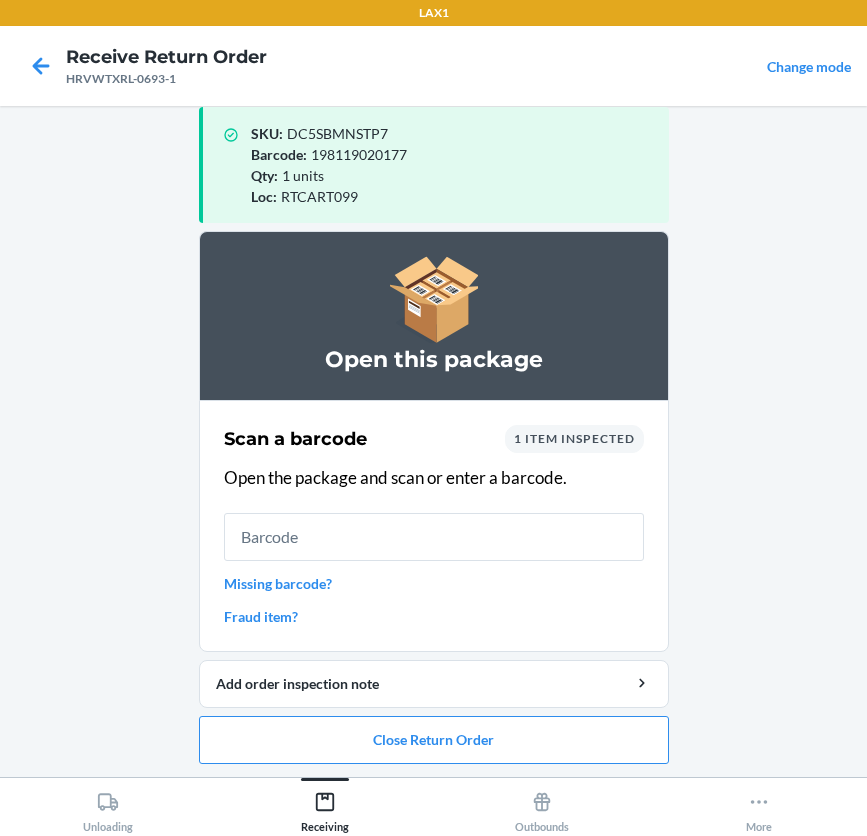 scroll, scrollTop: 26, scrollLeft: 0, axis: vertical 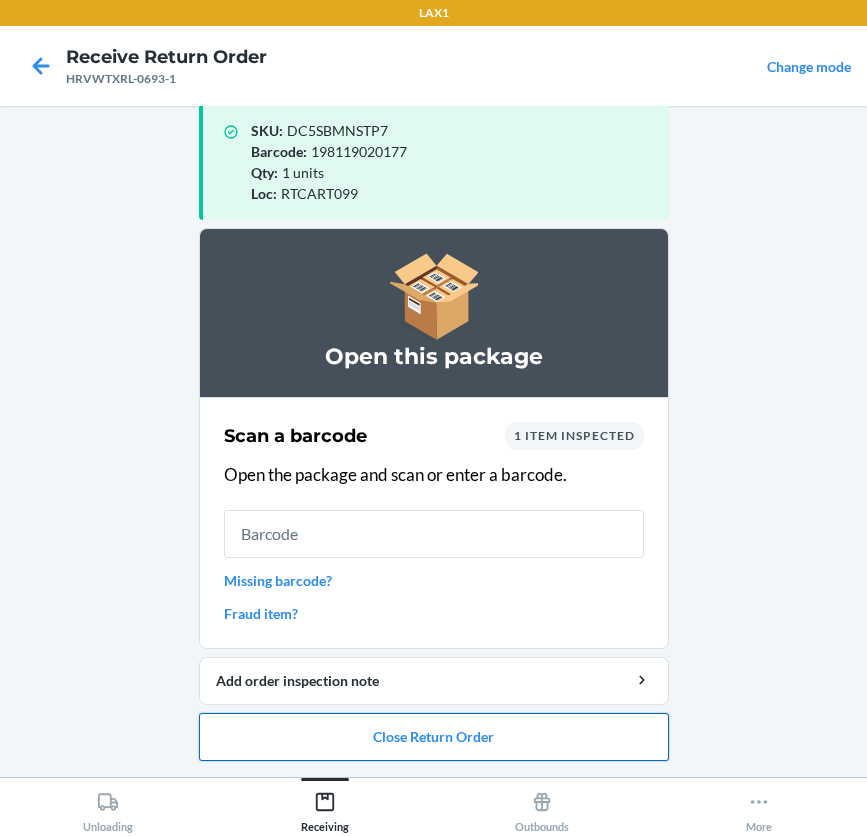 click on "Close Return Order" at bounding box center [434, 737] 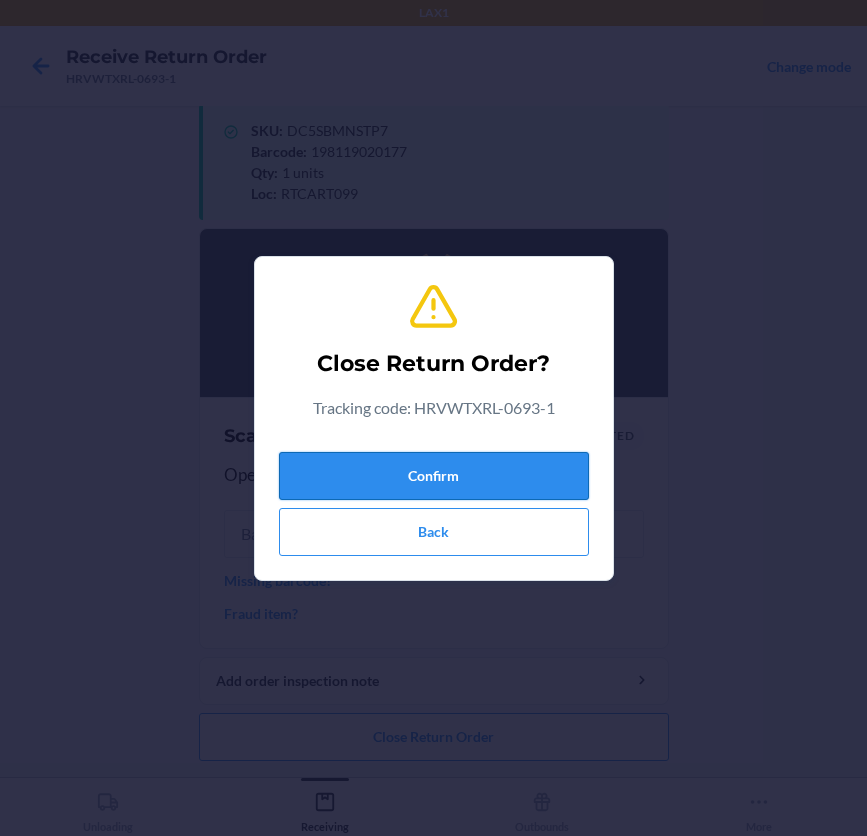 click on "Confirm" at bounding box center (434, 476) 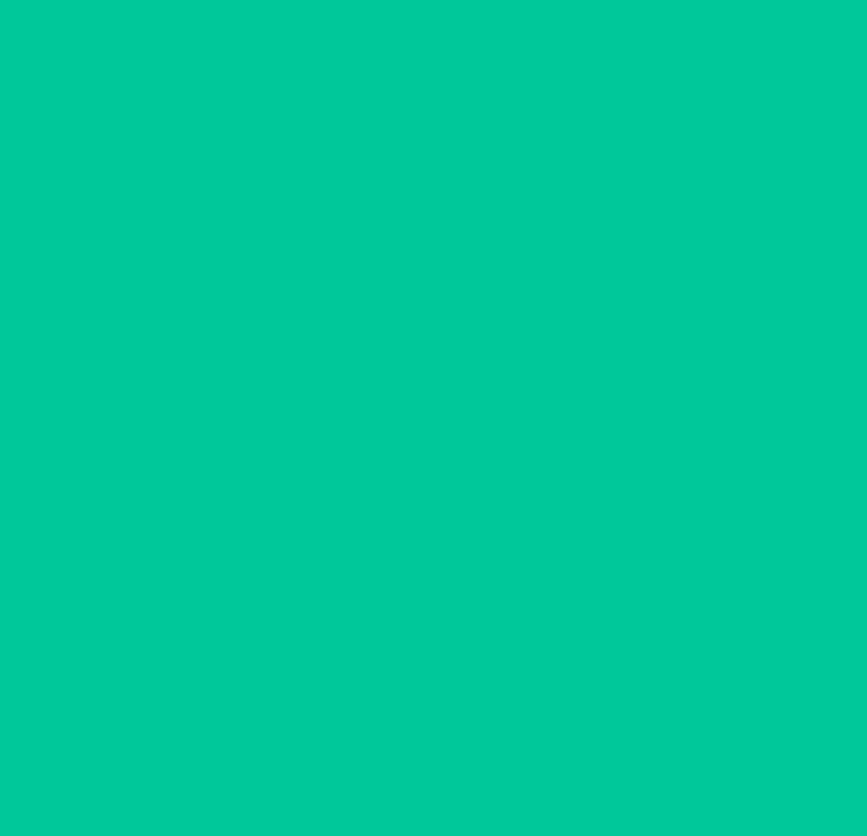 scroll, scrollTop: 0, scrollLeft: 0, axis: both 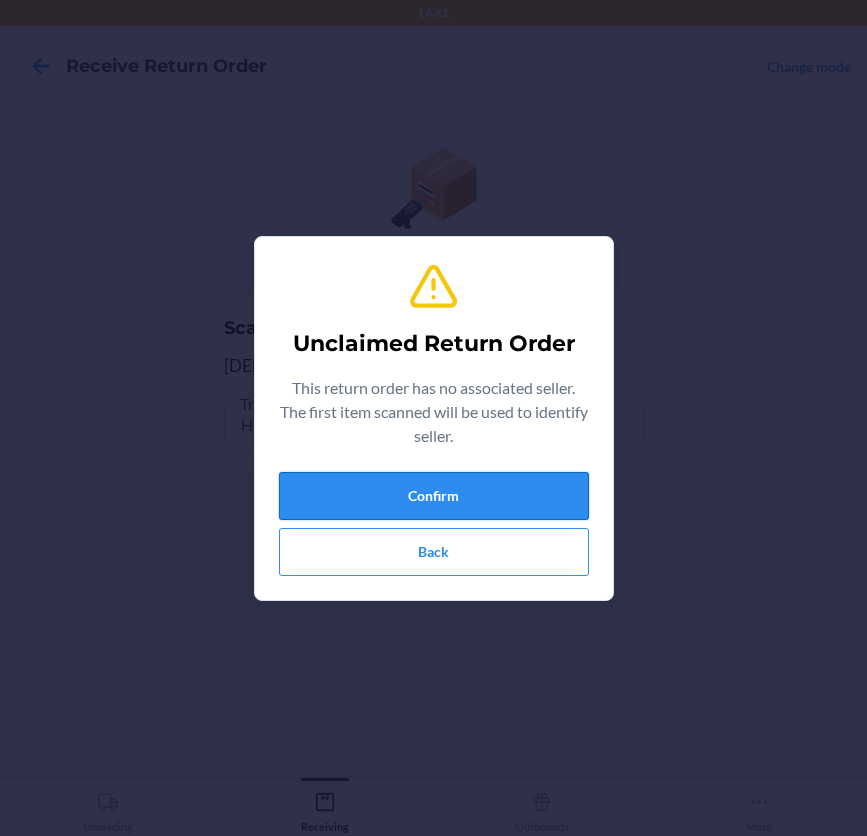 click on "Confirm" at bounding box center [434, 496] 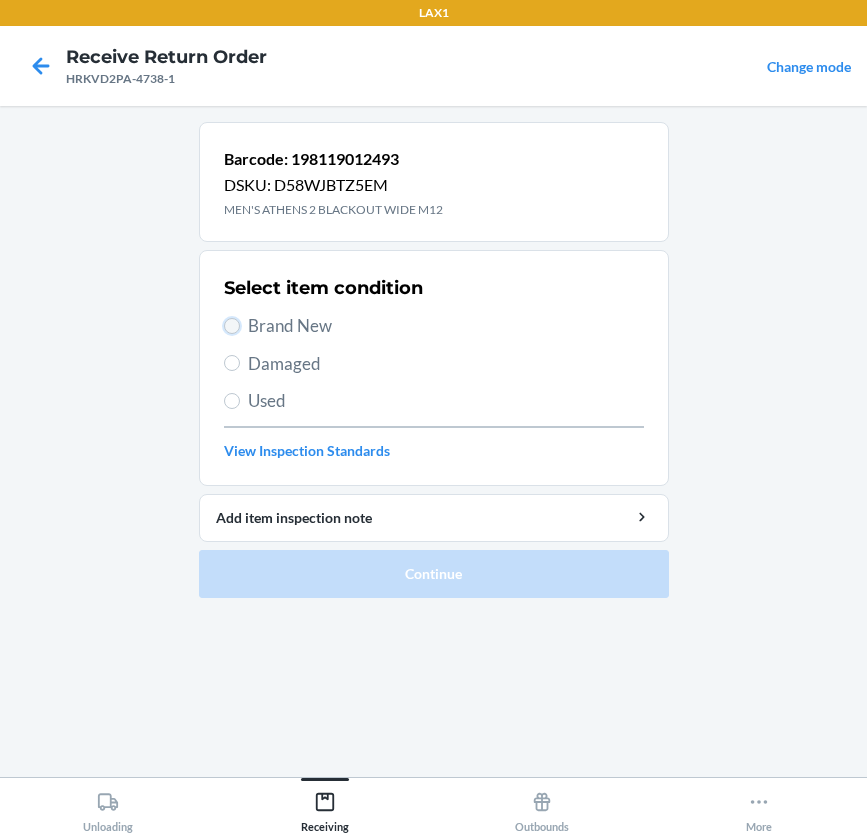 click on "Brand New" at bounding box center [232, 326] 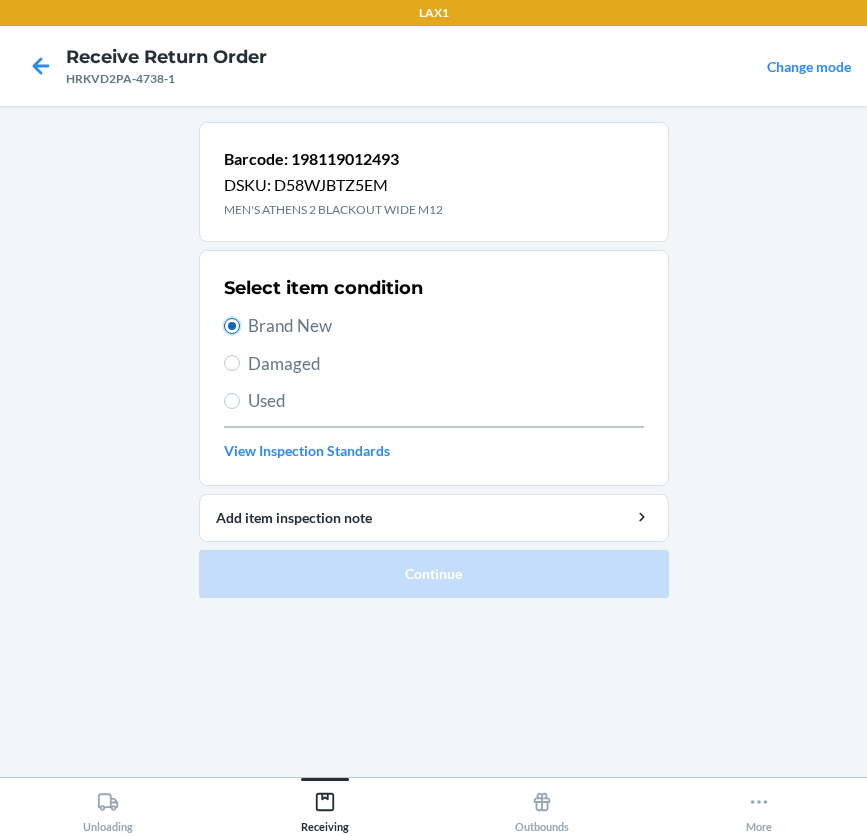 radio on "true" 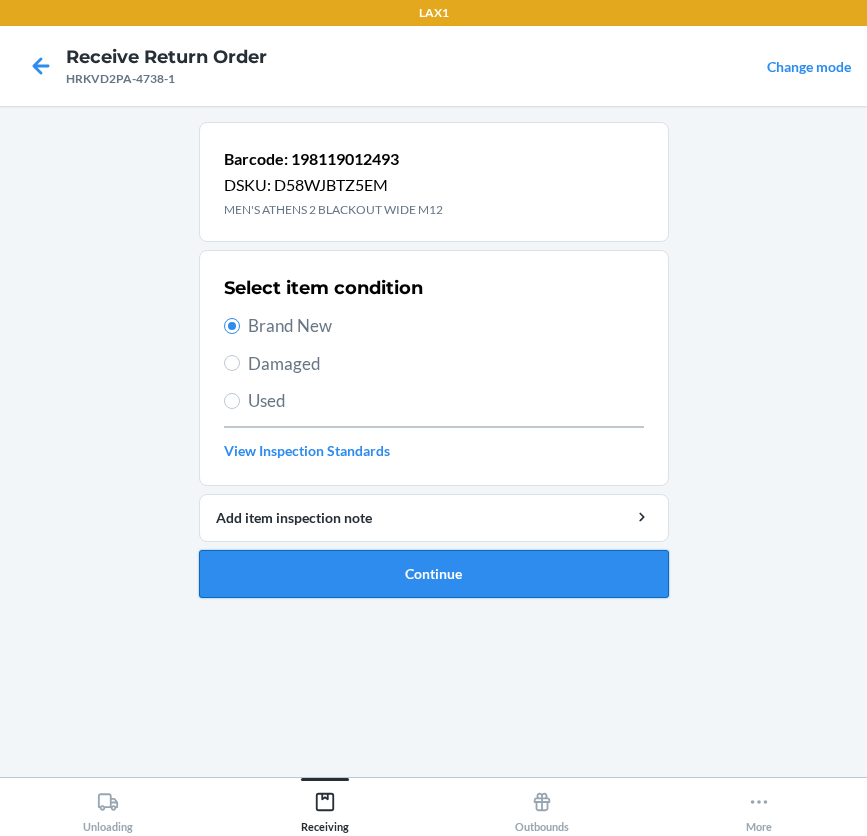 click on "Continue" at bounding box center [434, 574] 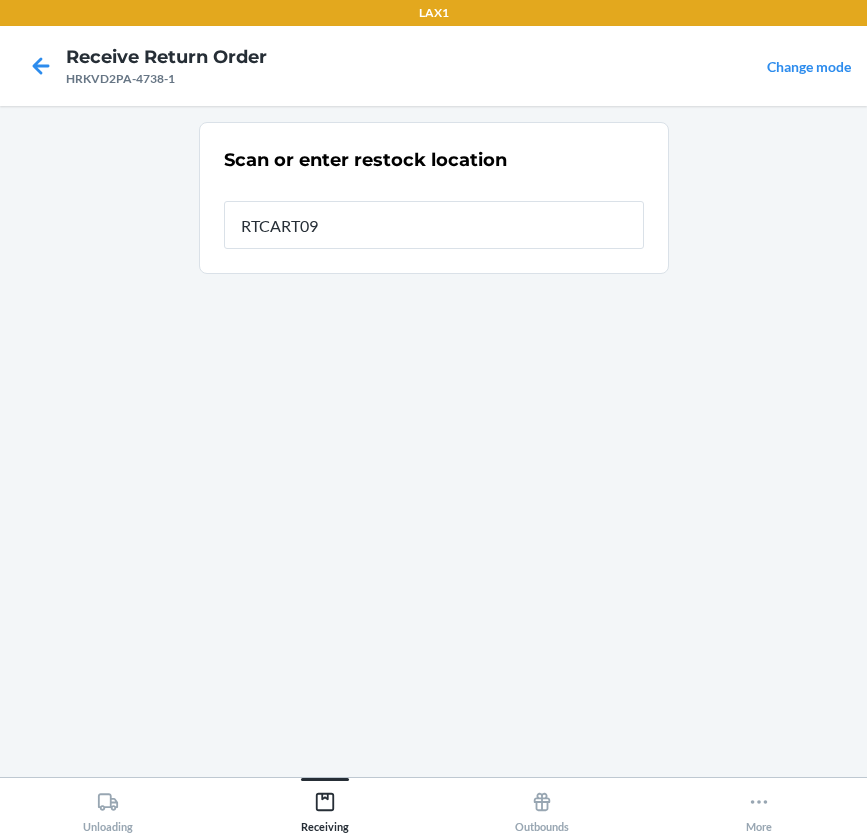 type on "RTCART099" 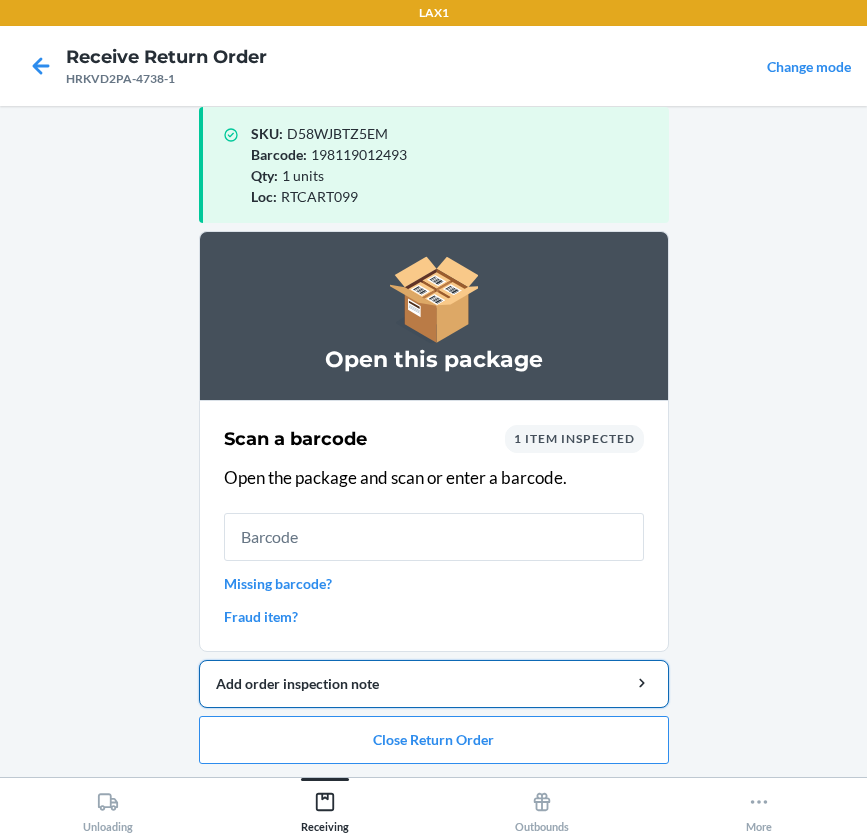 scroll, scrollTop: 26, scrollLeft: 0, axis: vertical 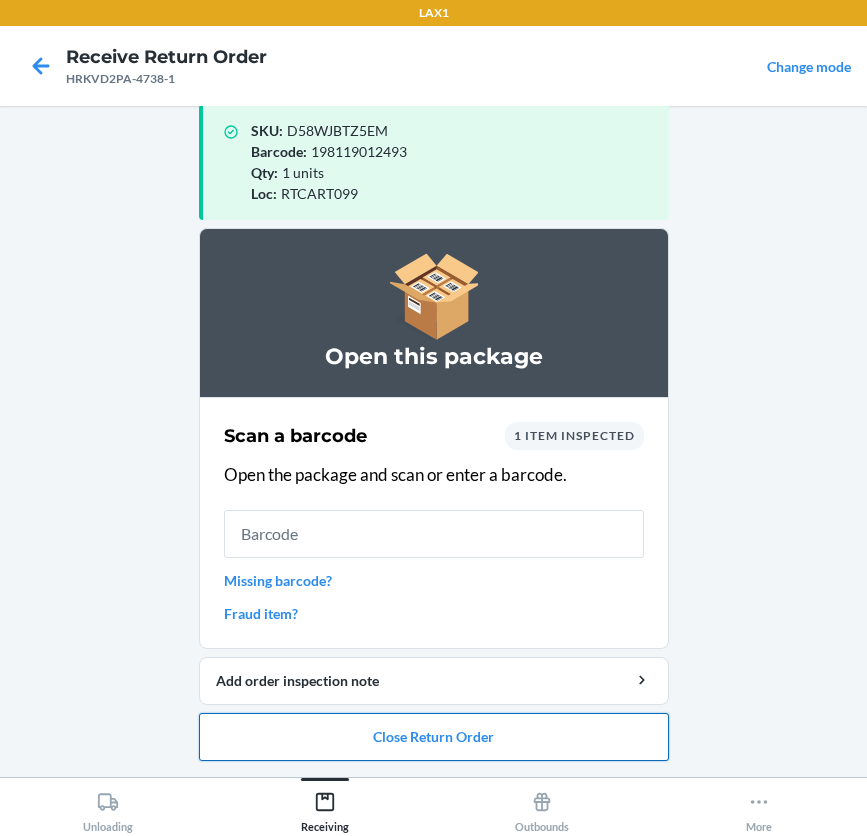 click on "Close Return Order" at bounding box center [434, 737] 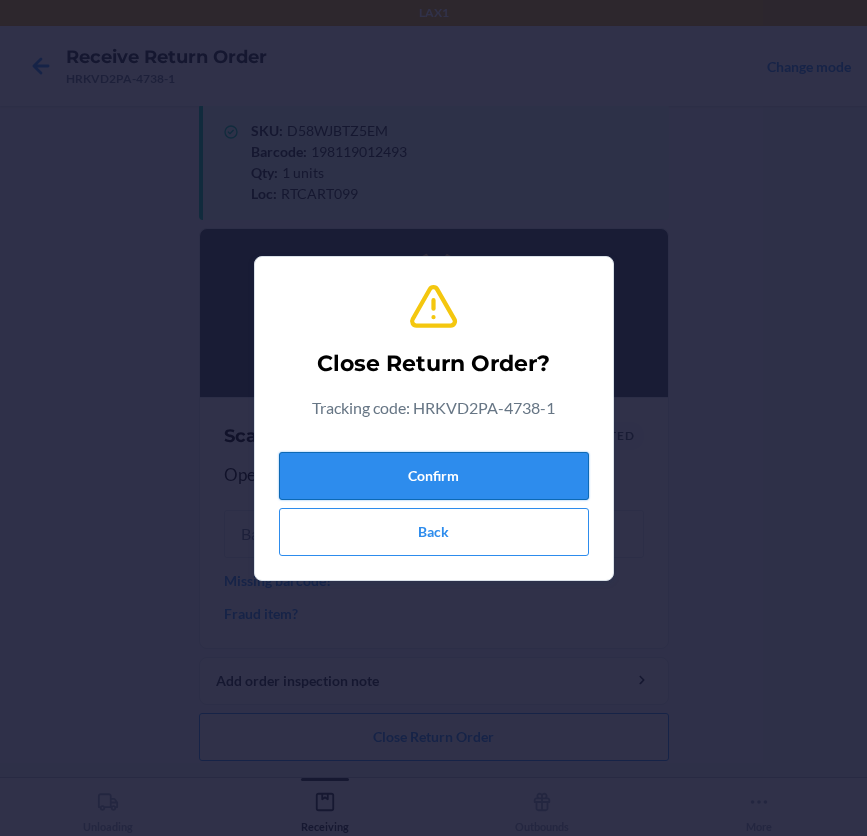 click on "Confirm" at bounding box center (434, 476) 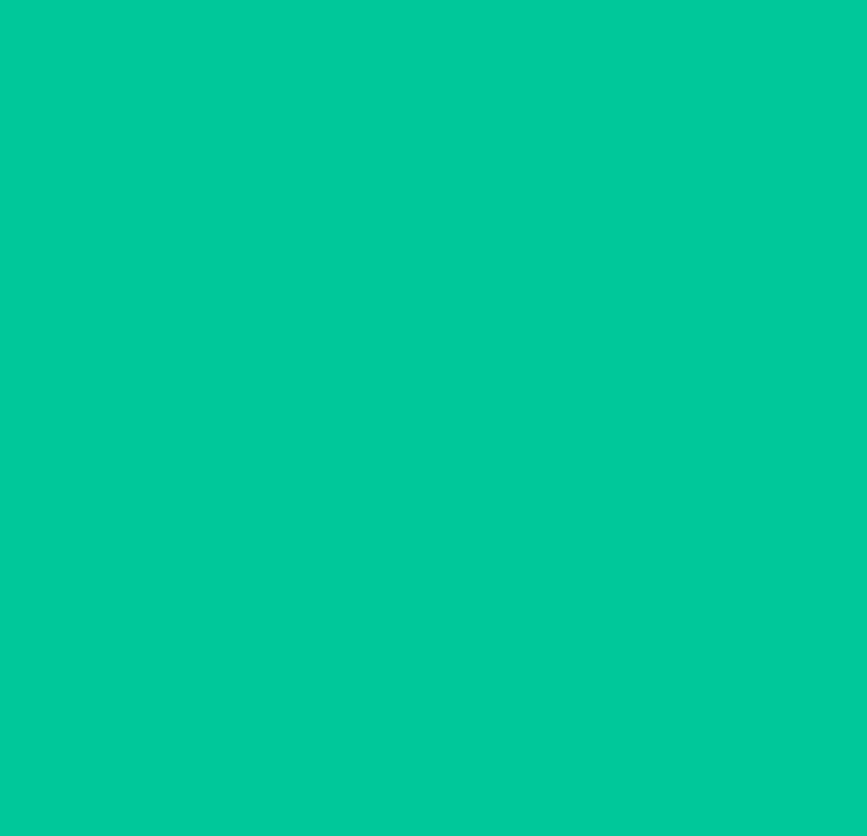scroll, scrollTop: 0, scrollLeft: 0, axis: both 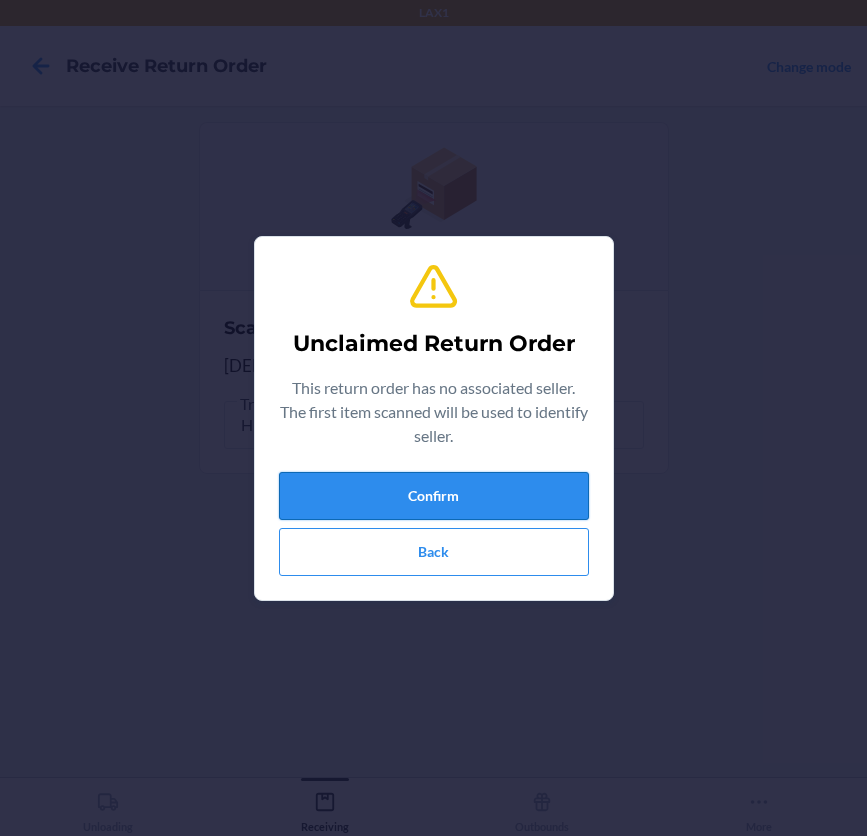 click on "Confirm" at bounding box center [434, 496] 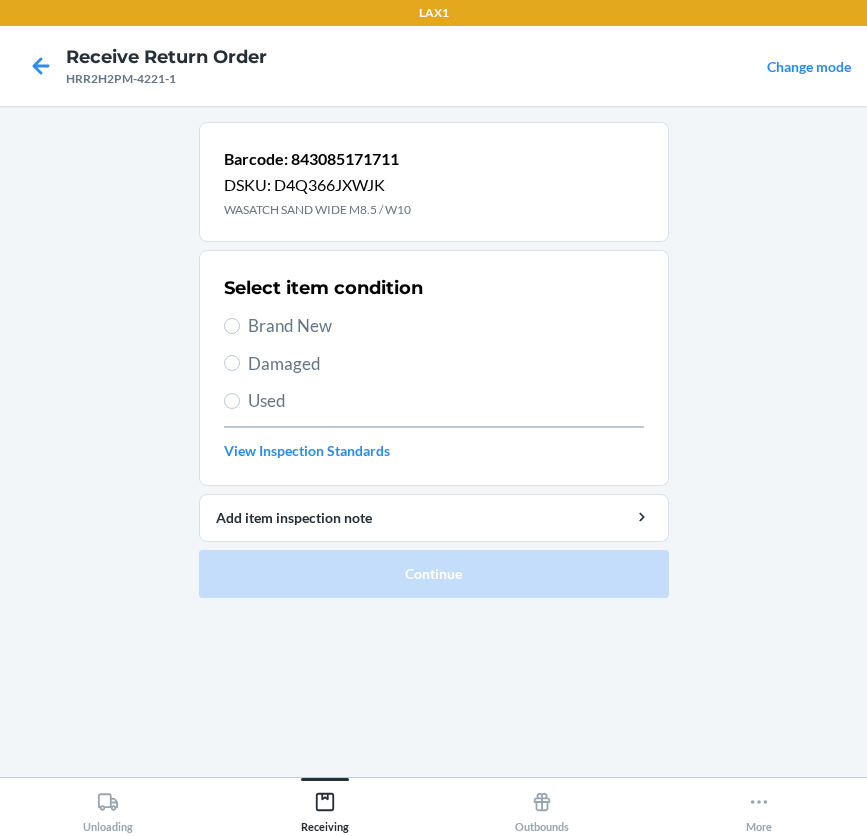 click on "Brand New" at bounding box center (446, 326) 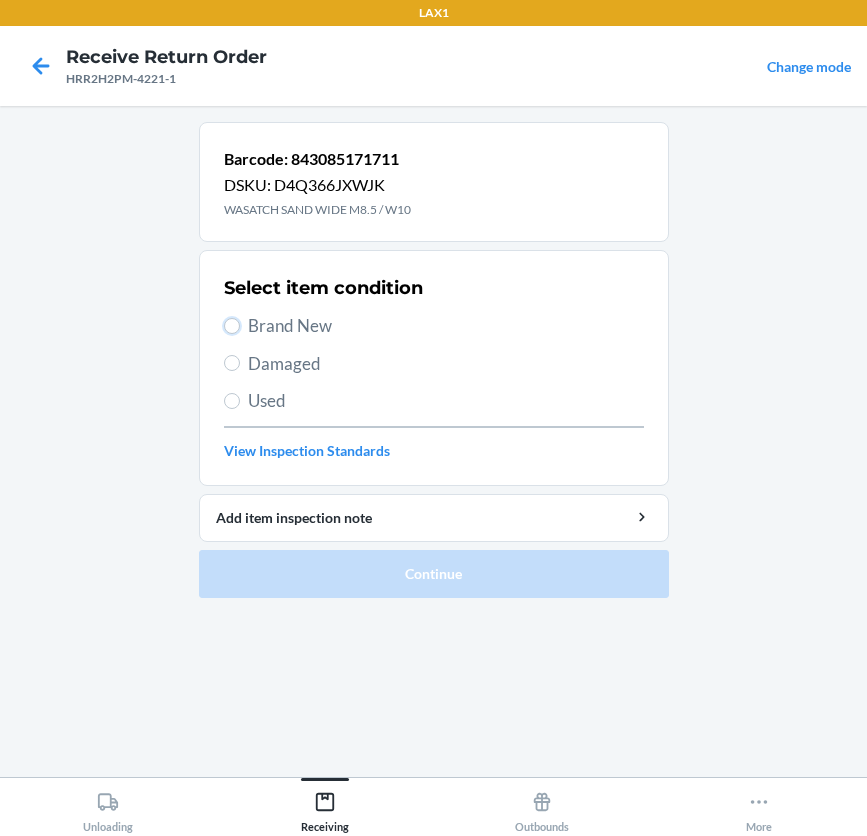 click on "Brand New" at bounding box center (232, 326) 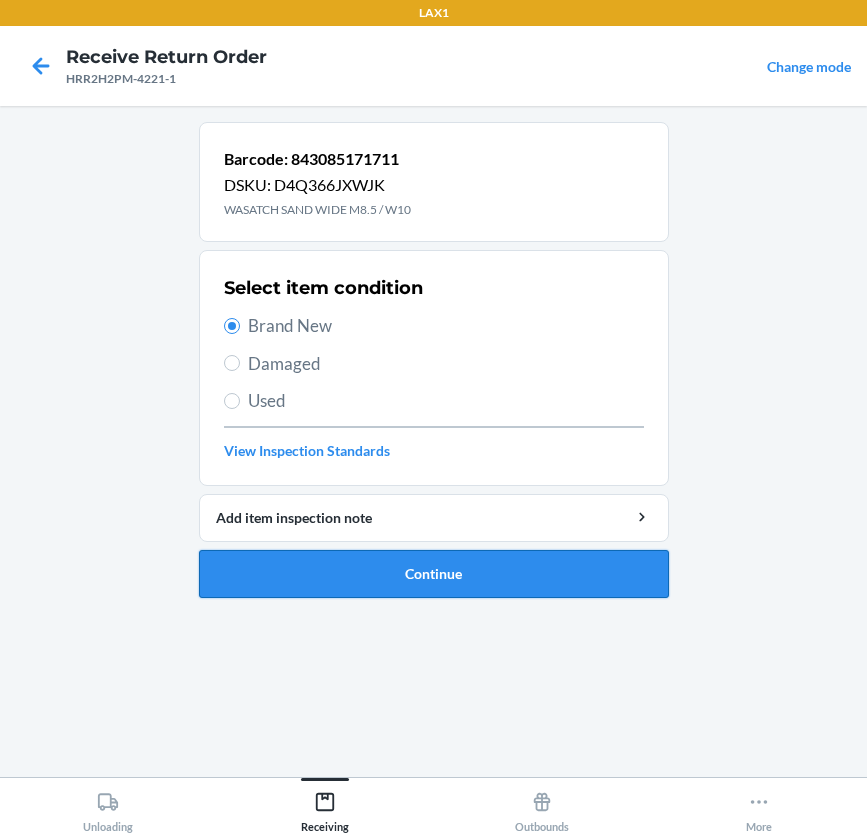 click on "Continue" at bounding box center [434, 574] 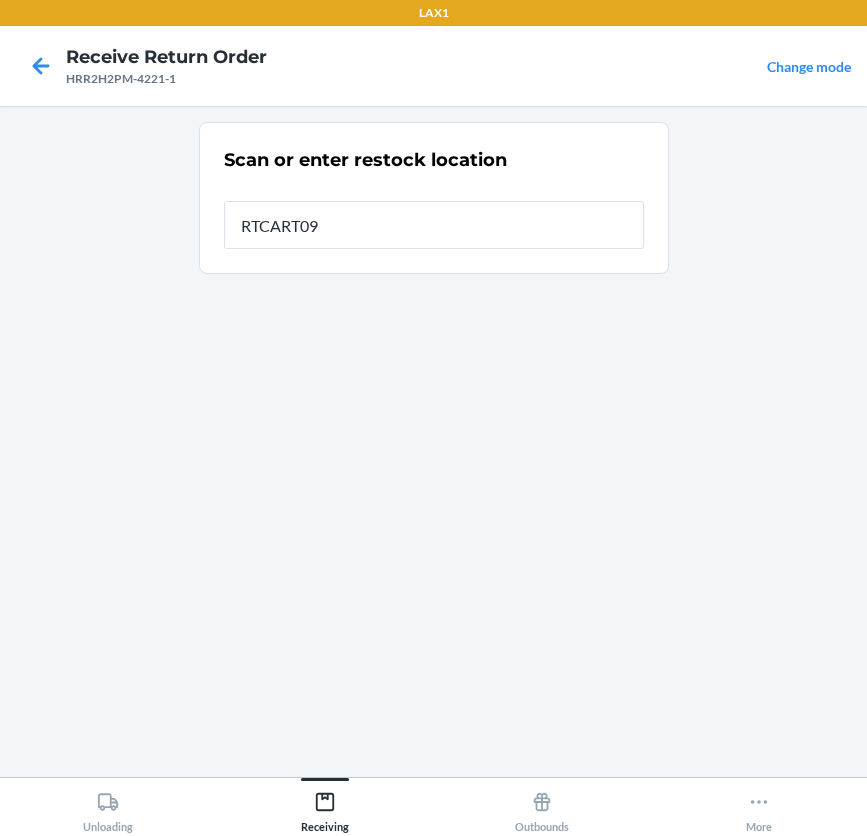 type on "RTCART099" 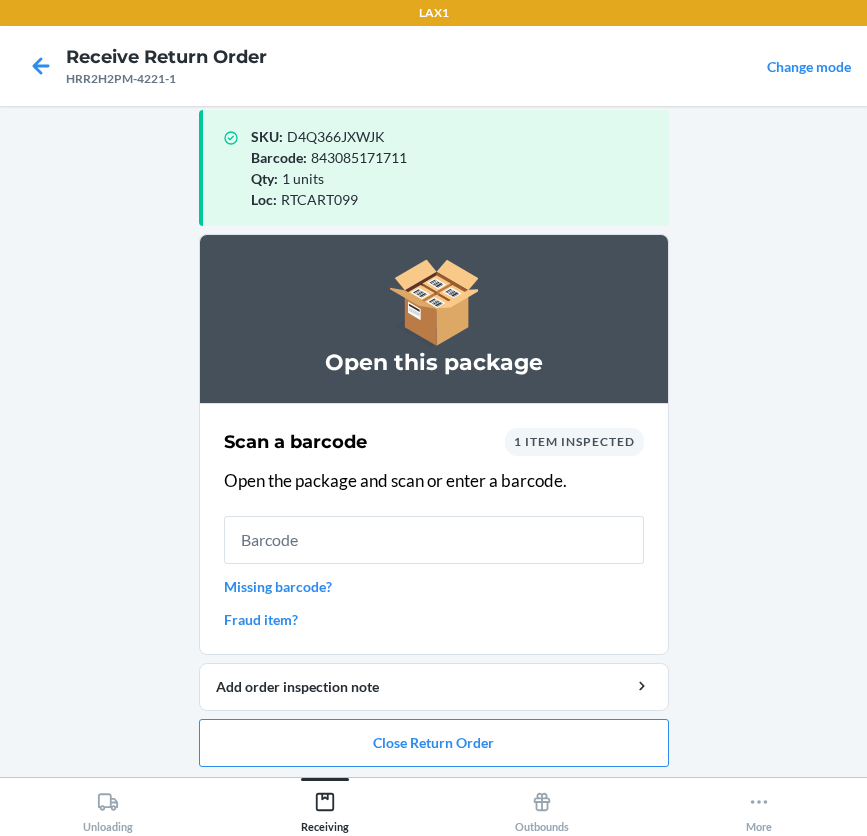 scroll, scrollTop: 26, scrollLeft: 0, axis: vertical 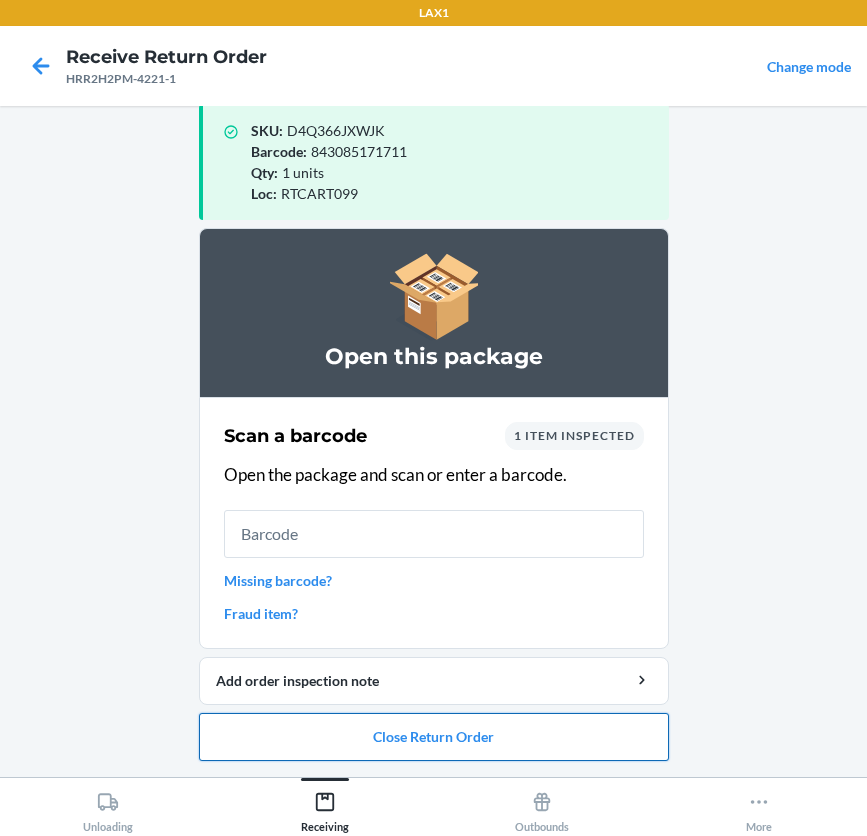 click on "Close Return Order" at bounding box center [434, 737] 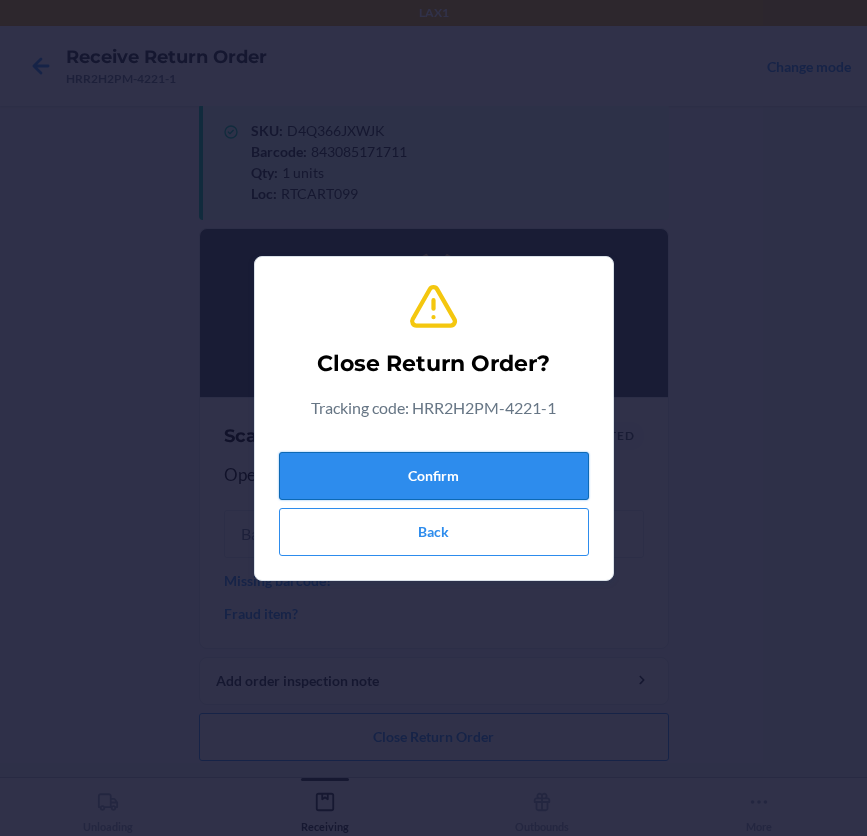 click on "Confirm" at bounding box center (434, 476) 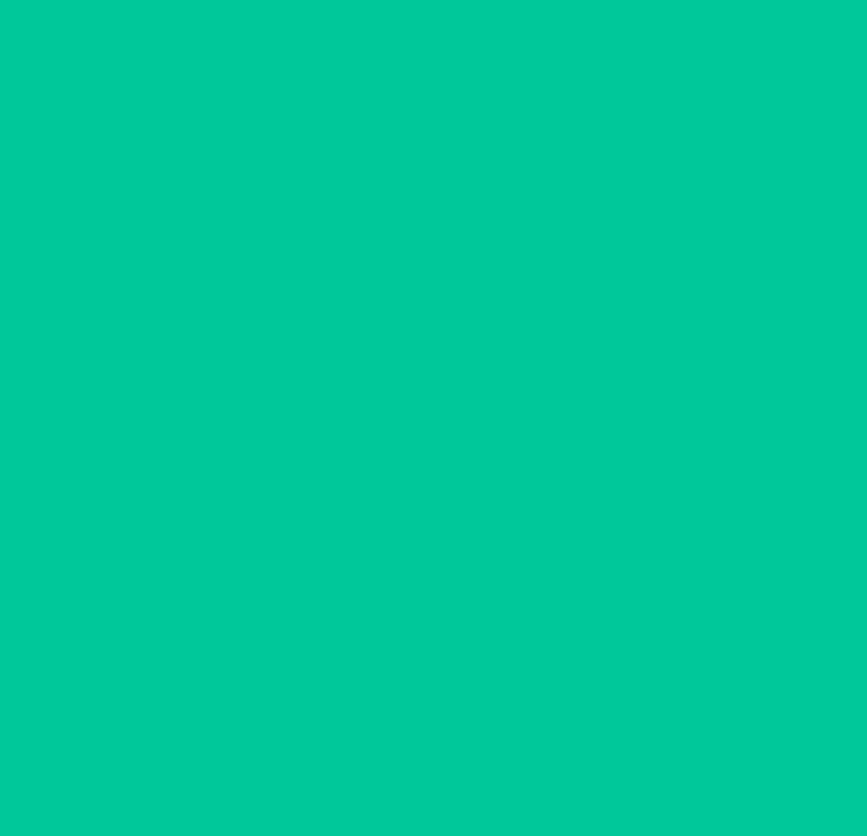 scroll, scrollTop: 0, scrollLeft: 0, axis: both 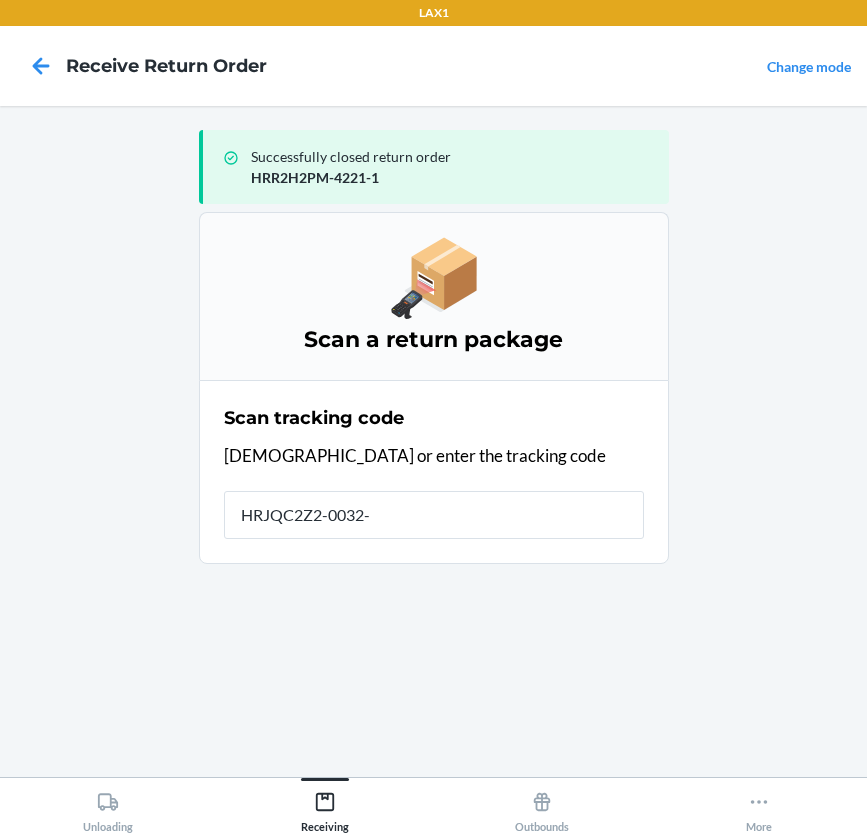 type on "HRJQC2Z2-0032-1" 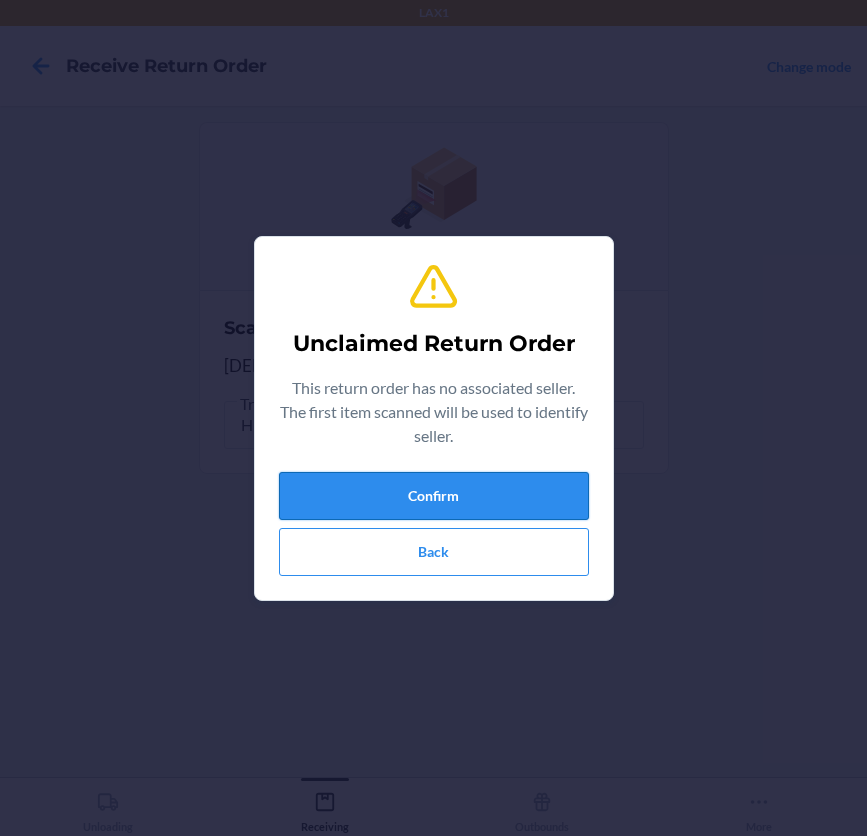 click on "Confirm" at bounding box center (434, 496) 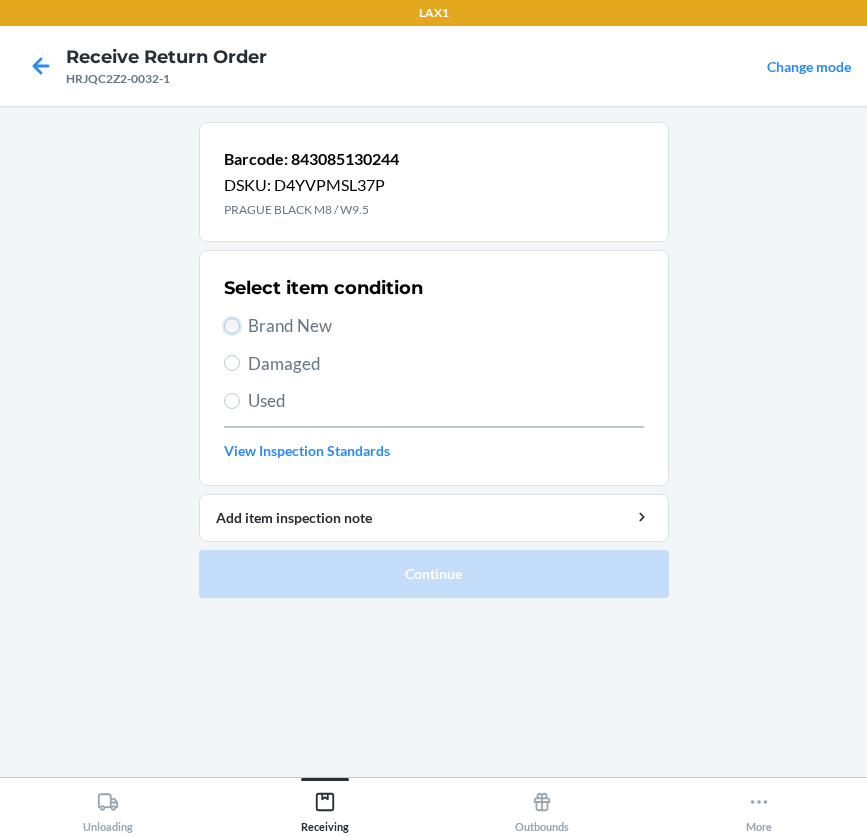 click on "Brand New" at bounding box center (232, 326) 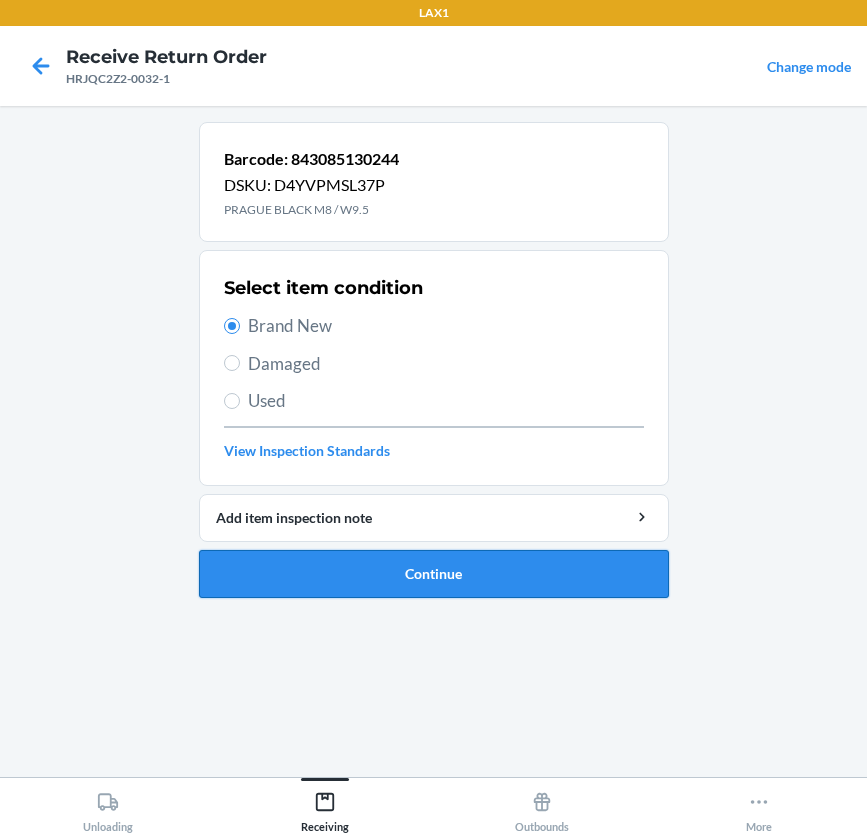 click on "Continue" at bounding box center (434, 574) 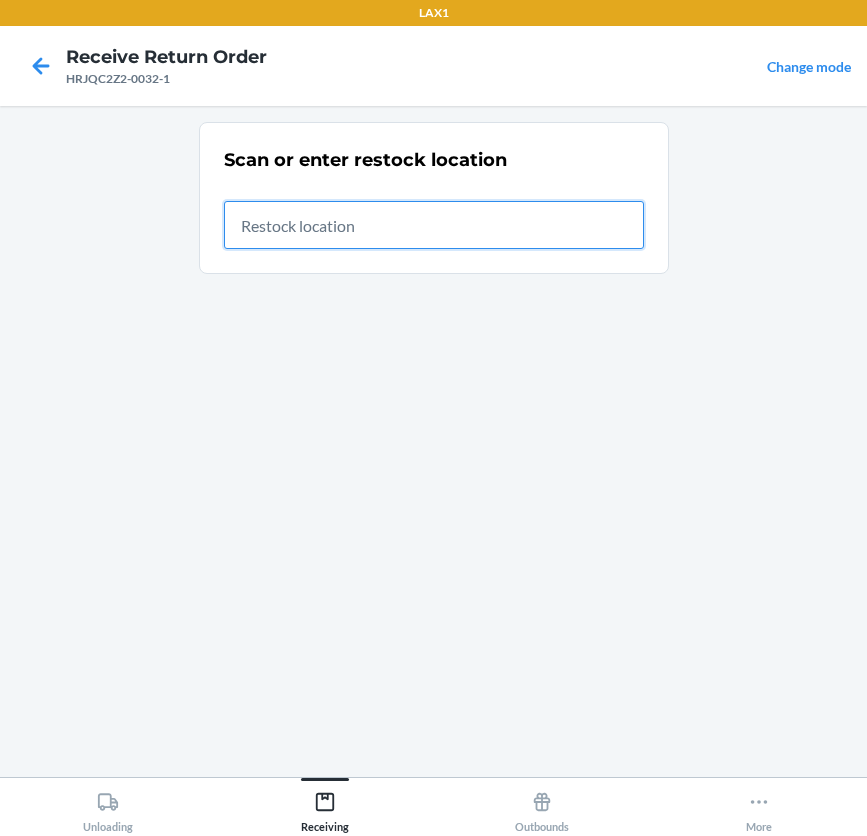 click at bounding box center [434, 225] 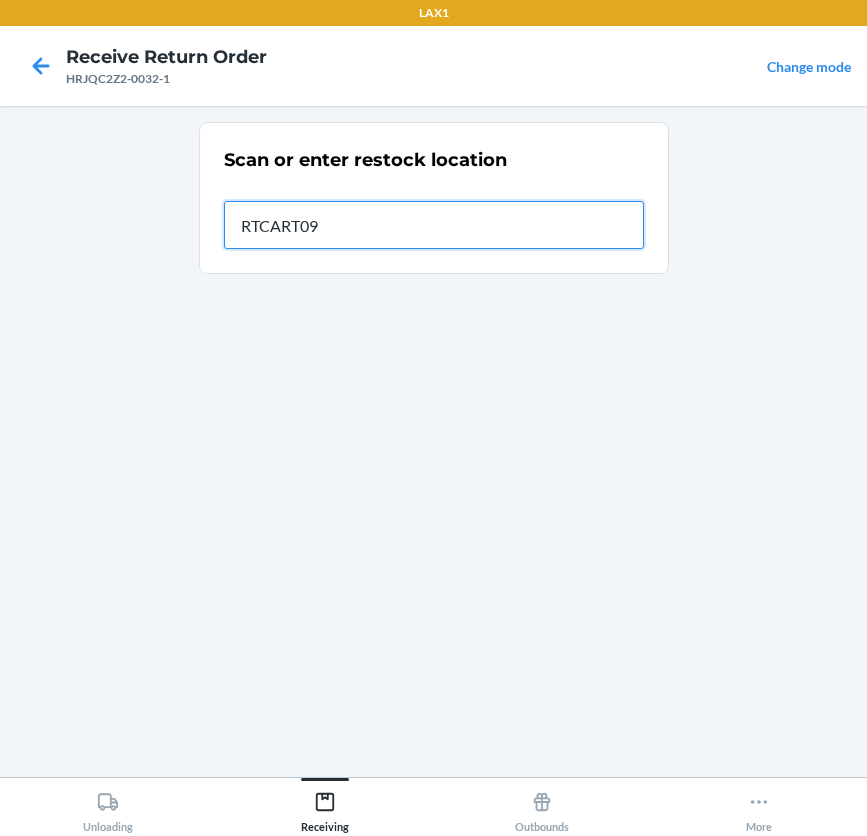 type on "RTCART099" 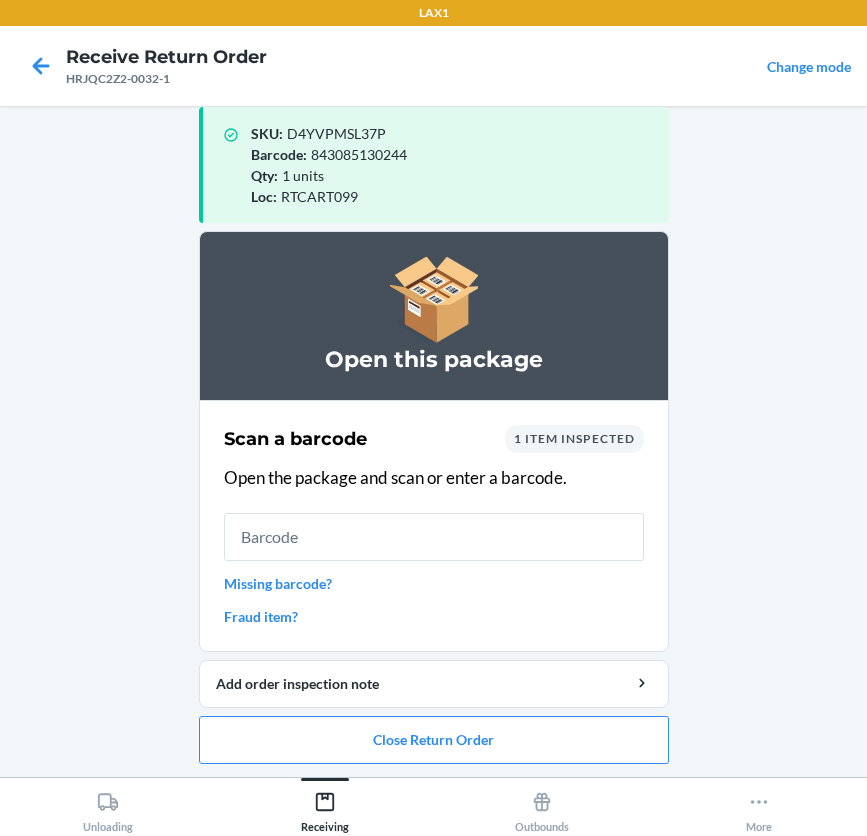 scroll, scrollTop: 26, scrollLeft: 0, axis: vertical 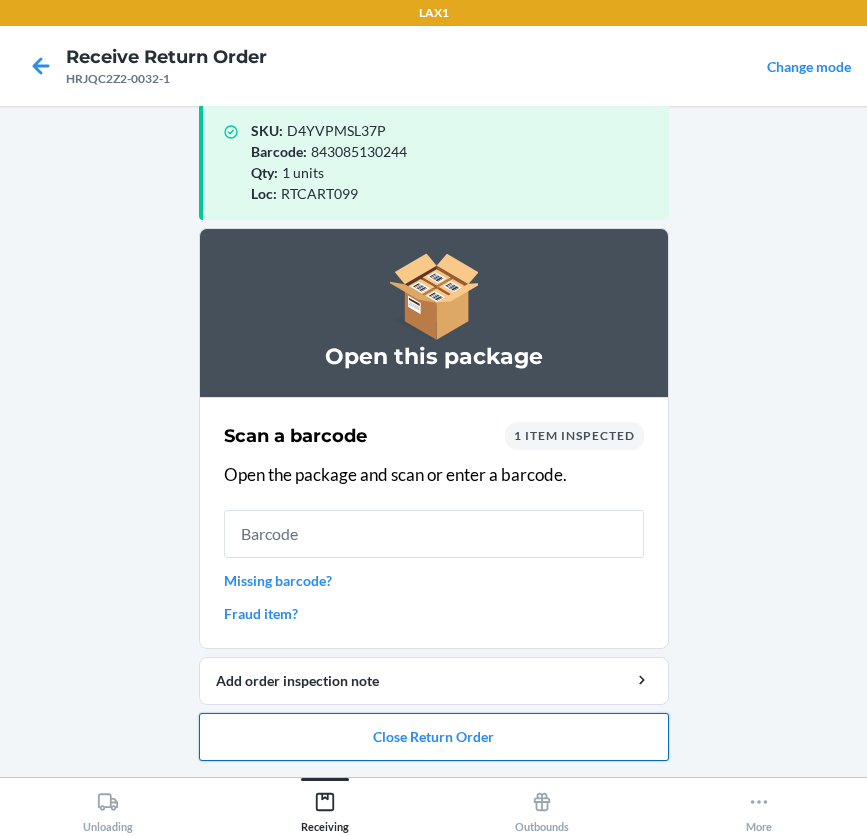click on "Close Return Order" at bounding box center (434, 737) 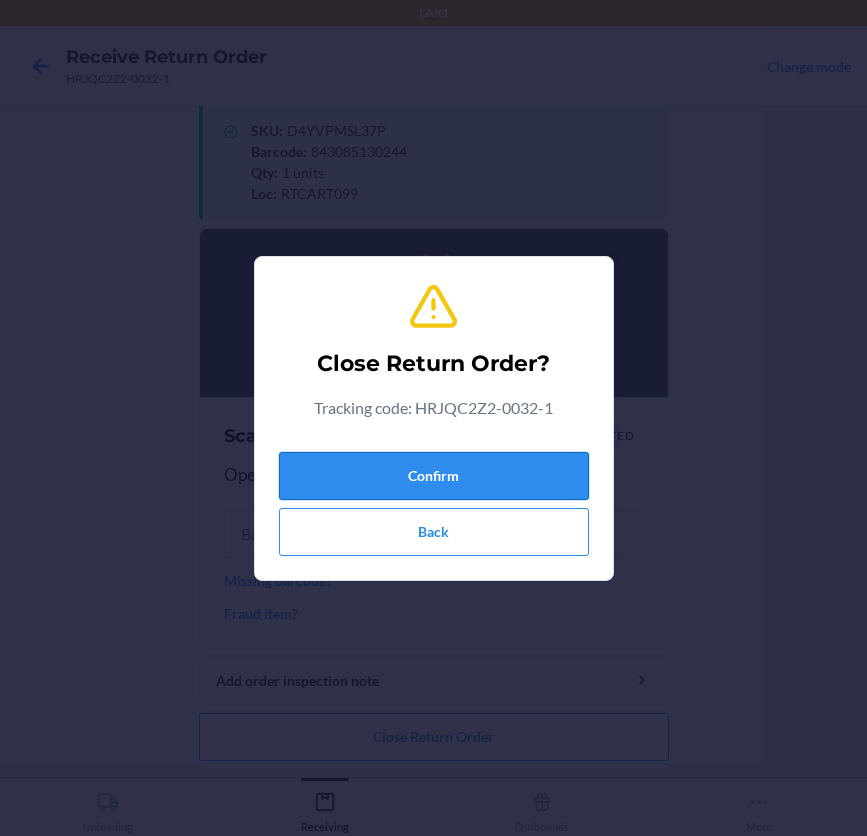 click on "Confirm" at bounding box center (434, 476) 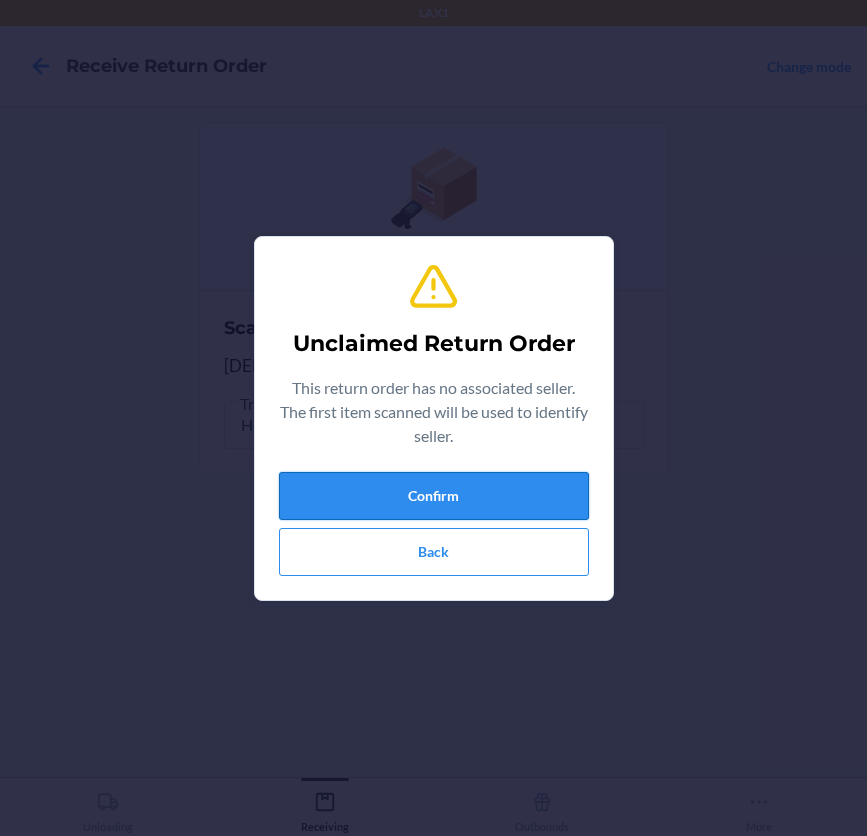 click on "Confirm" at bounding box center (434, 496) 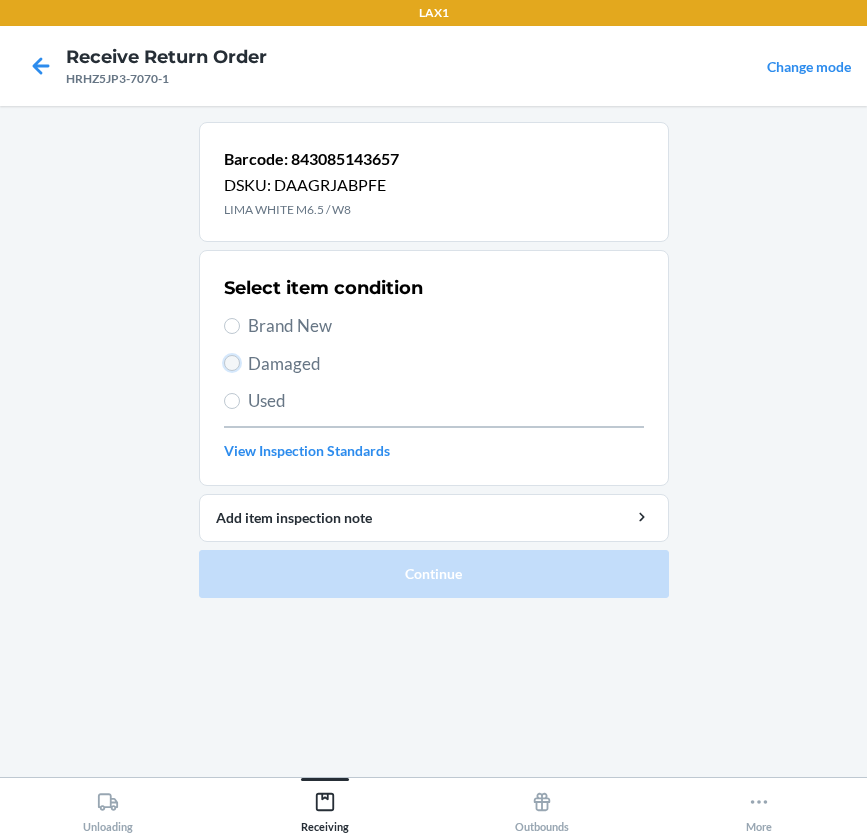click on "Damaged" at bounding box center (232, 363) 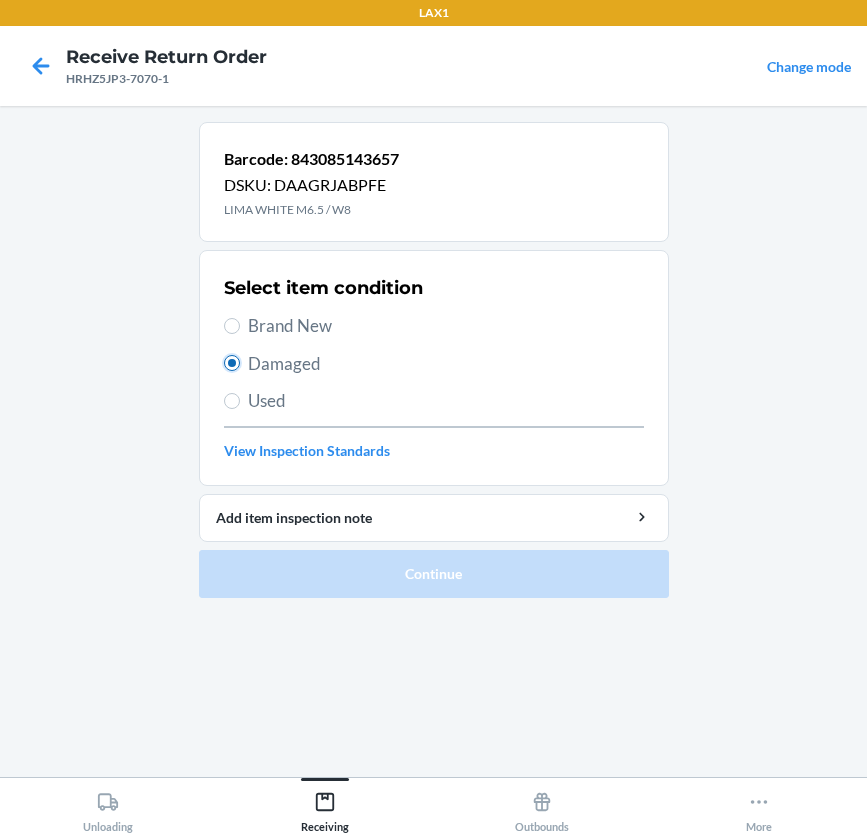 radio on "true" 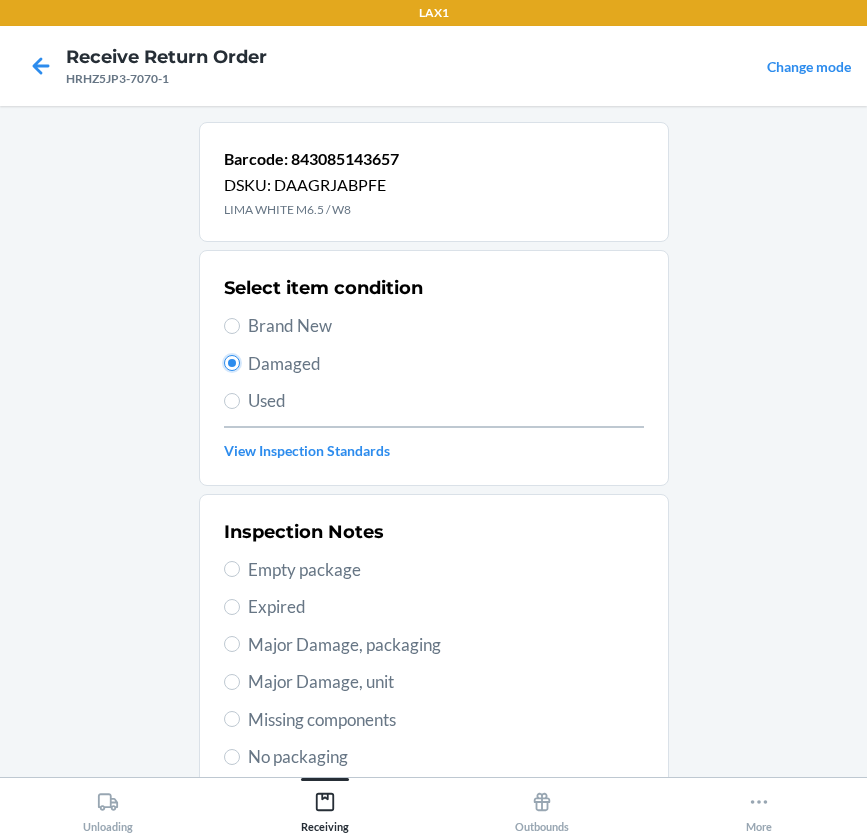 scroll, scrollTop: 371, scrollLeft: 0, axis: vertical 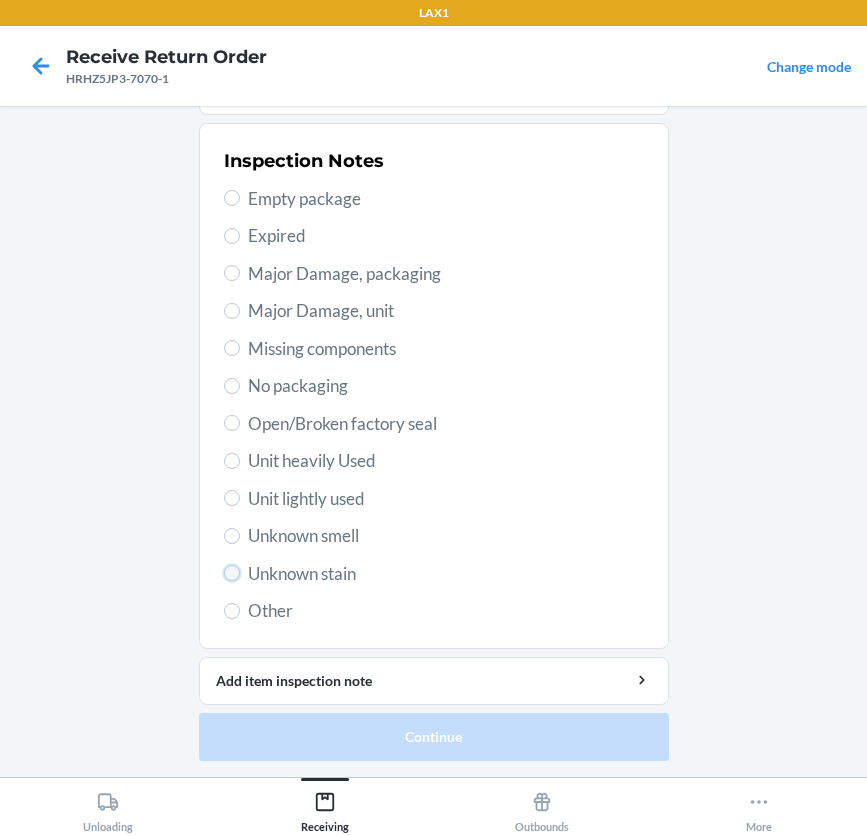 click on "Unknown stain" at bounding box center (232, 573) 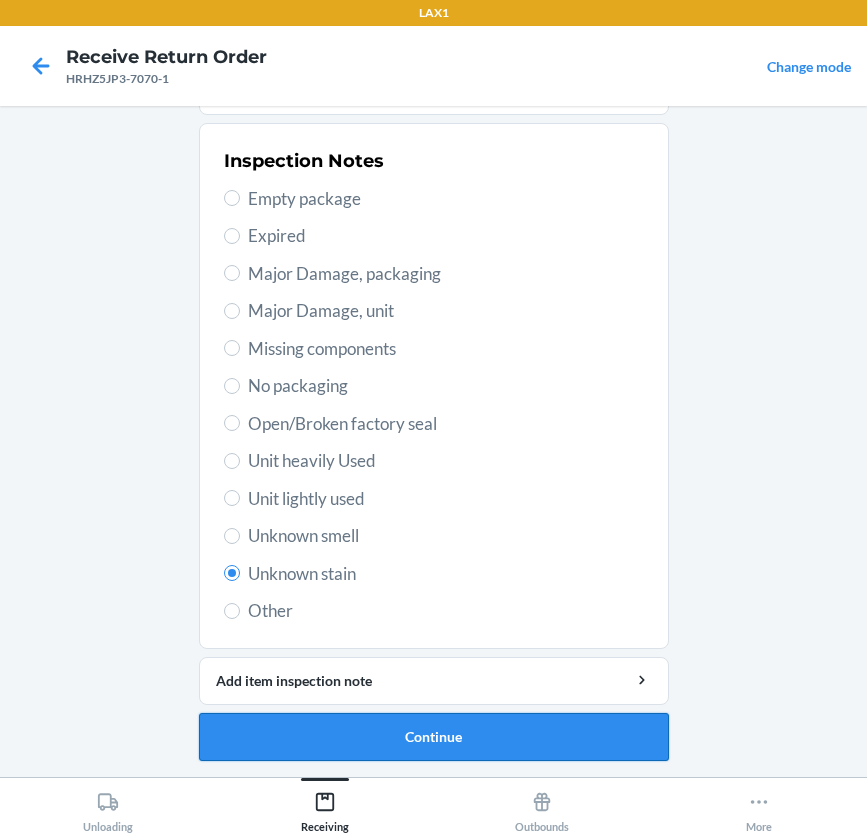 click on "Continue" at bounding box center [434, 737] 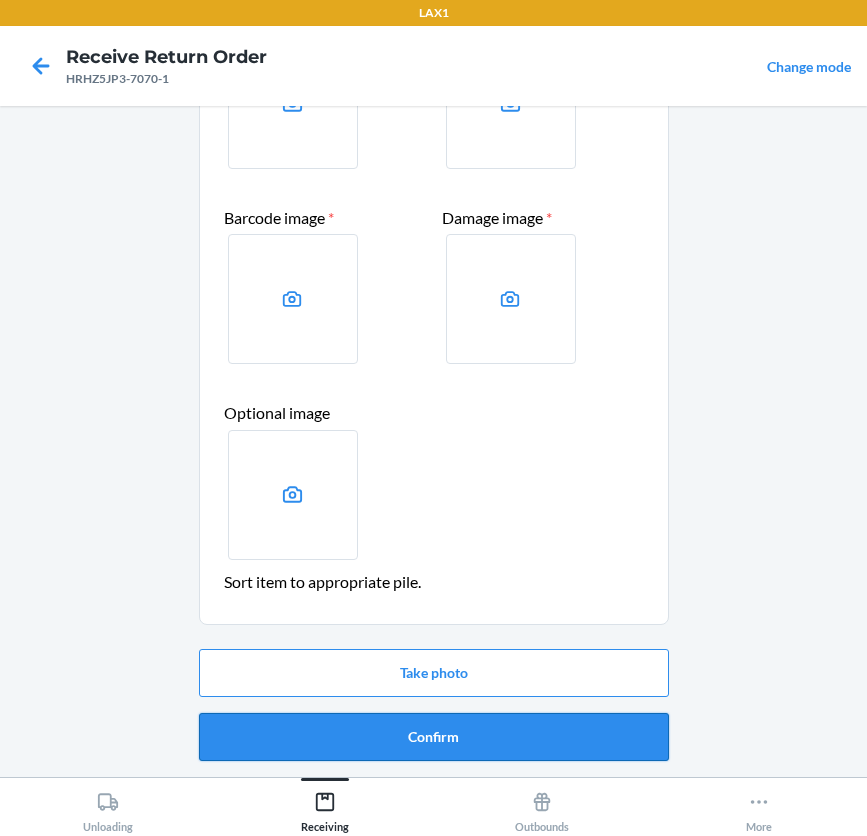 click on "Confirm" at bounding box center (434, 737) 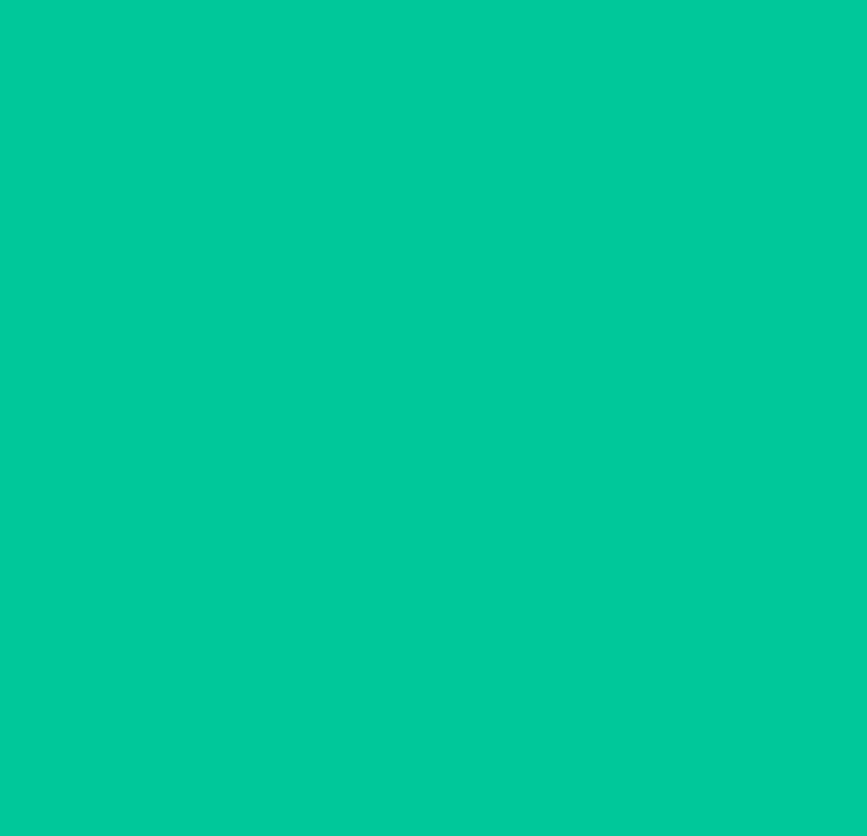 scroll, scrollTop: 0, scrollLeft: 0, axis: both 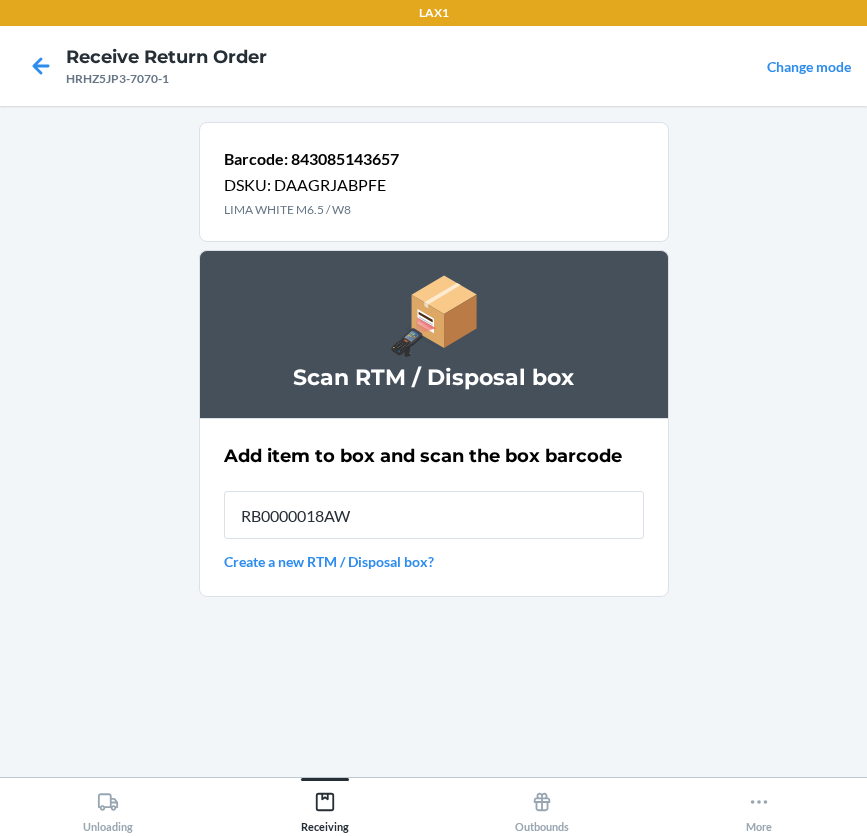 type on "RB0000018AW" 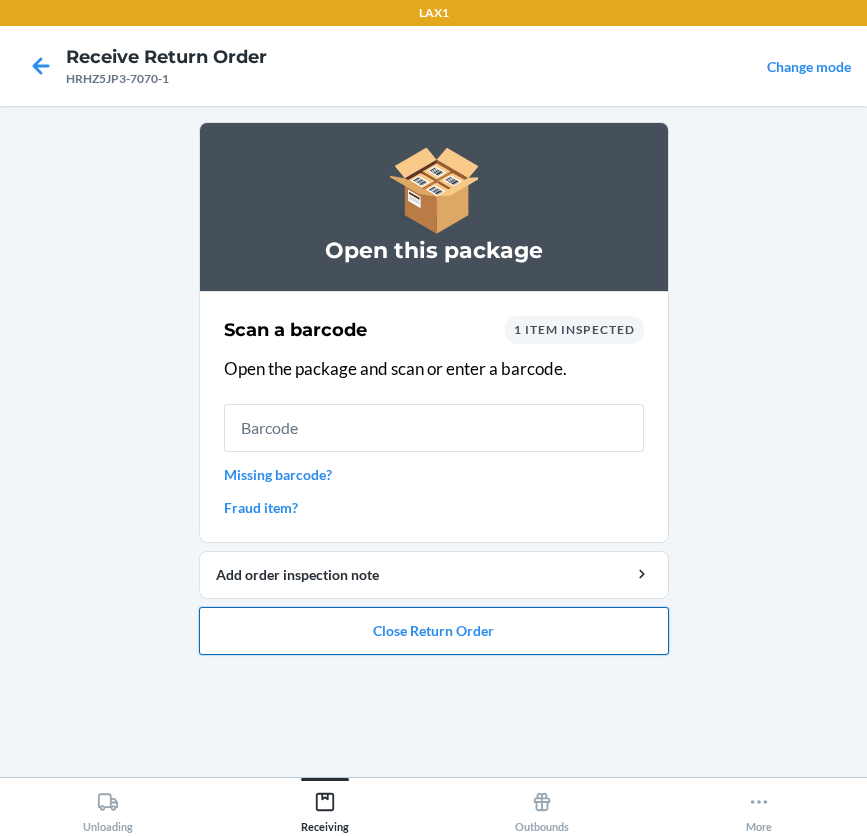 click on "Close Return Order" at bounding box center [434, 631] 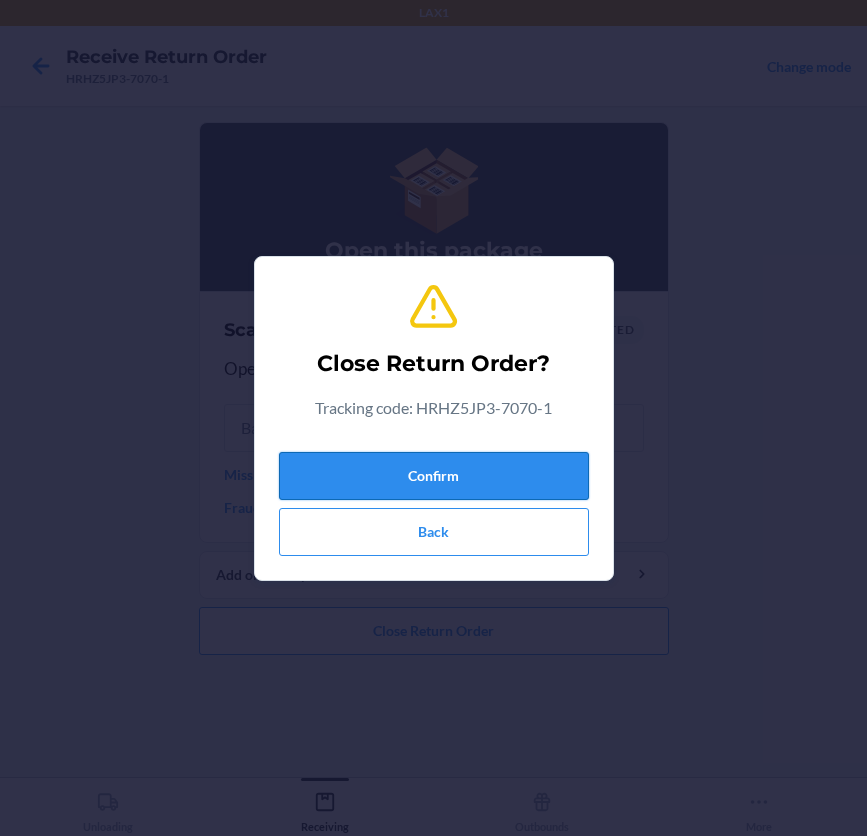 click on "Confirm" at bounding box center [434, 476] 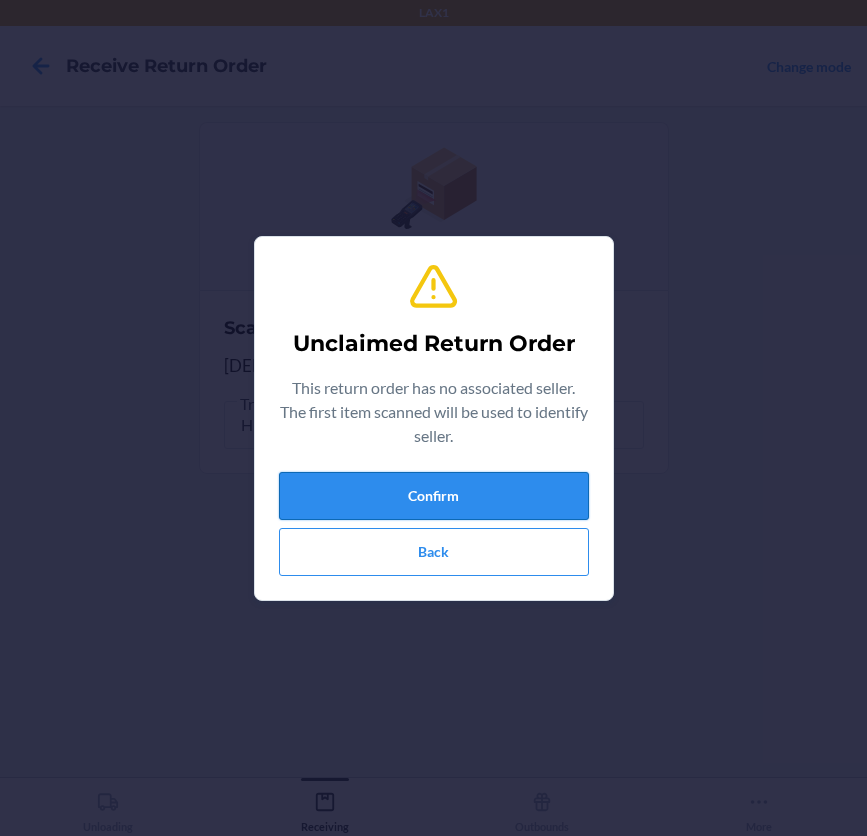 click on "Confirm" at bounding box center (434, 496) 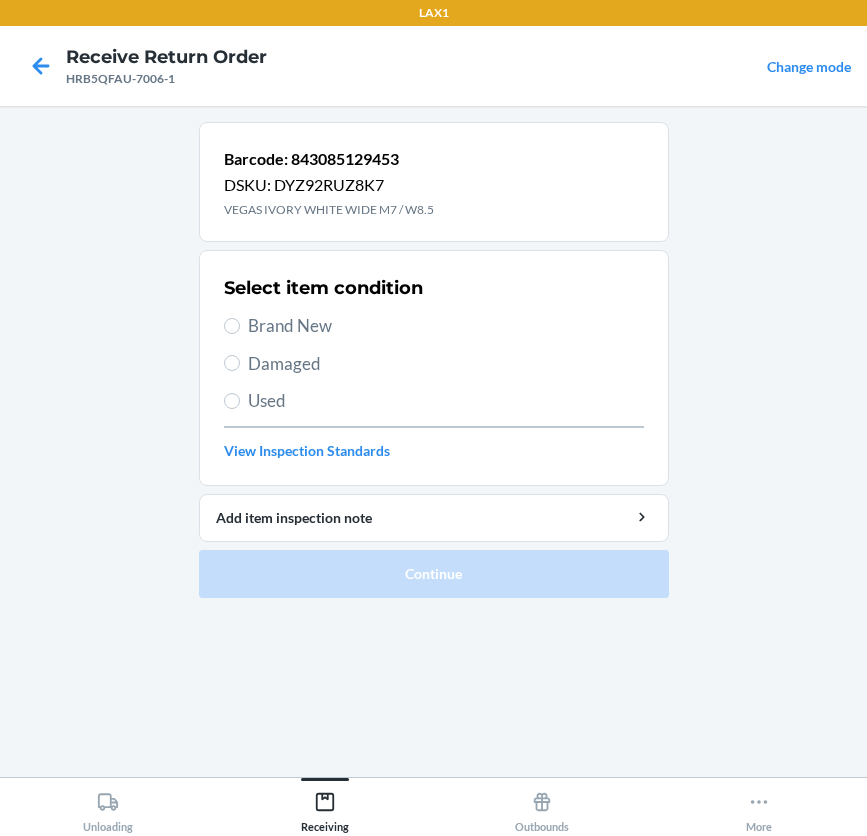 click on "Brand New" at bounding box center (434, 326) 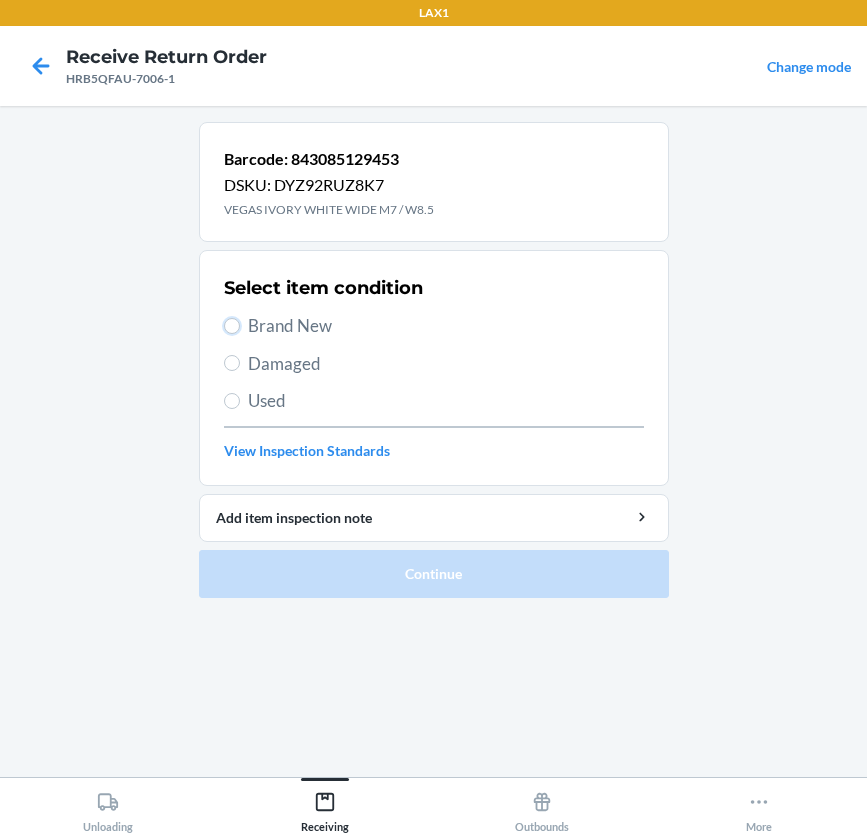 click on "Brand New" at bounding box center (232, 326) 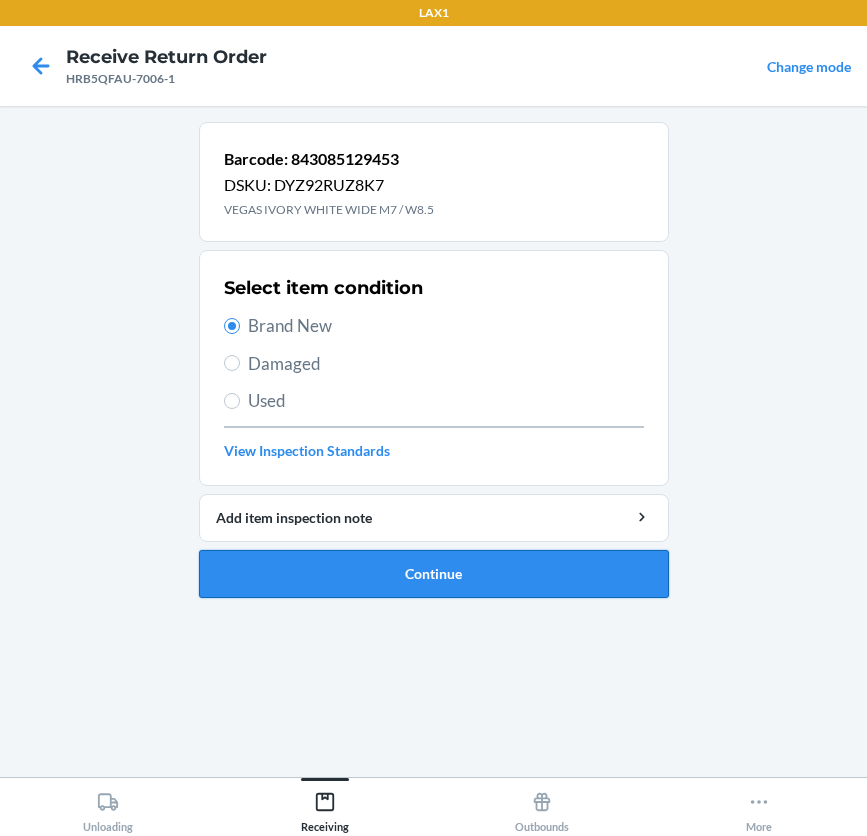 click on "Continue" at bounding box center [434, 574] 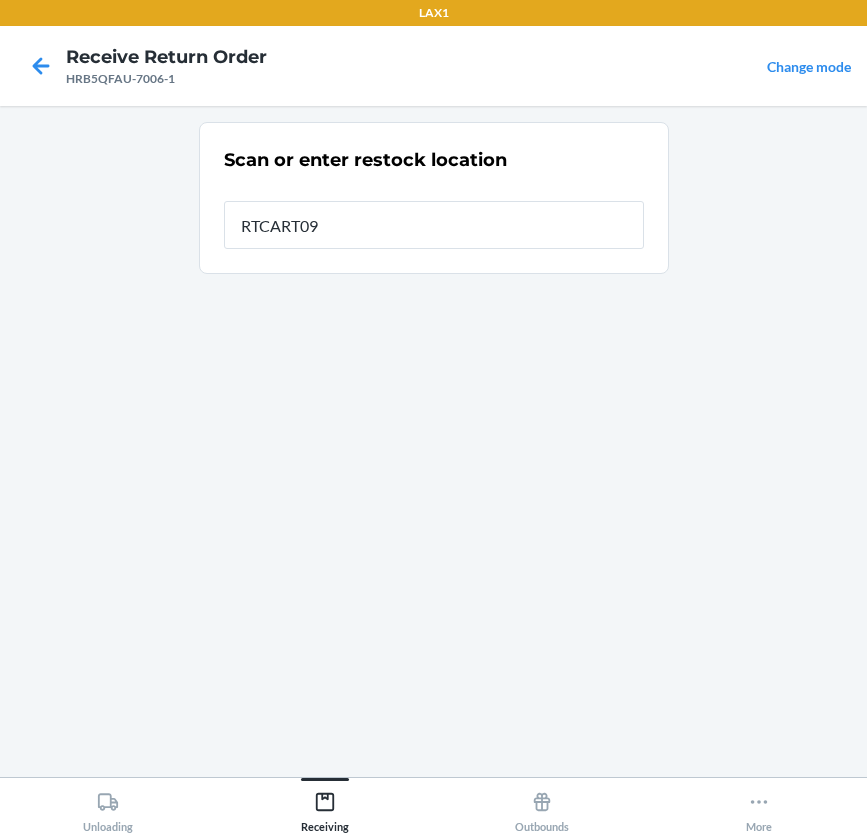 type on "RTCART099" 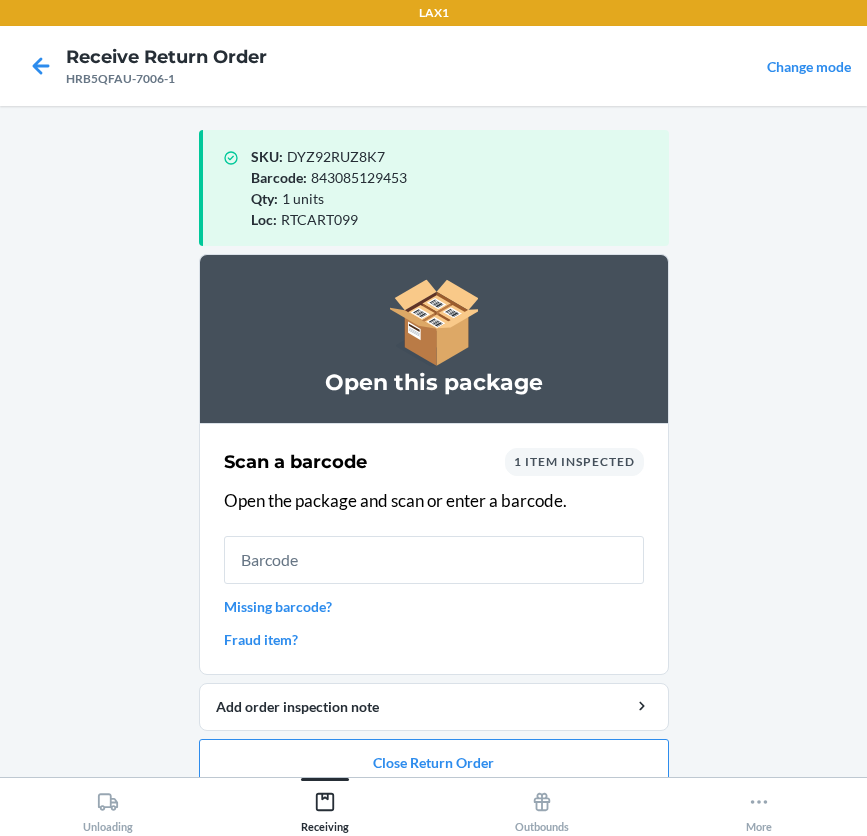scroll, scrollTop: 26, scrollLeft: 0, axis: vertical 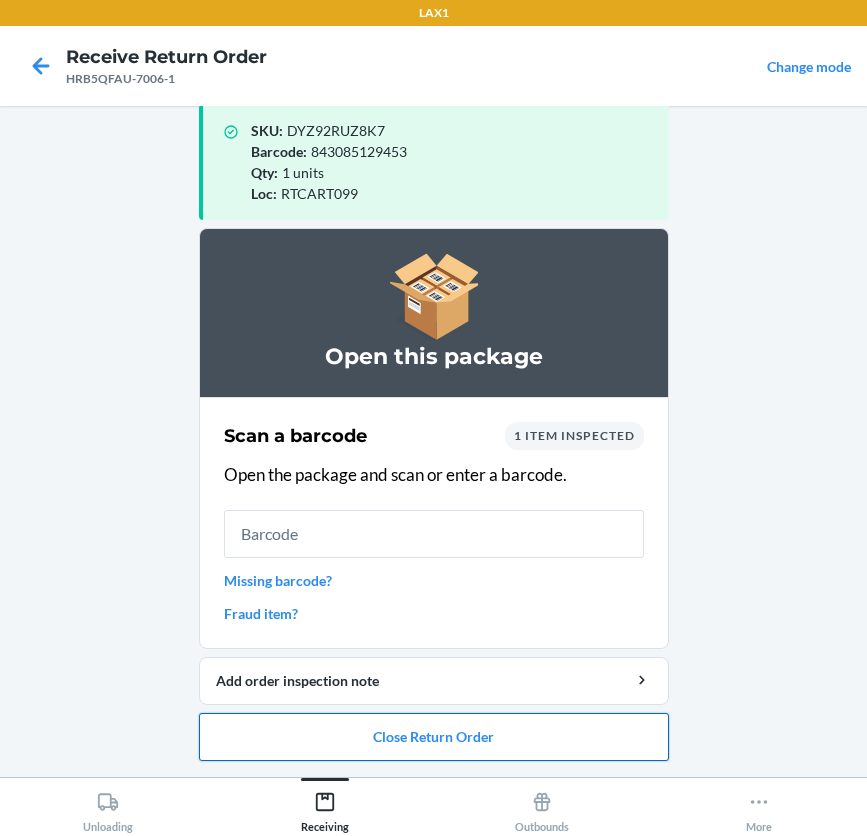 click on "Close Return Order" at bounding box center [434, 737] 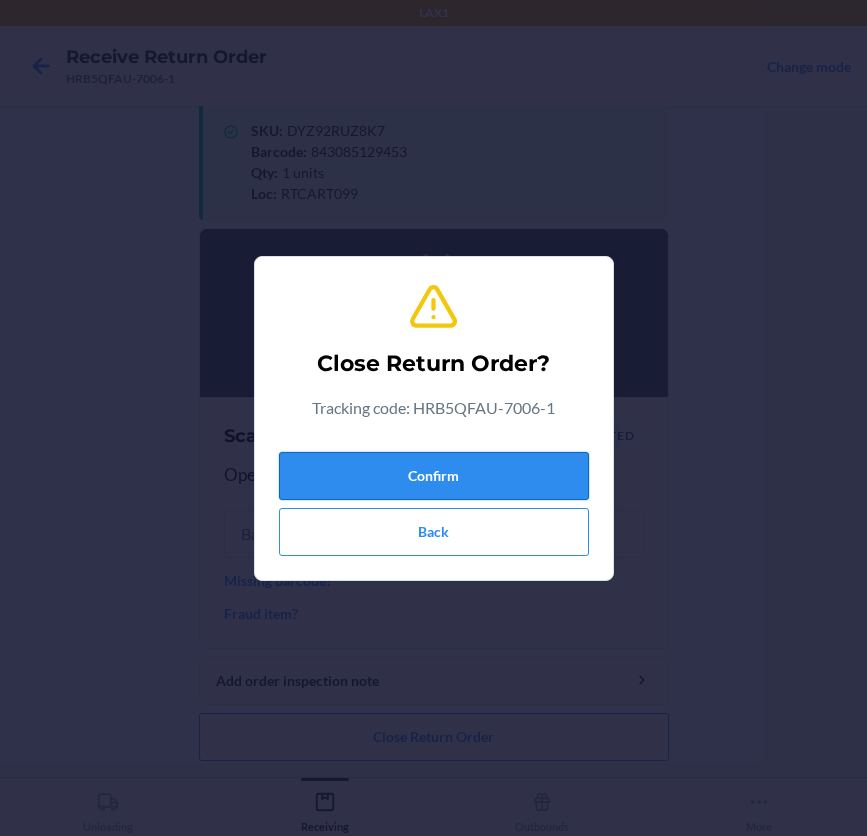 click on "Confirm" at bounding box center [434, 476] 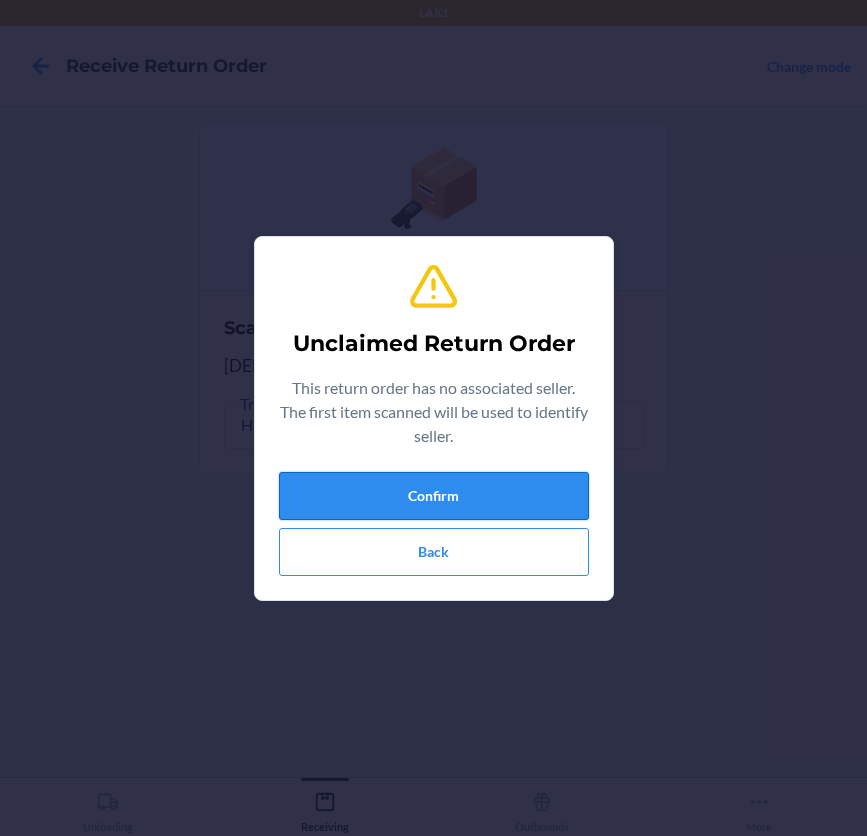 click on "Confirm" at bounding box center (434, 496) 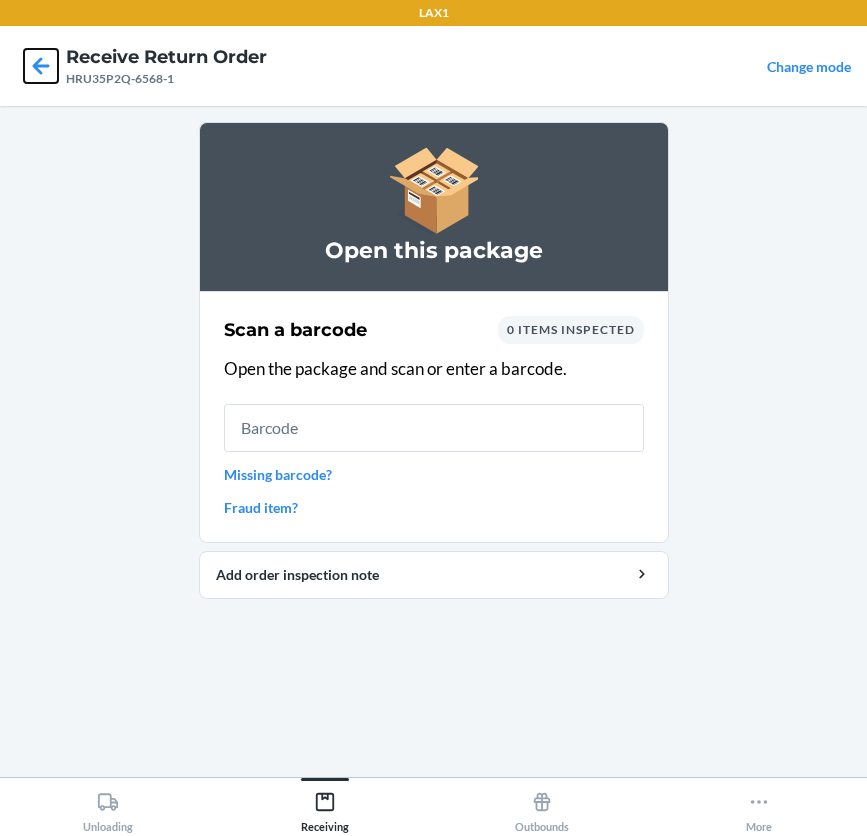 click 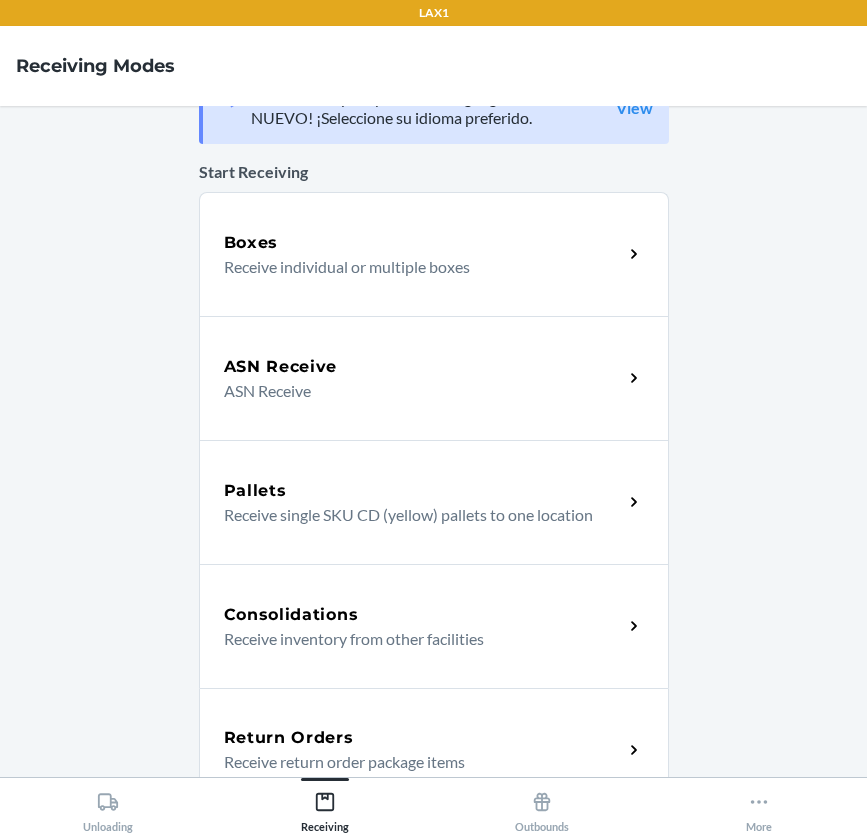 scroll, scrollTop: 0, scrollLeft: 0, axis: both 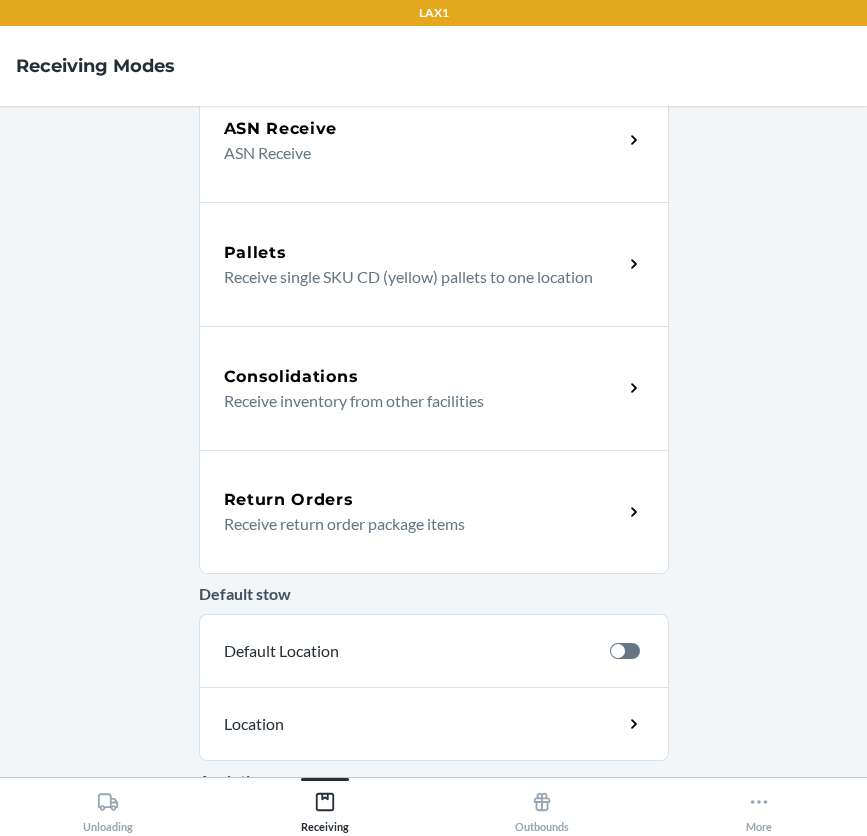 click on "Return Orders" at bounding box center (423, 500) 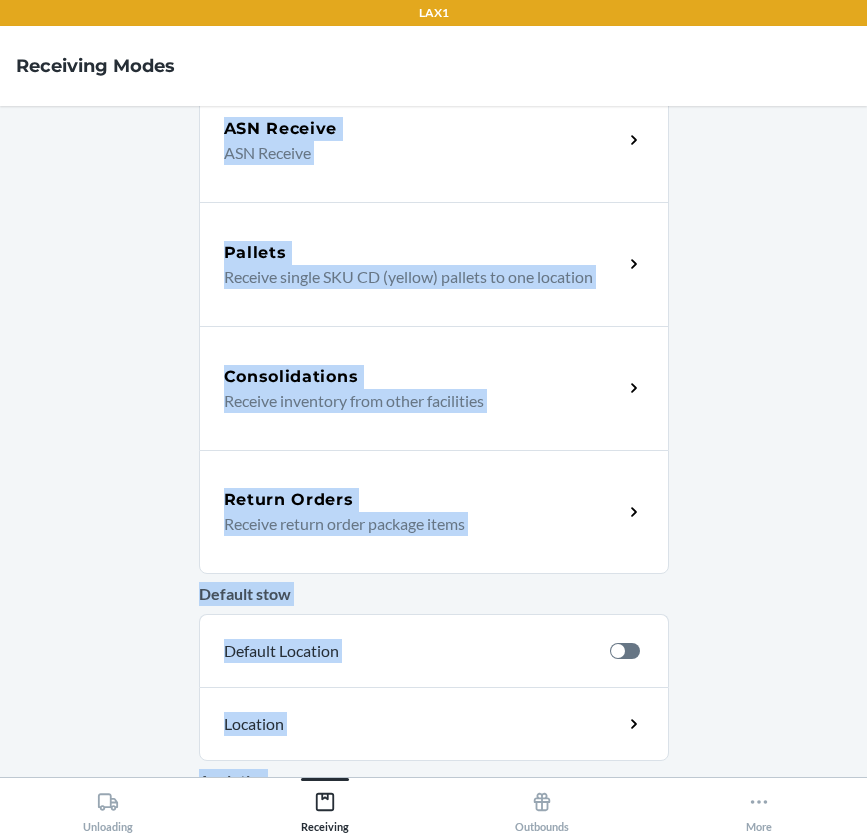 scroll, scrollTop: 0, scrollLeft: 0, axis: both 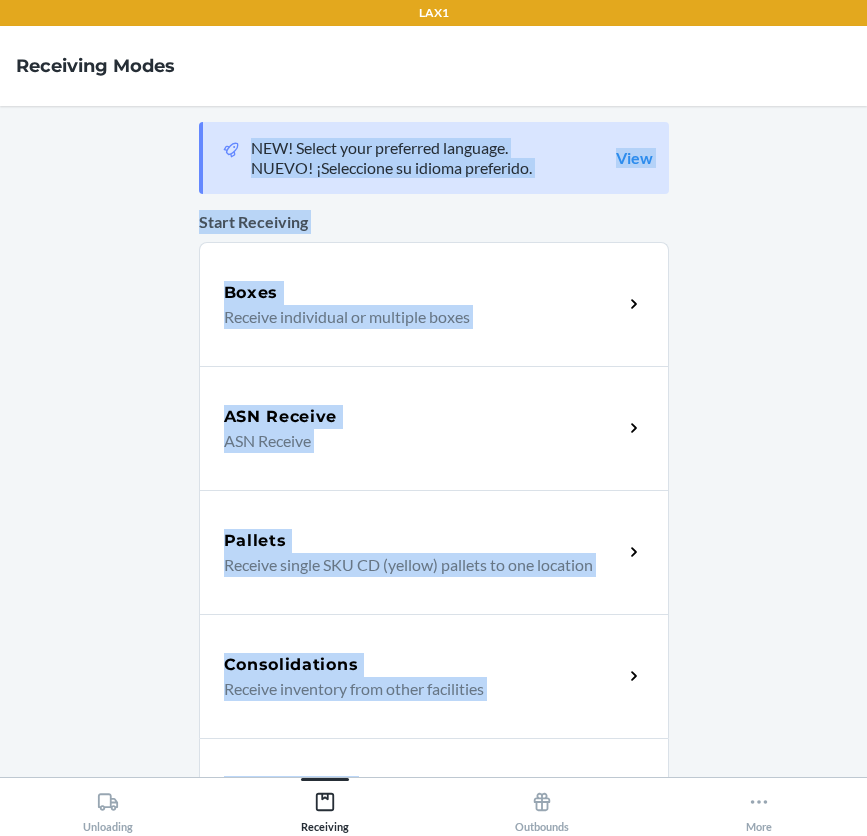 click on "NEW! Select your preferred language. NUEVO! ¡Seleccione su idioma preferido. View Start Receiving Boxes Receive individual or multiple boxes ASN Receive ASN Receive Pallets Receive single SKU CD (yellow) pallets to one location Consolidations Receive inventory from other facilities Return Orders Receive return order package items Default stow Default Location Location Analytics Pallets analytics Pallet Receiving insights" at bounding box center [434, 441] 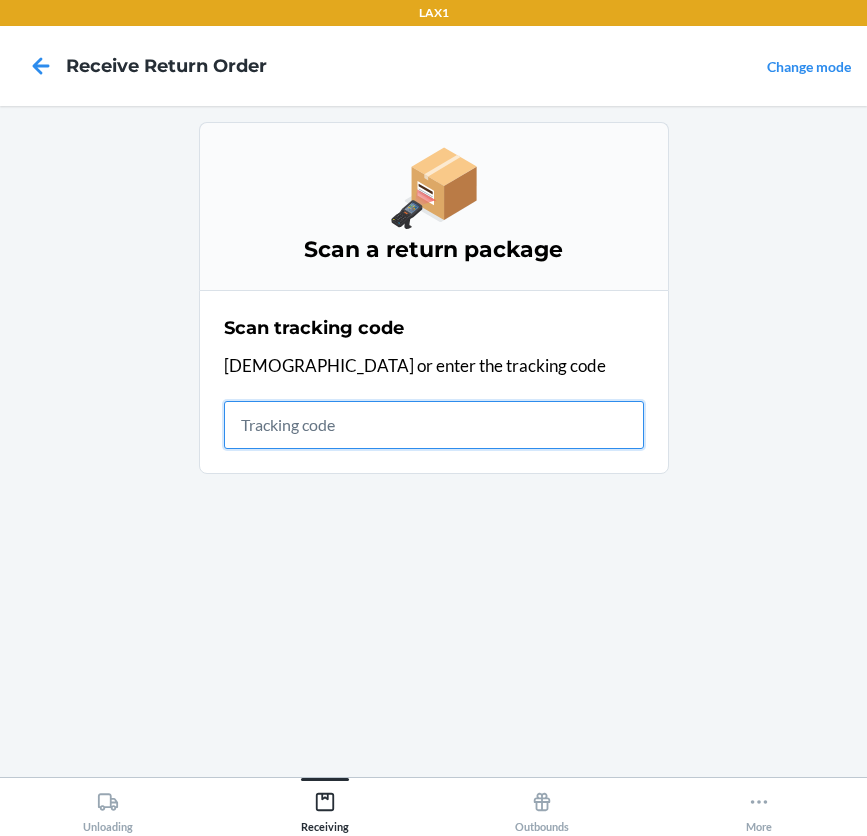 click at bounding box center (434, 425) 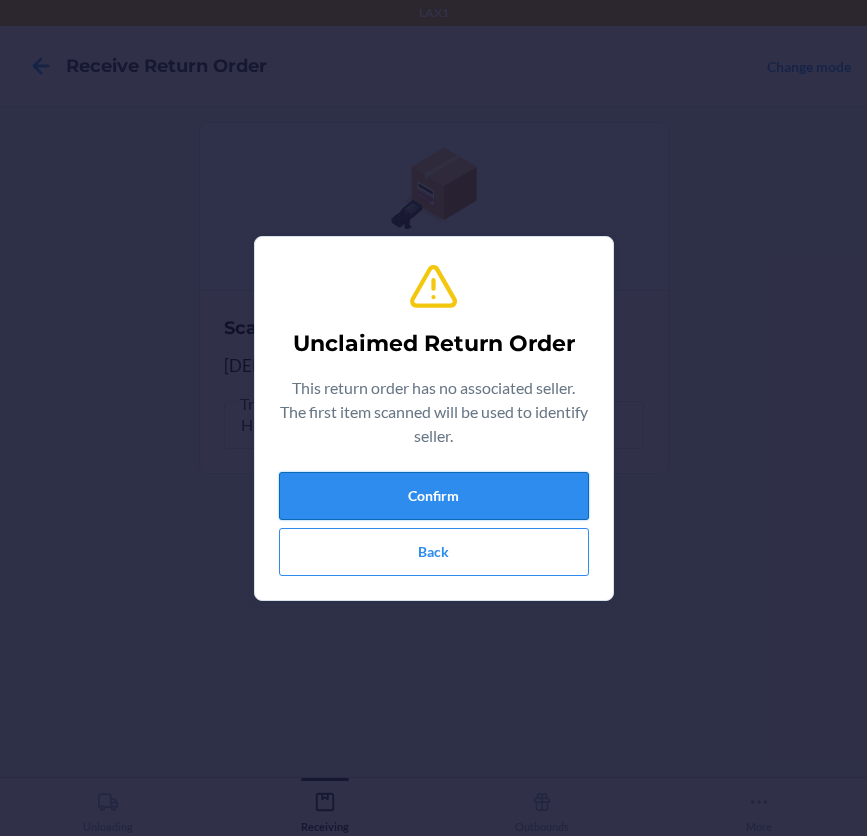 click on "Confirm" at bounding box center [434, 496] 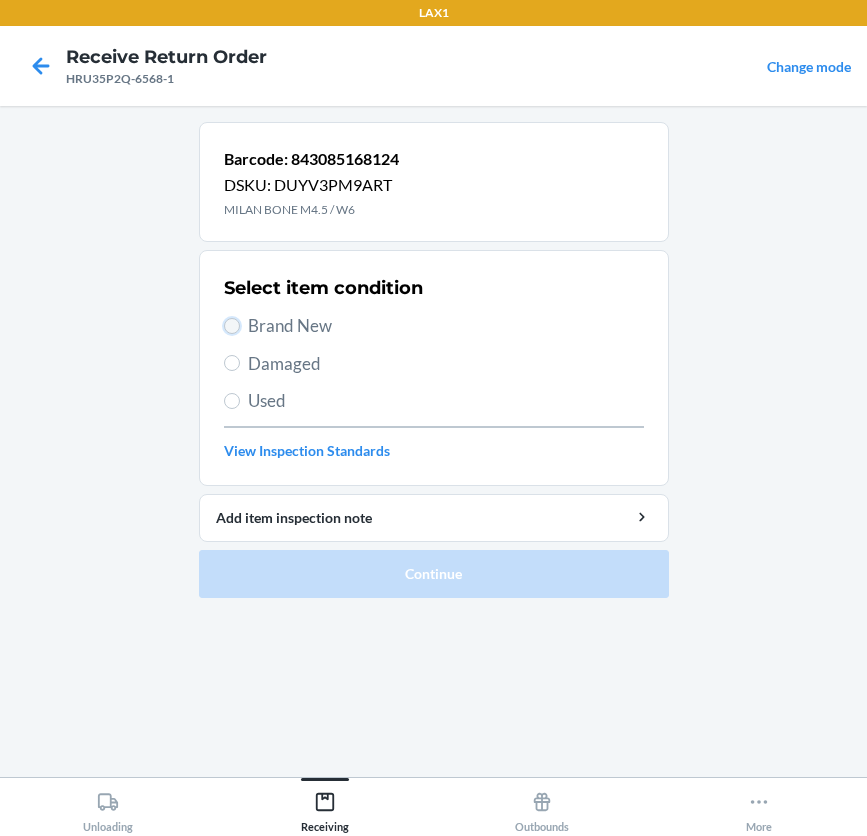 click on "Brand New" at bounding box center [232, 326] 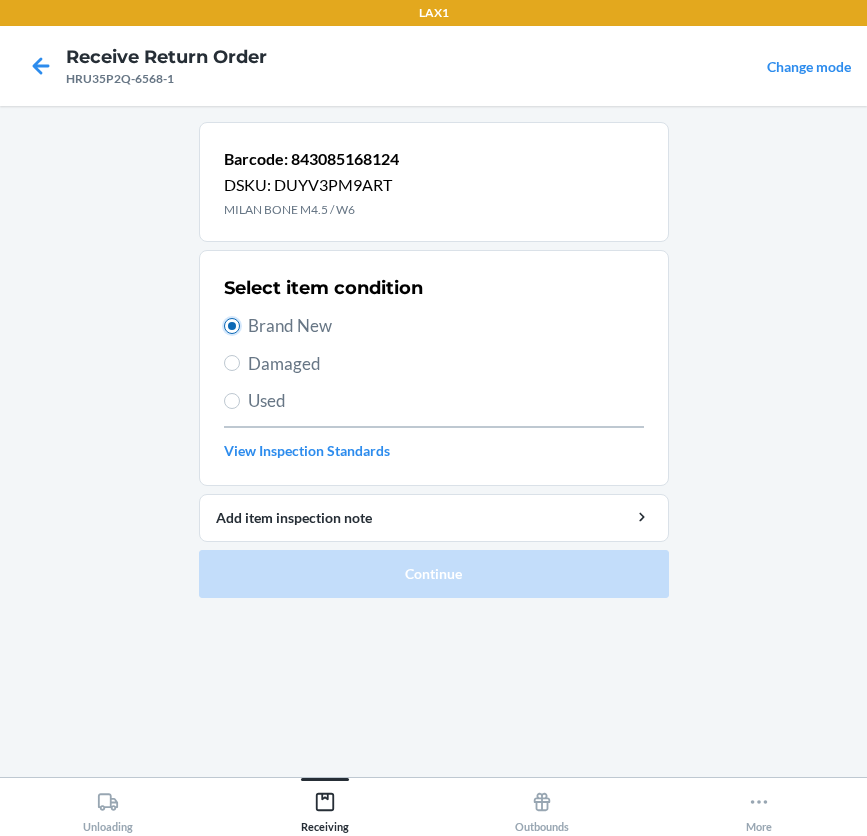 radio on "true" 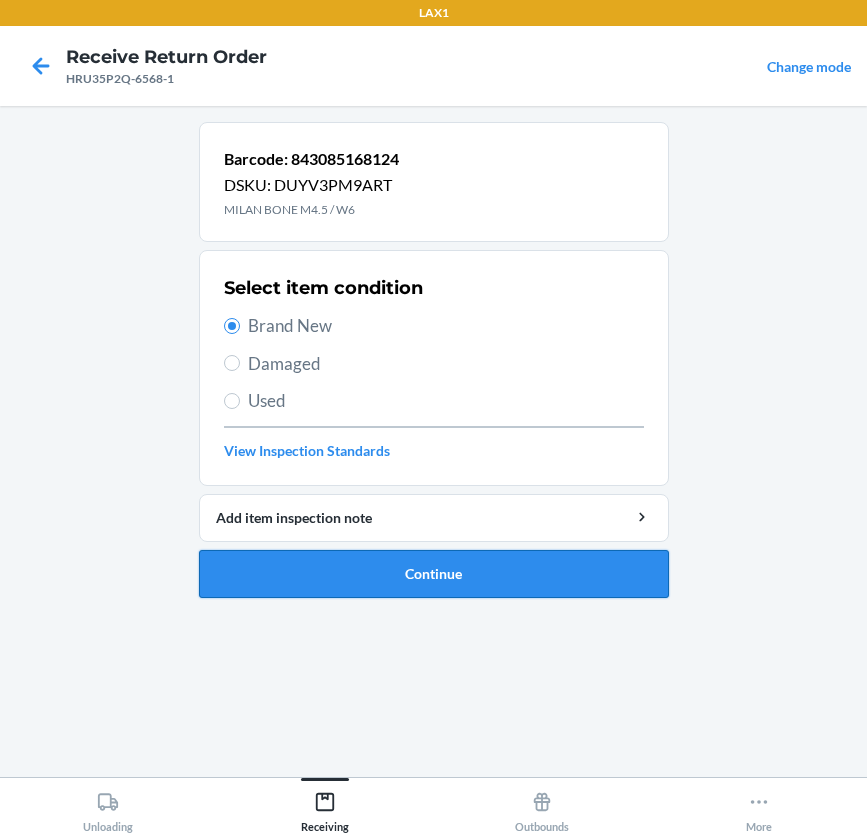 click on "Continue" at bounding box center (434, 574) 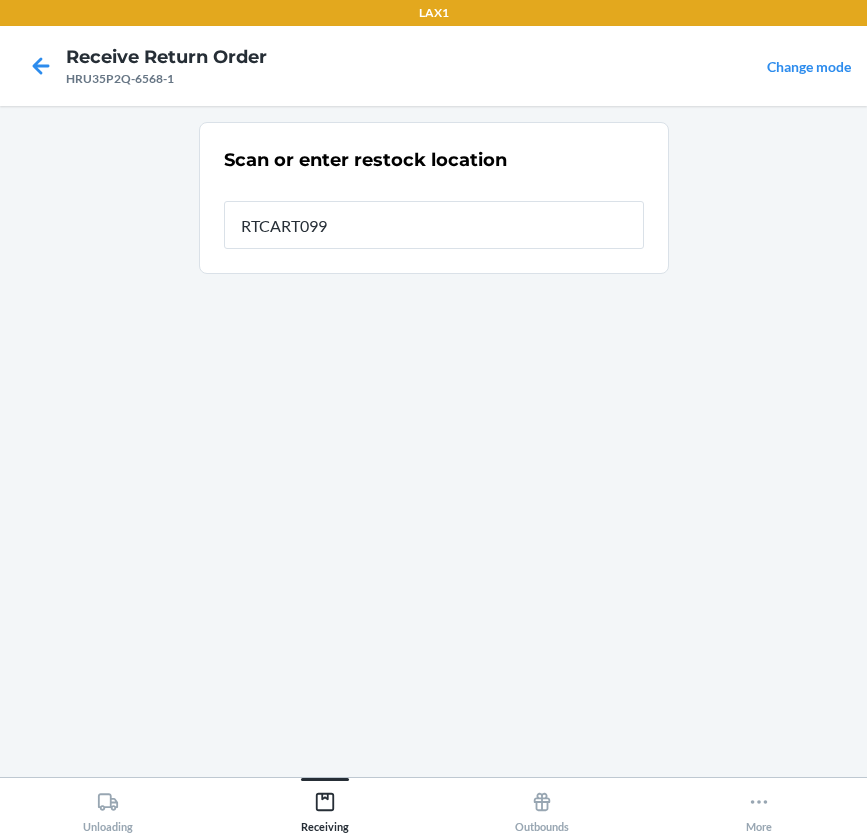 type on "RTCART099" 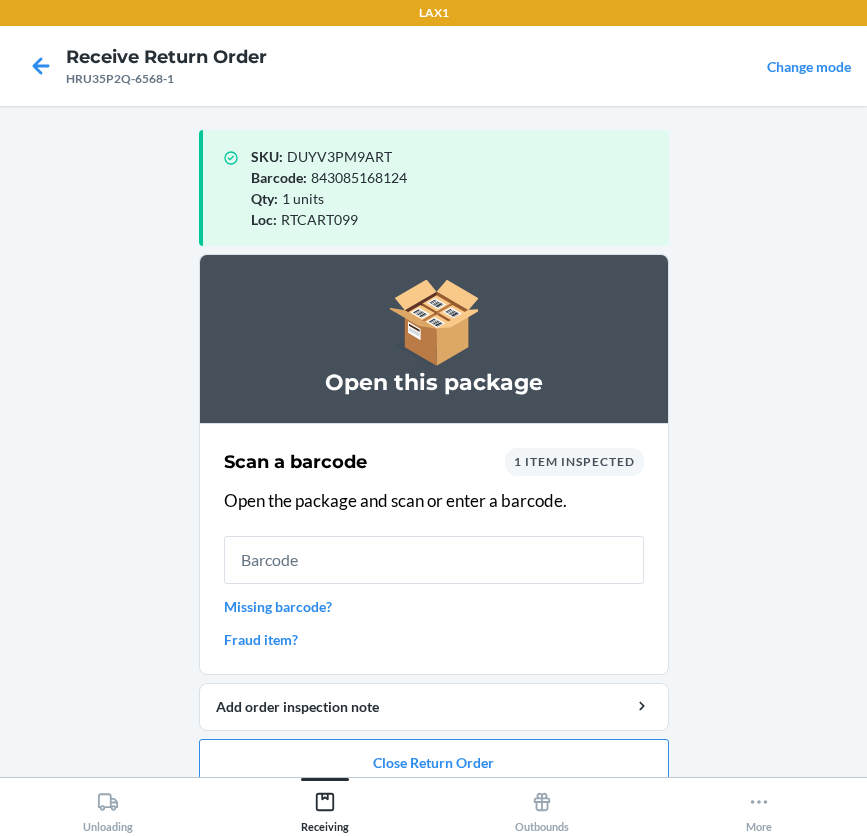 scroll, scrollTop: 26, scrollLeft: 0, axis: vertical 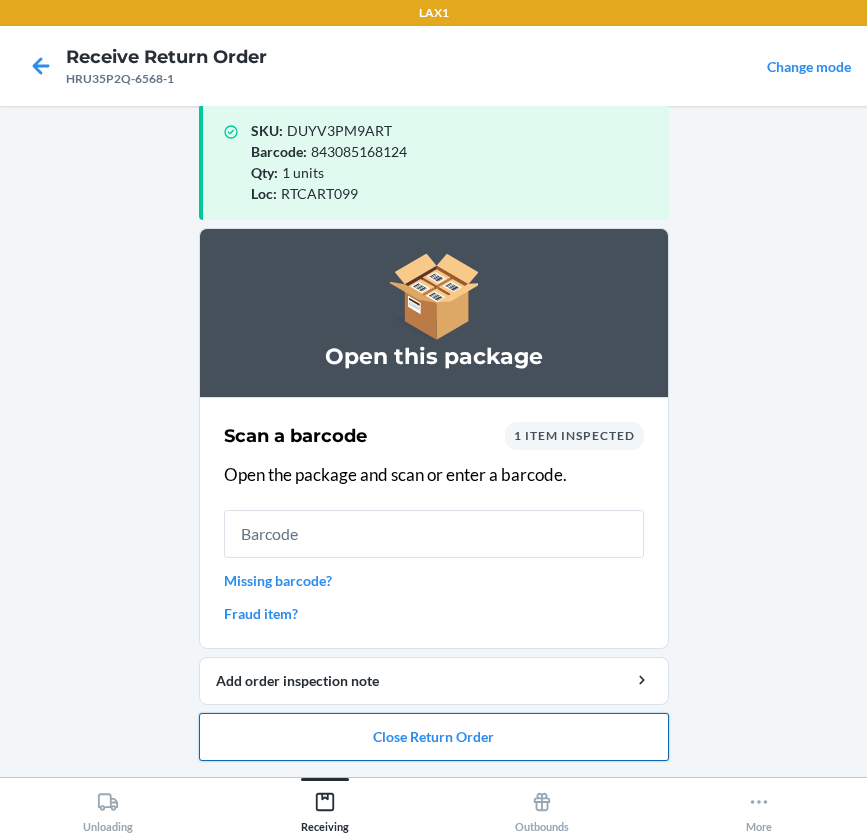 click on "Close Return Order" at bounding box center [434, 737] 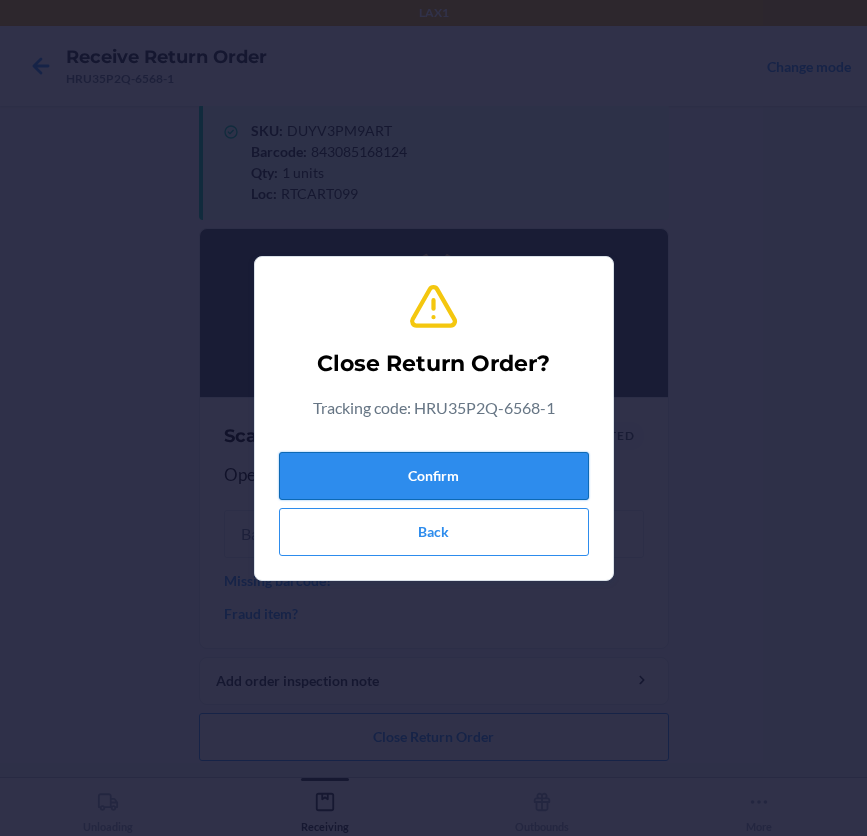 click on "Confirm" at bounding box center [434, 476] 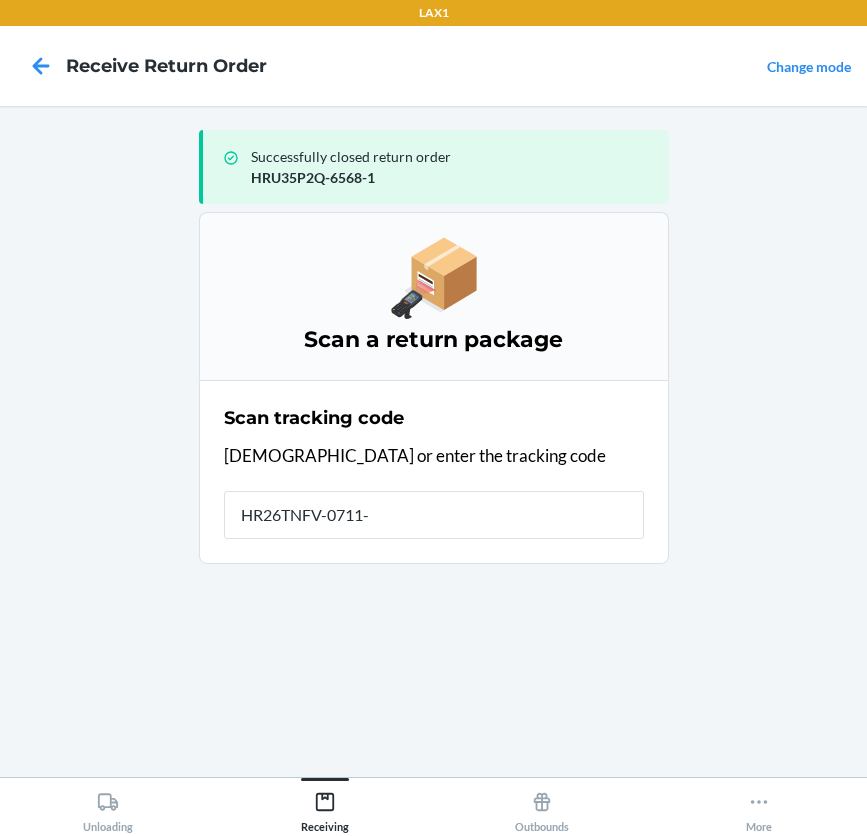 type on "HR26TNFV-0711-1" 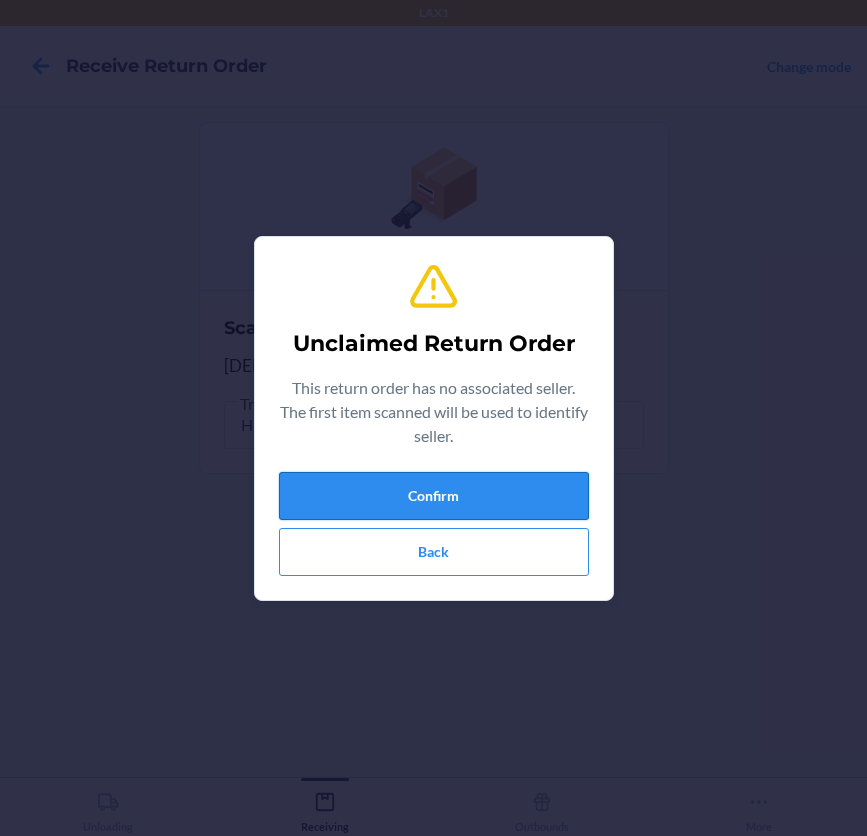 click on "Confirm" at bounding box center [434, 496] 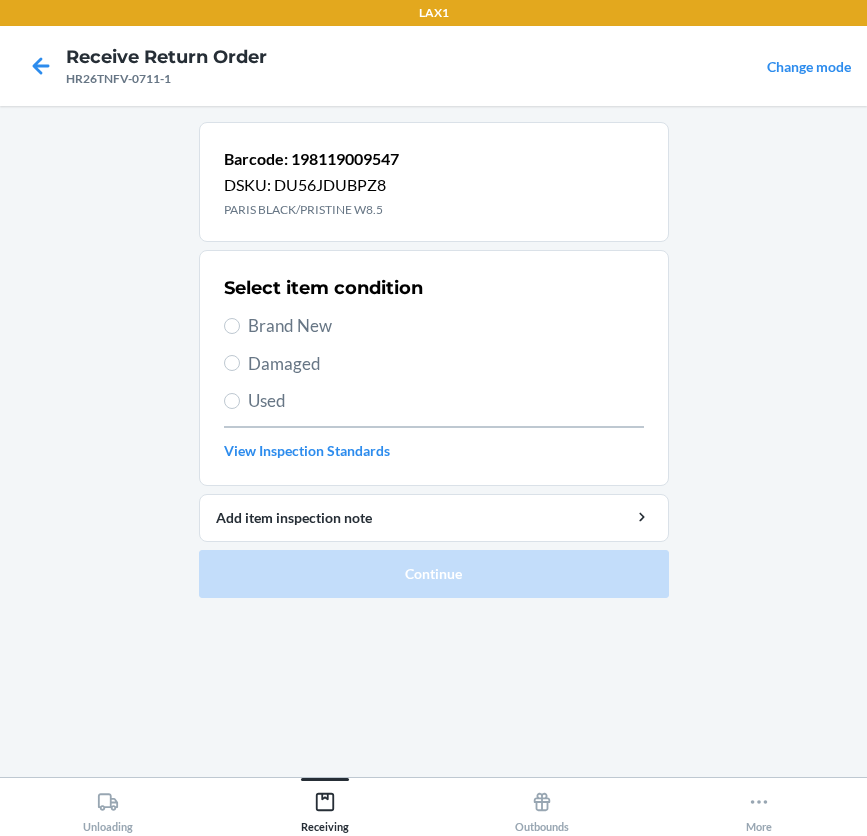 click on "Select item condition Brand New Damaged Used View Inspection Standards" at bounding box center [434, 368] 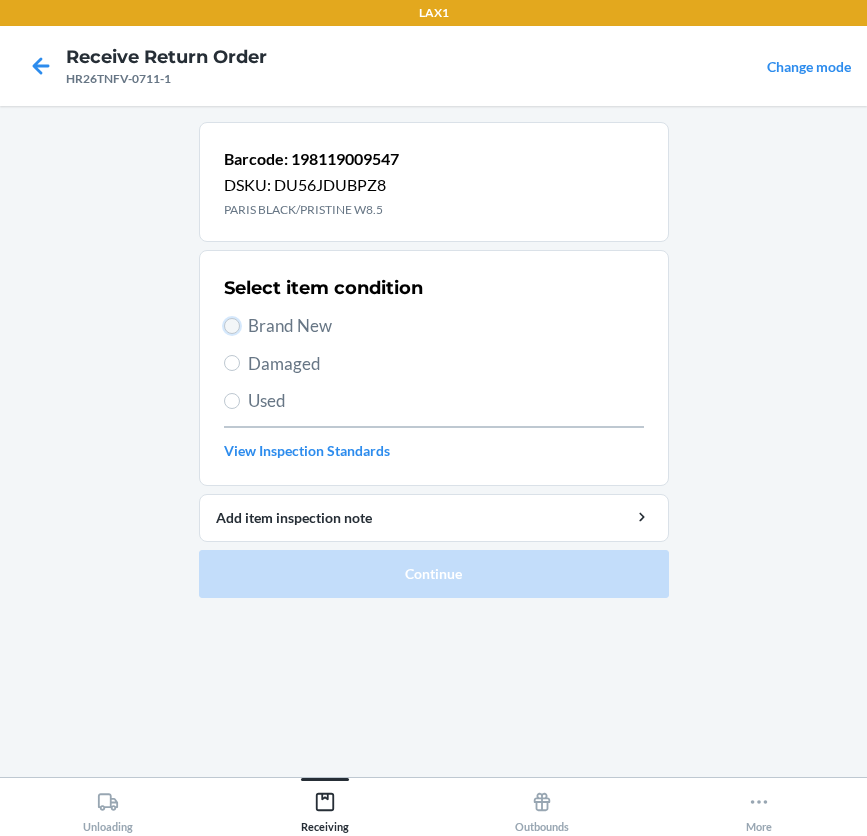 click on "Brand New" at bounding box center [232, 326] 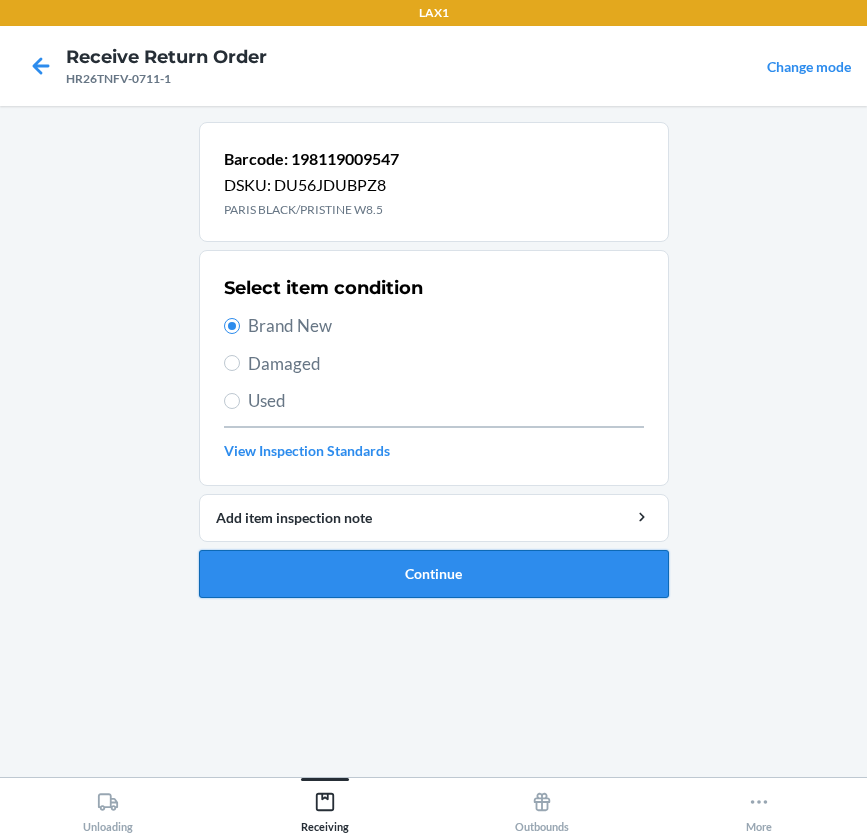 click on "Continue" at bounding box center [434, 574] 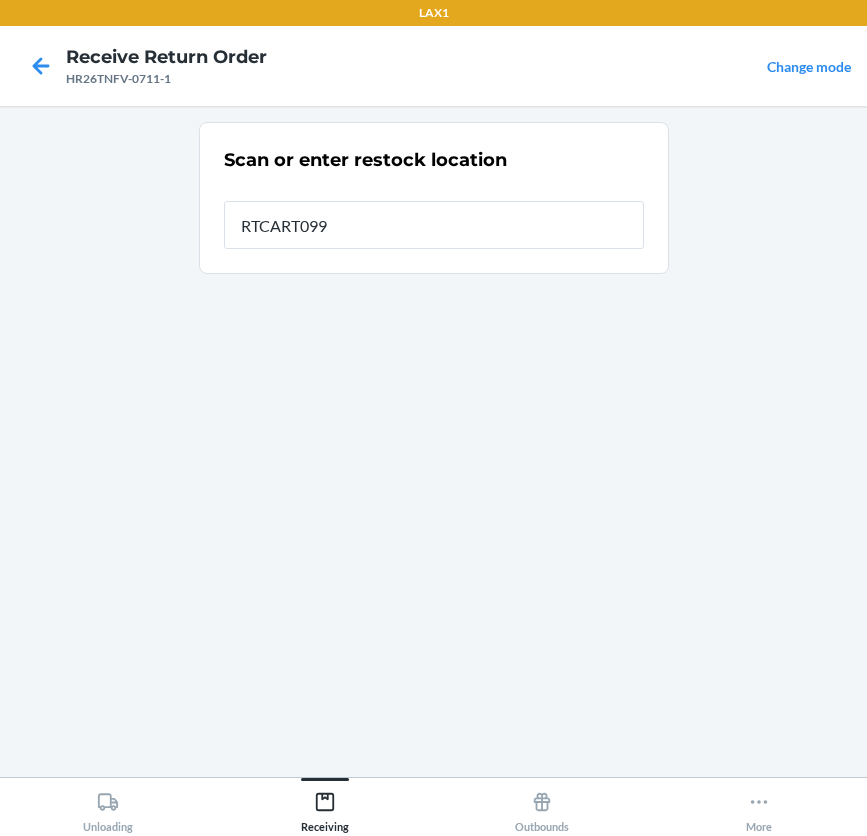 type on "RTCART099" 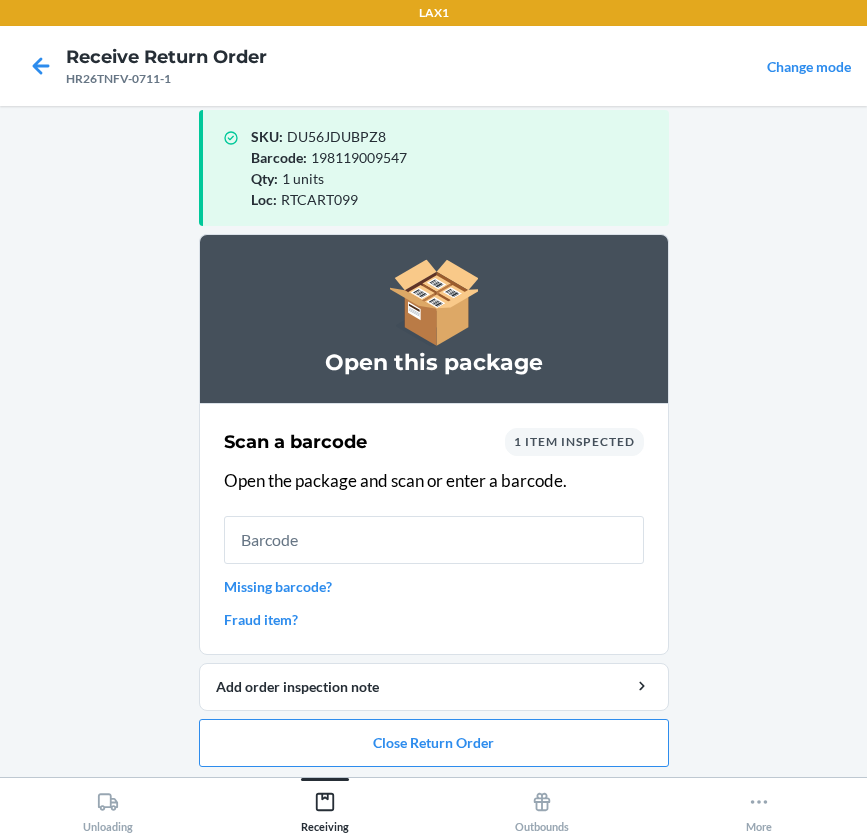 scroll, scrollTop: 26, scrollLeft: 0, axis: vertical 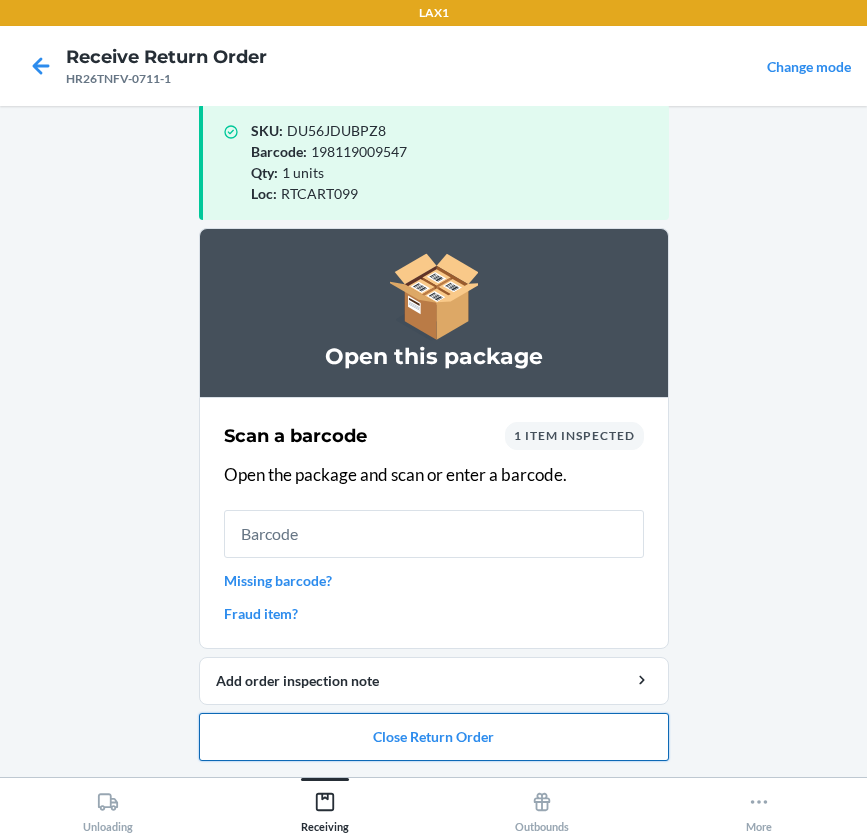 click on "Close Return Order" at bounding box center [434, 737] 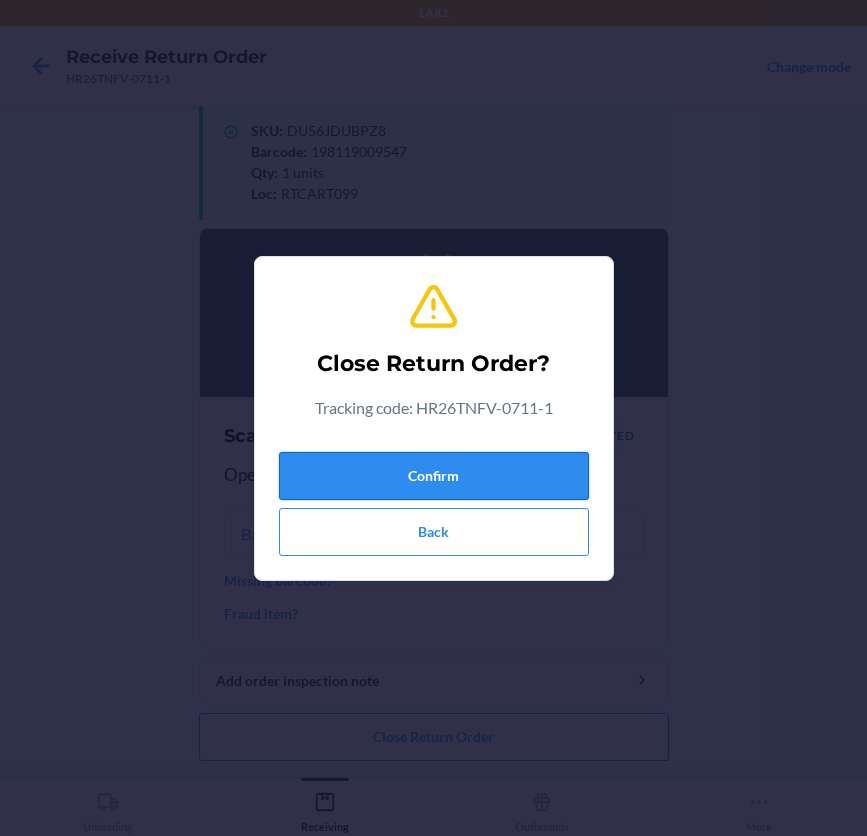 click on "Confirm" at bounding box center (434, 476) 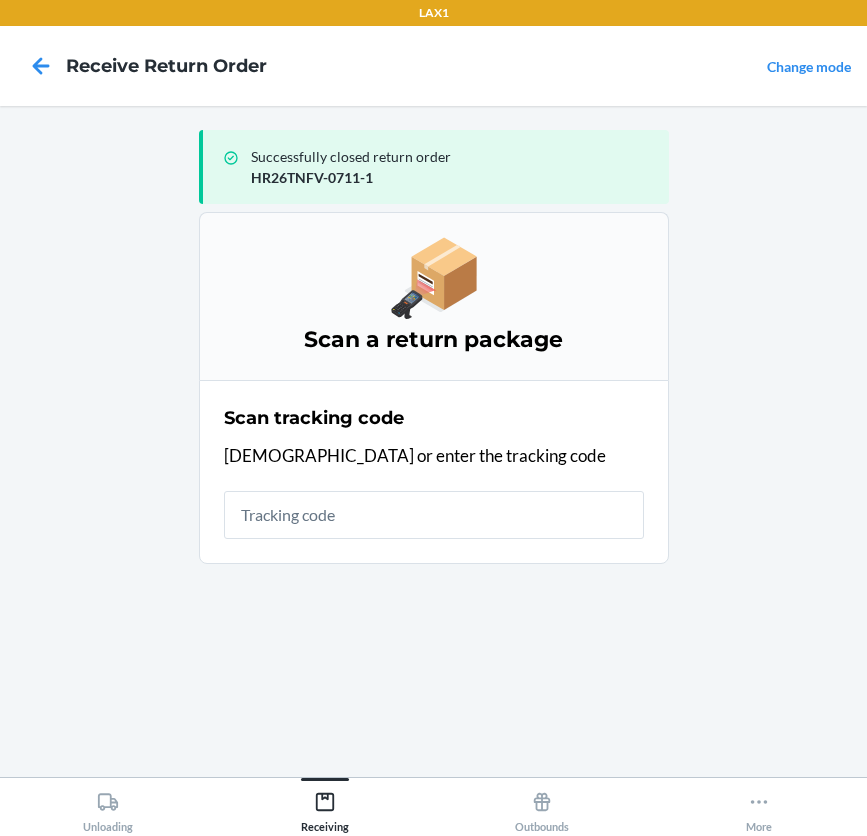drag, startPoint x: 365, startPoint y: 541, endPoint x: 374, endPoint y: 529, distance: 15 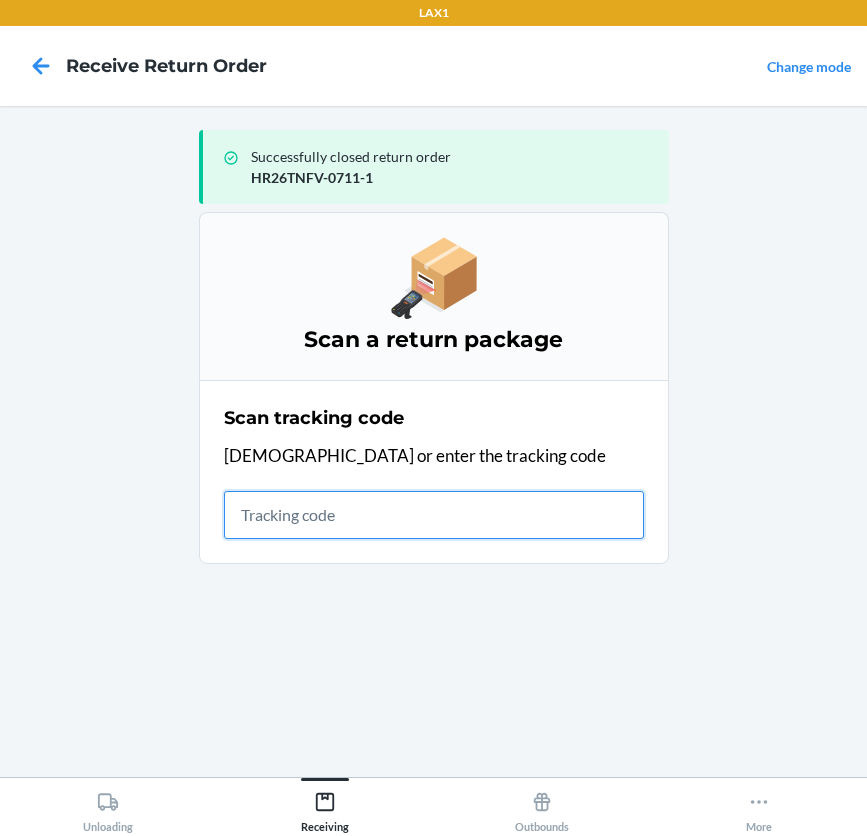 click at bounding box center [434, 515] 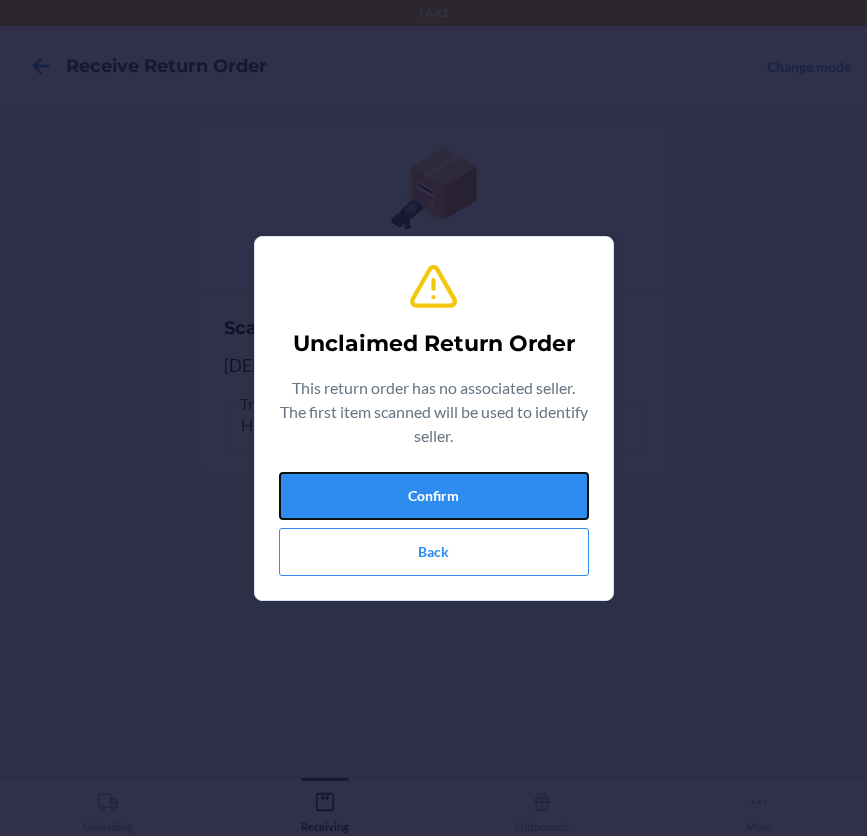 click on "Confirm" at bounding box center [434, 496] 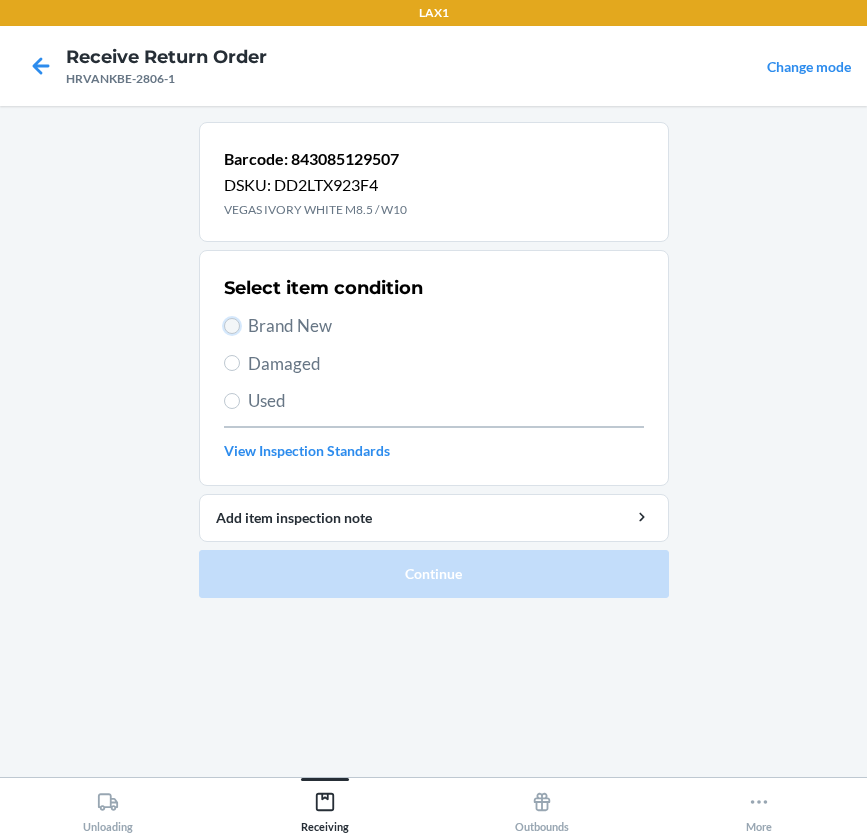 click on "Brand New" at bounding box center (232, 326) 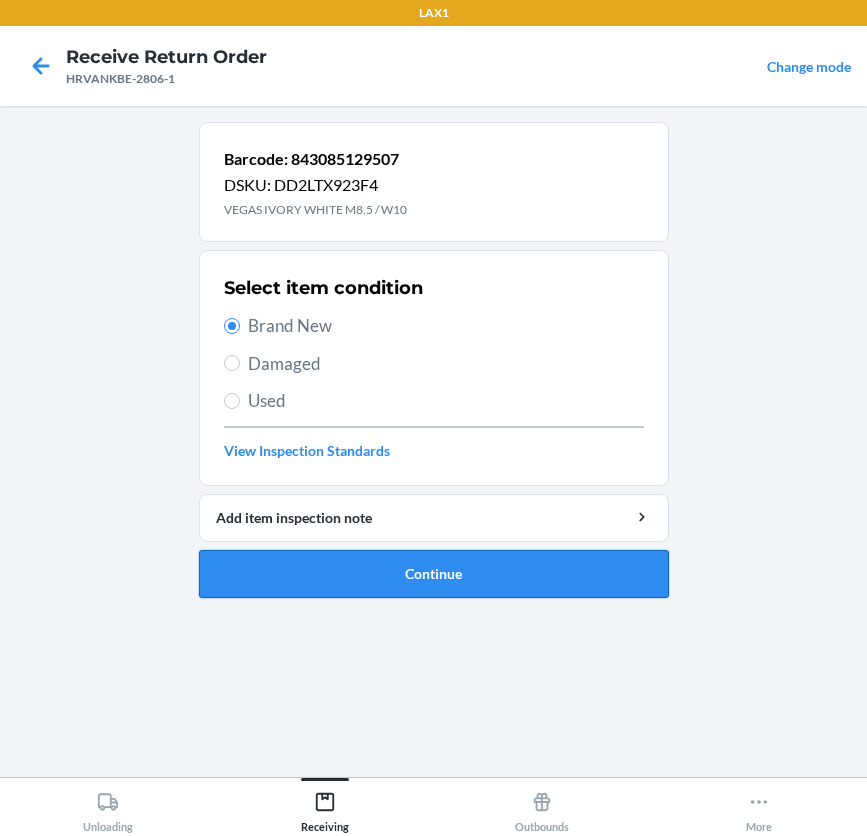 click on "Continue" at bounding box center [434, 574] 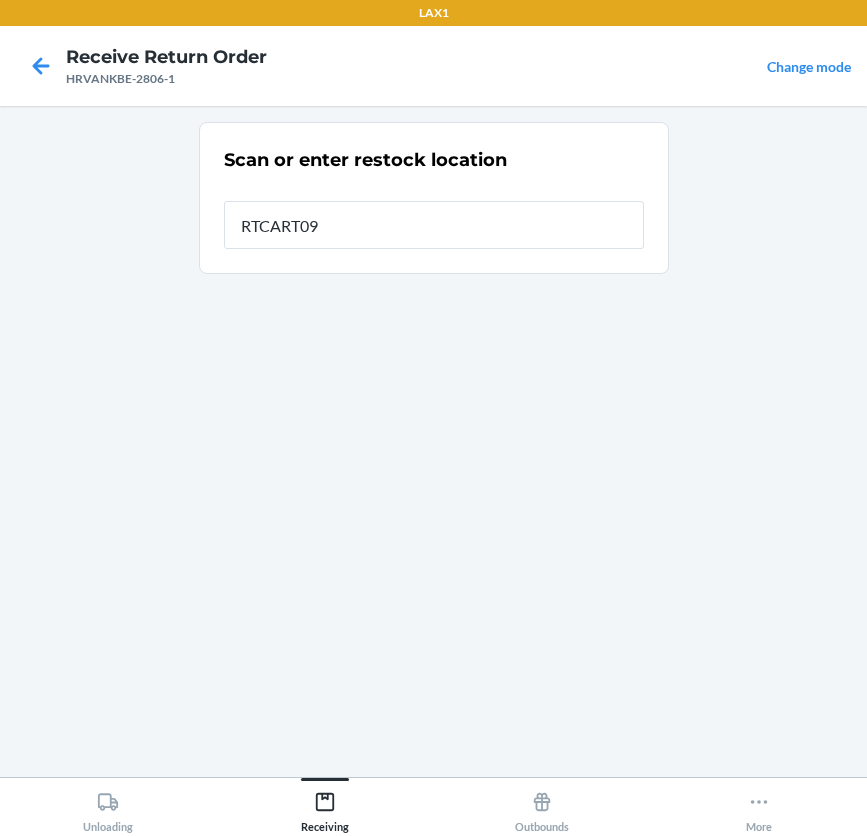 type on "RTCART099" 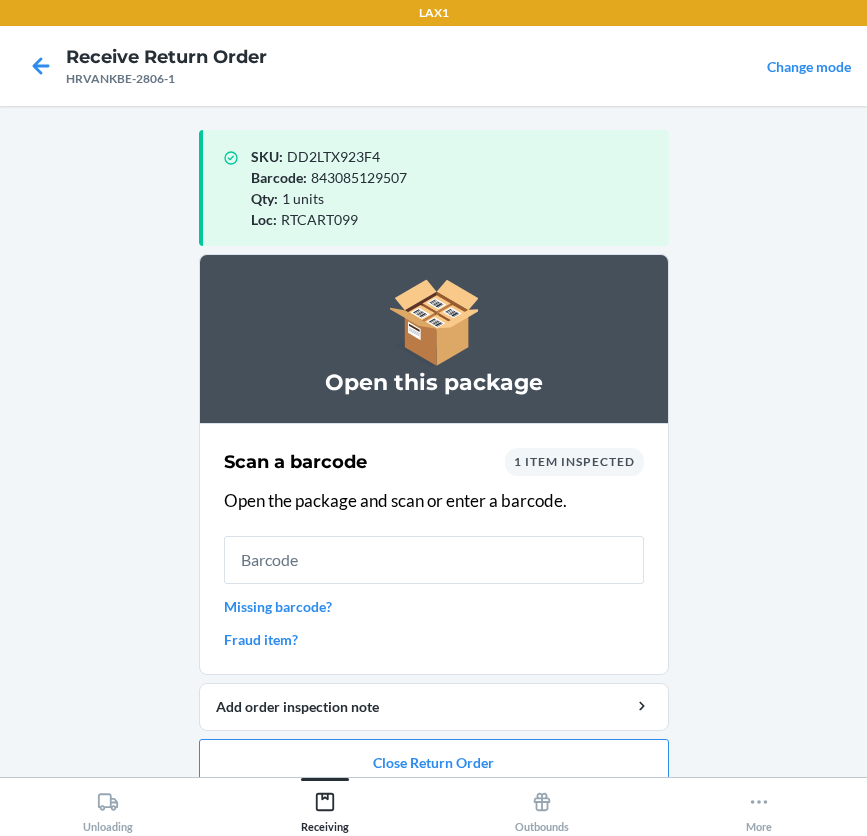 scroll, scrollTop: 26, scrollLeft: 0, axis: vertical 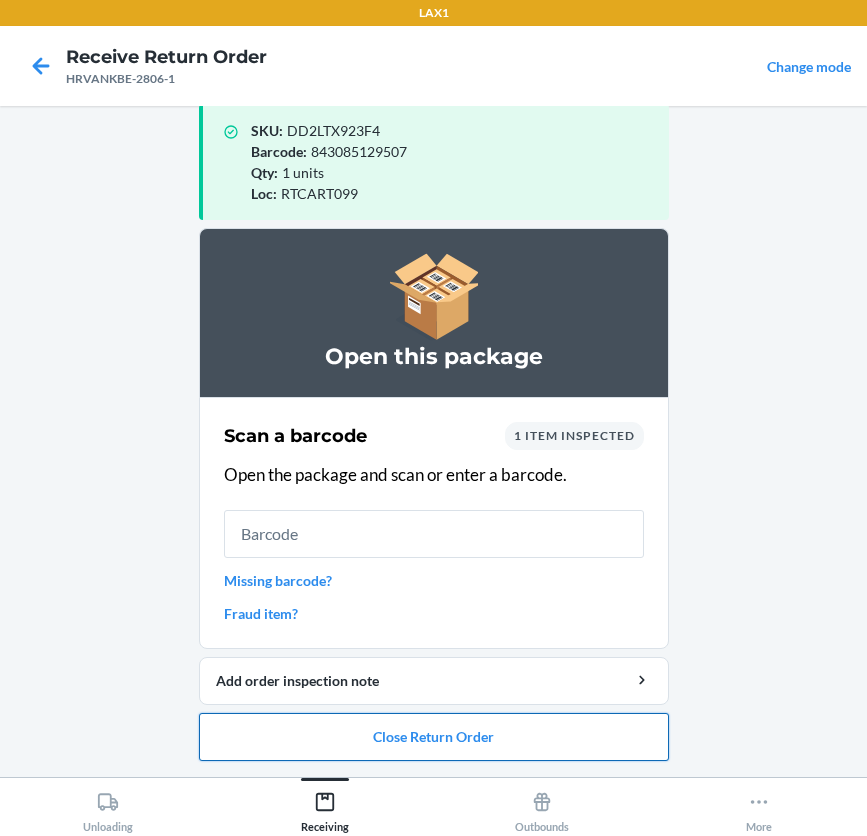 click on "Close Return Order" at bounding box center [434, 737] 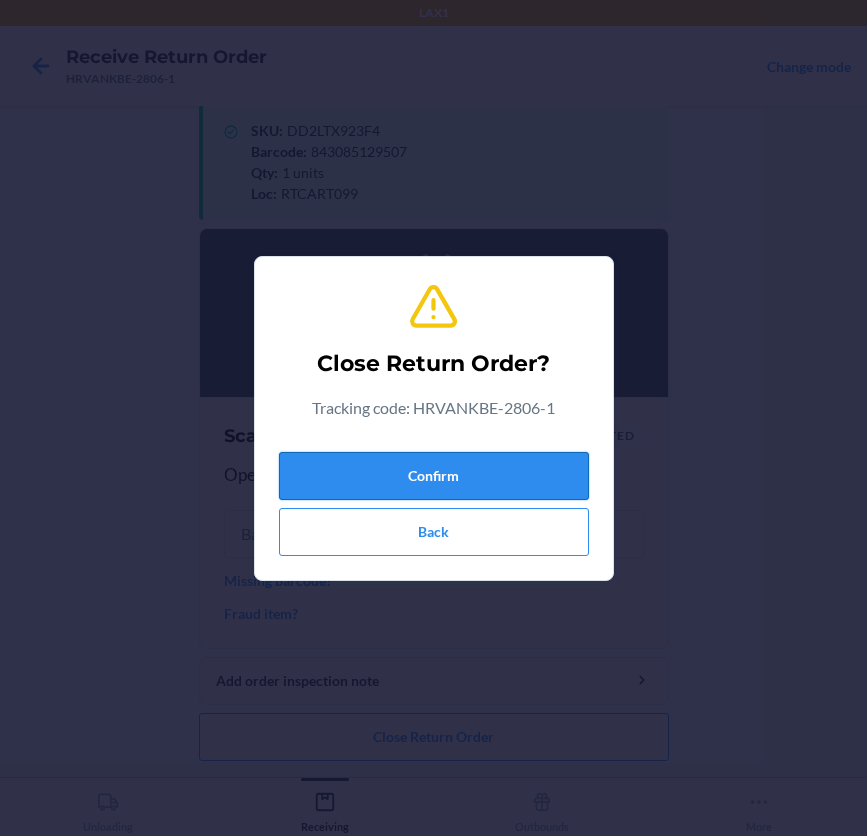 click on "Confirm" at bounding box center [434, 476] 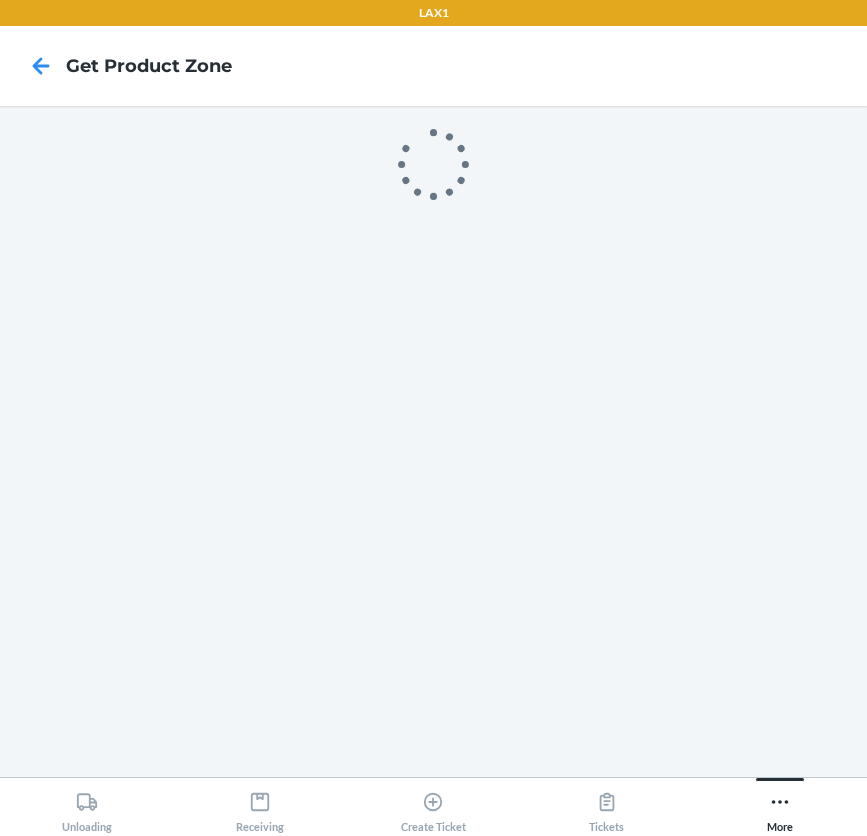 scroll, scrollTop: 0, scrollLeft: 0, axis: both 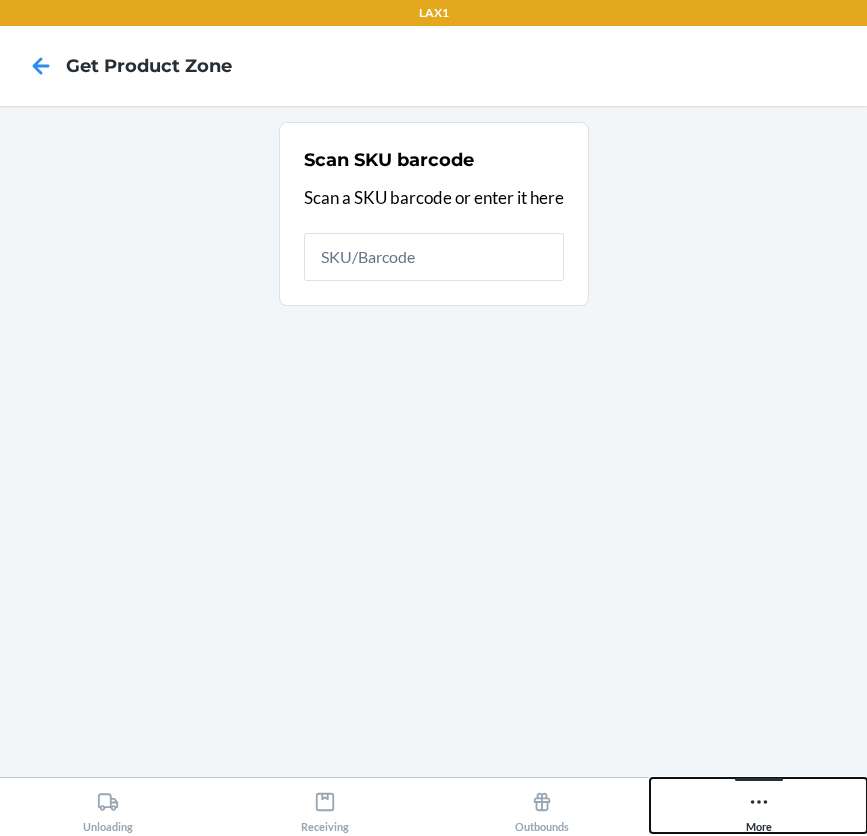 click 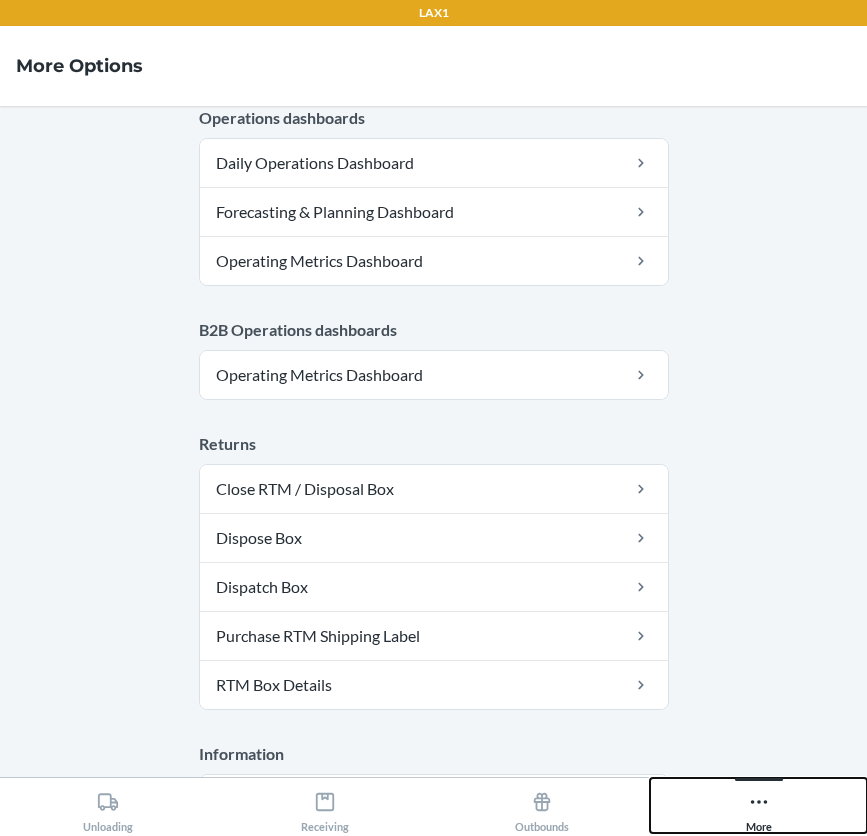 scroll, scrollTop: 1088, scrollLeft: 0, axis: vertical 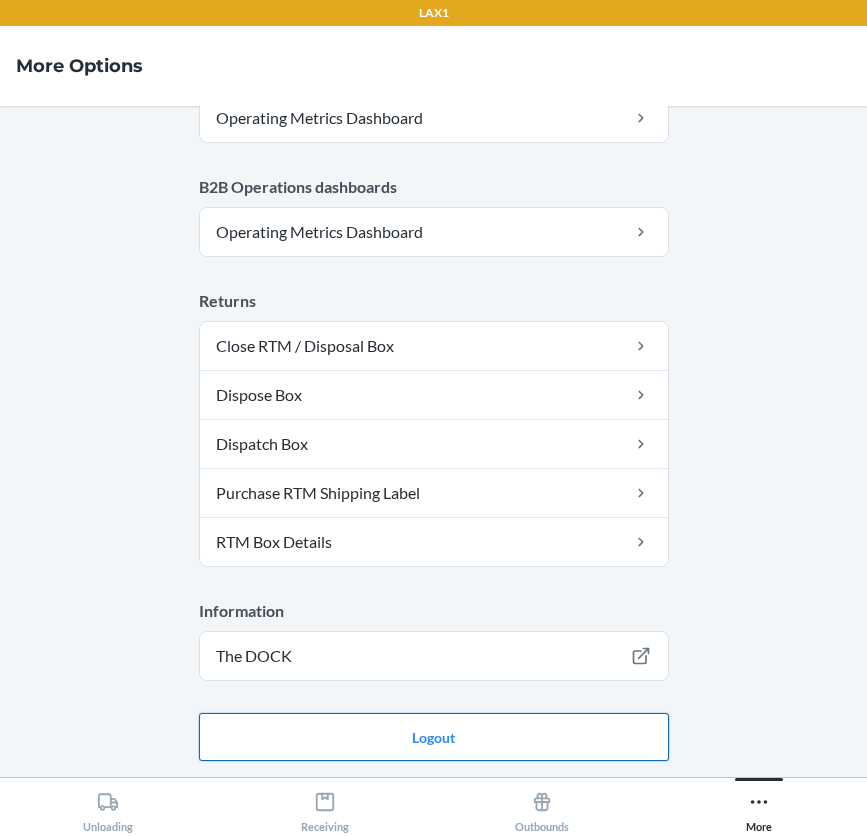 click on "Logout" at bounding box center [434, 737] 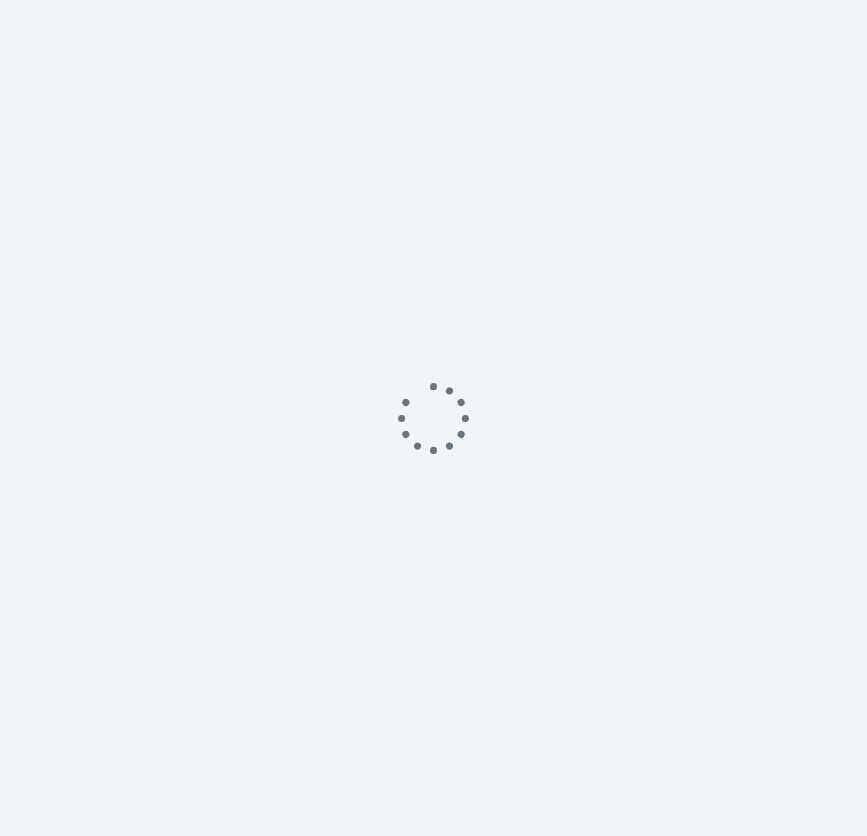 scroll, scrollTop: 0, scrollLeft: 0, axis: both 